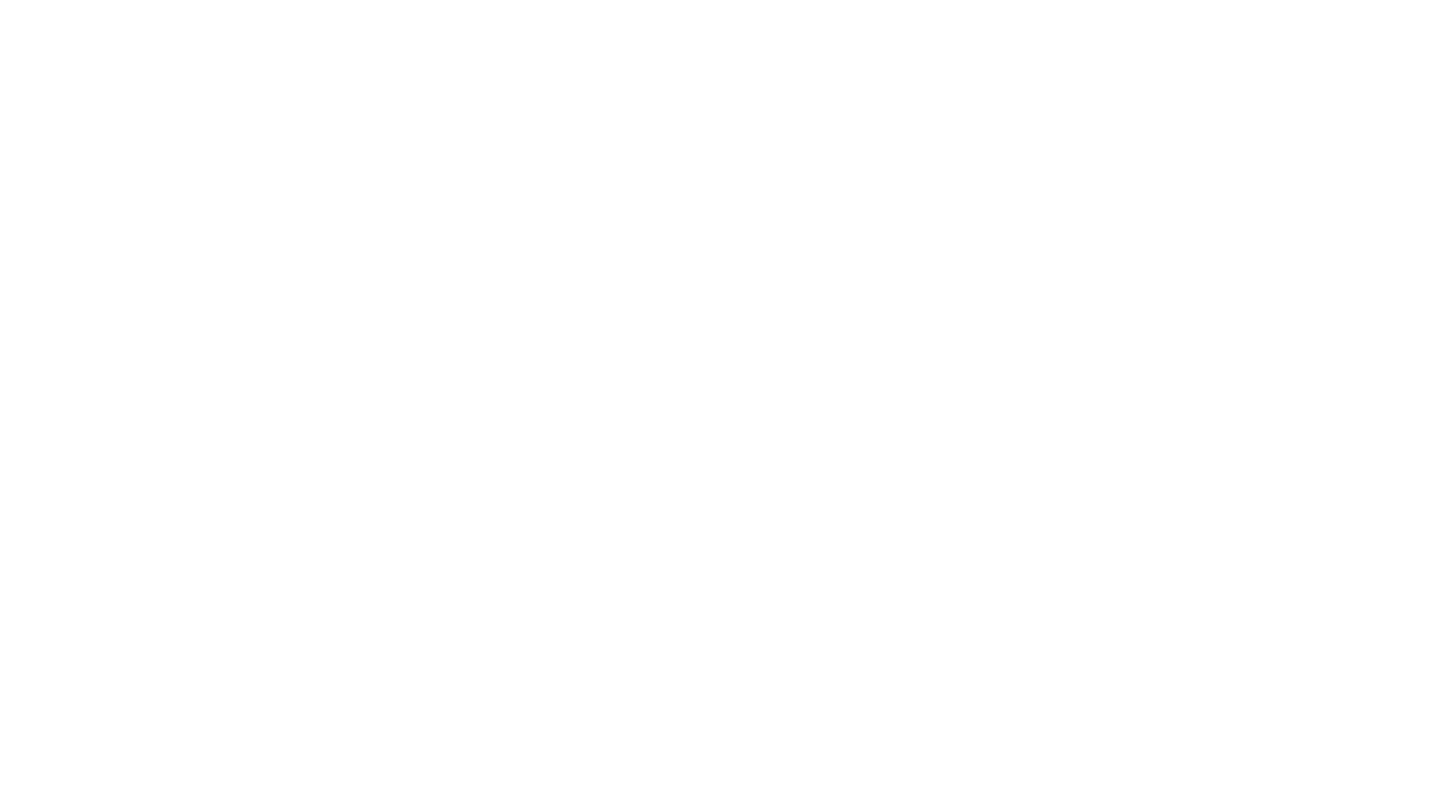 scroll, scrollTop: 0, scrollLeft: 0, axis: both 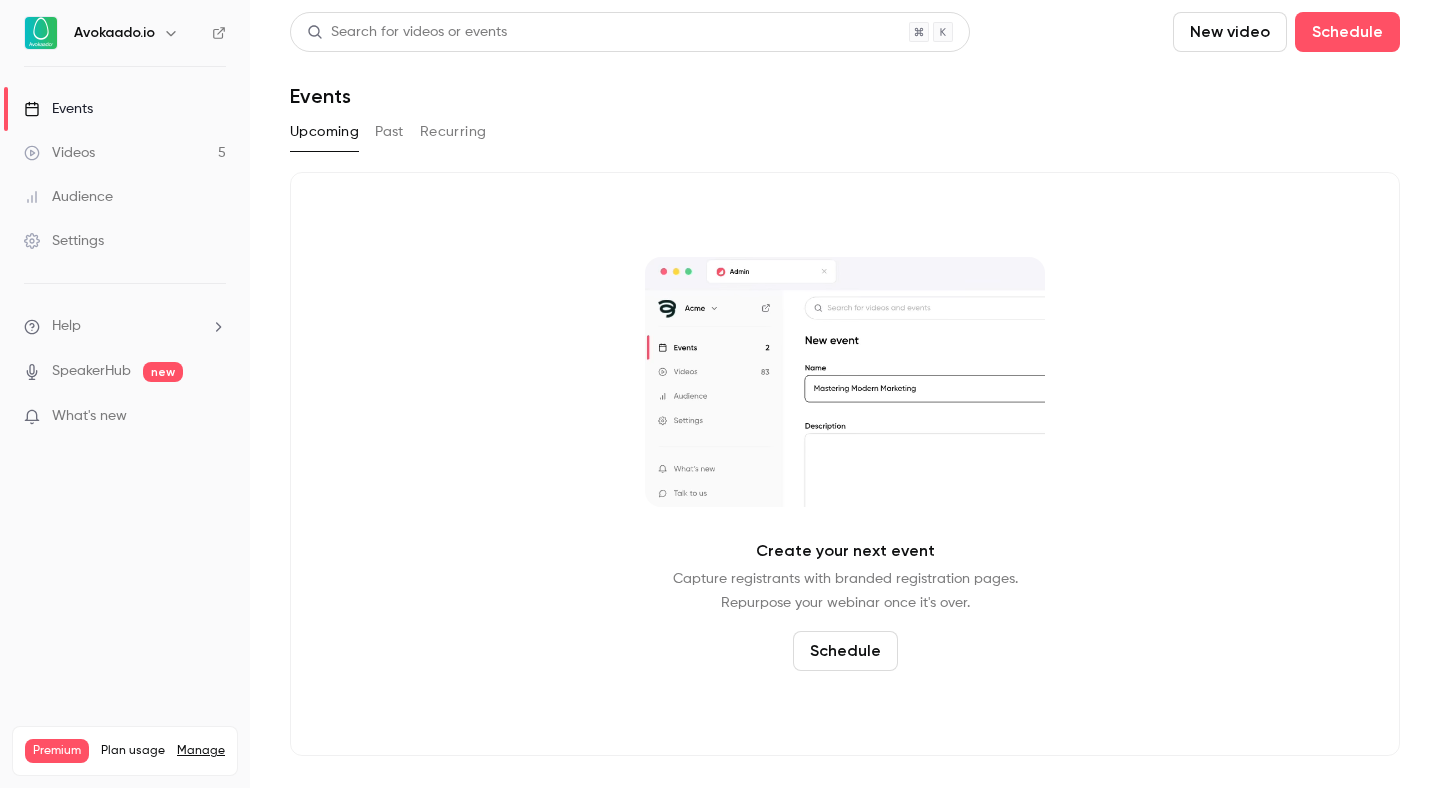 click on "Videos 5" at bounding box center (125, 153) 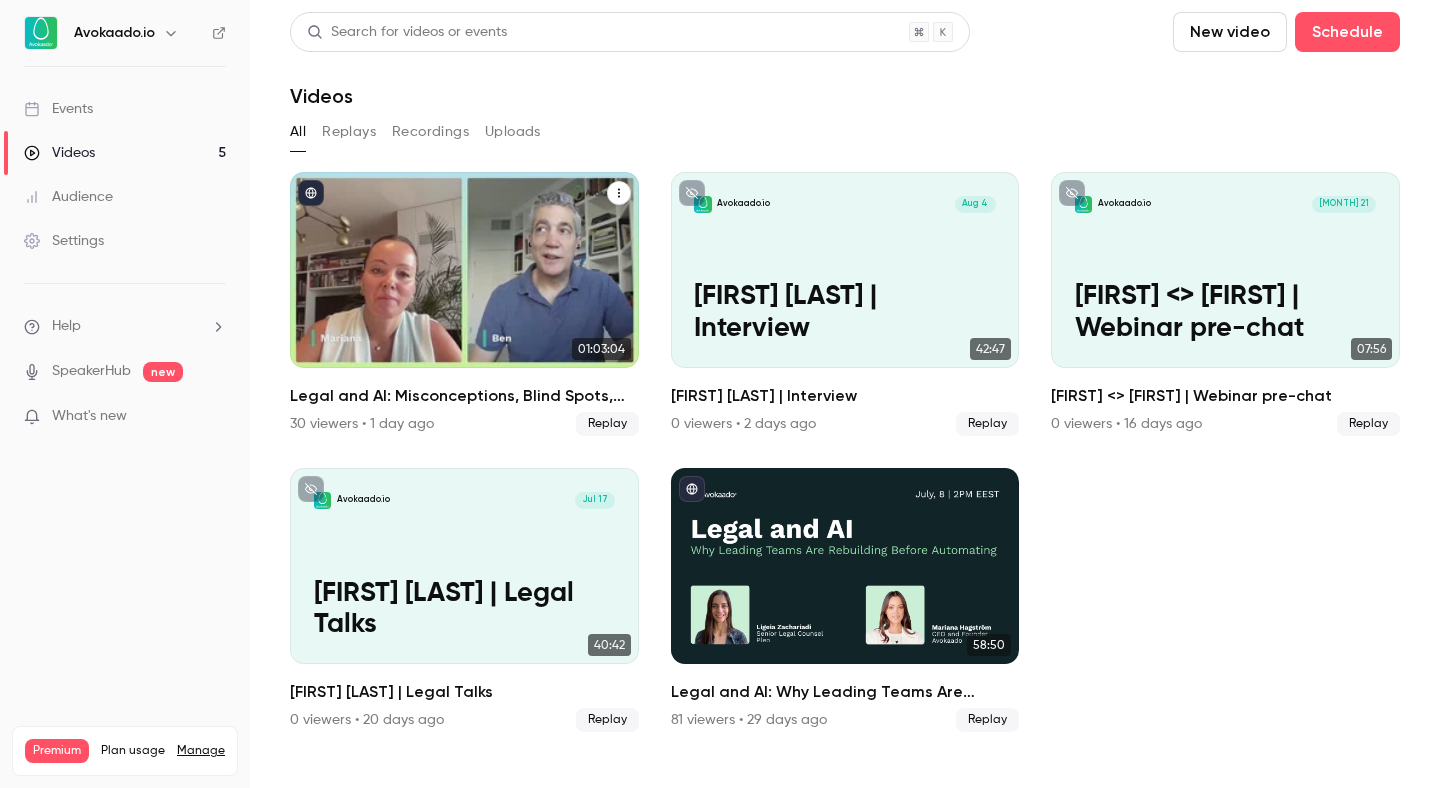 click at bounding box center (464, 270) 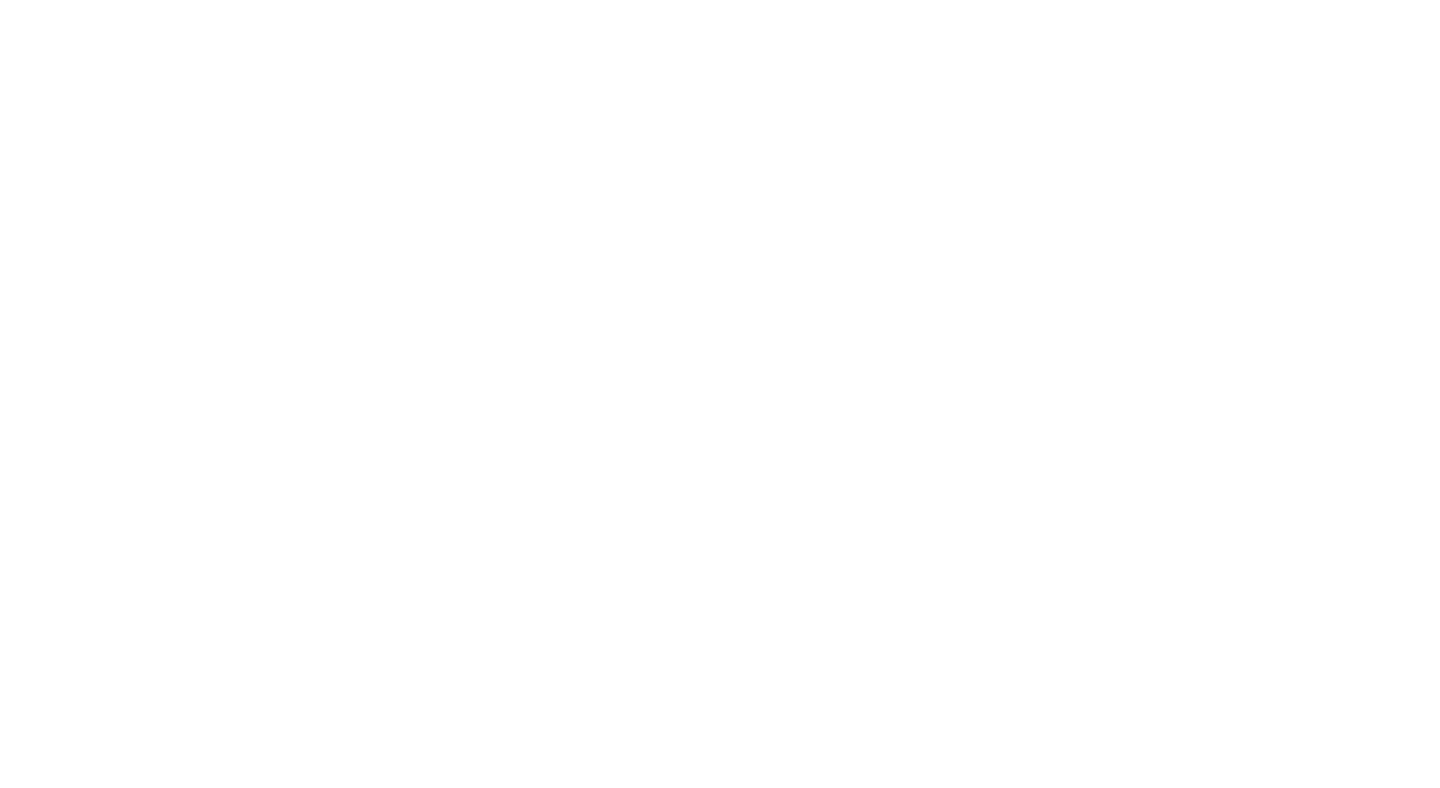 scroll, scrollTop: 0, scrollLeft: 0, axis: both 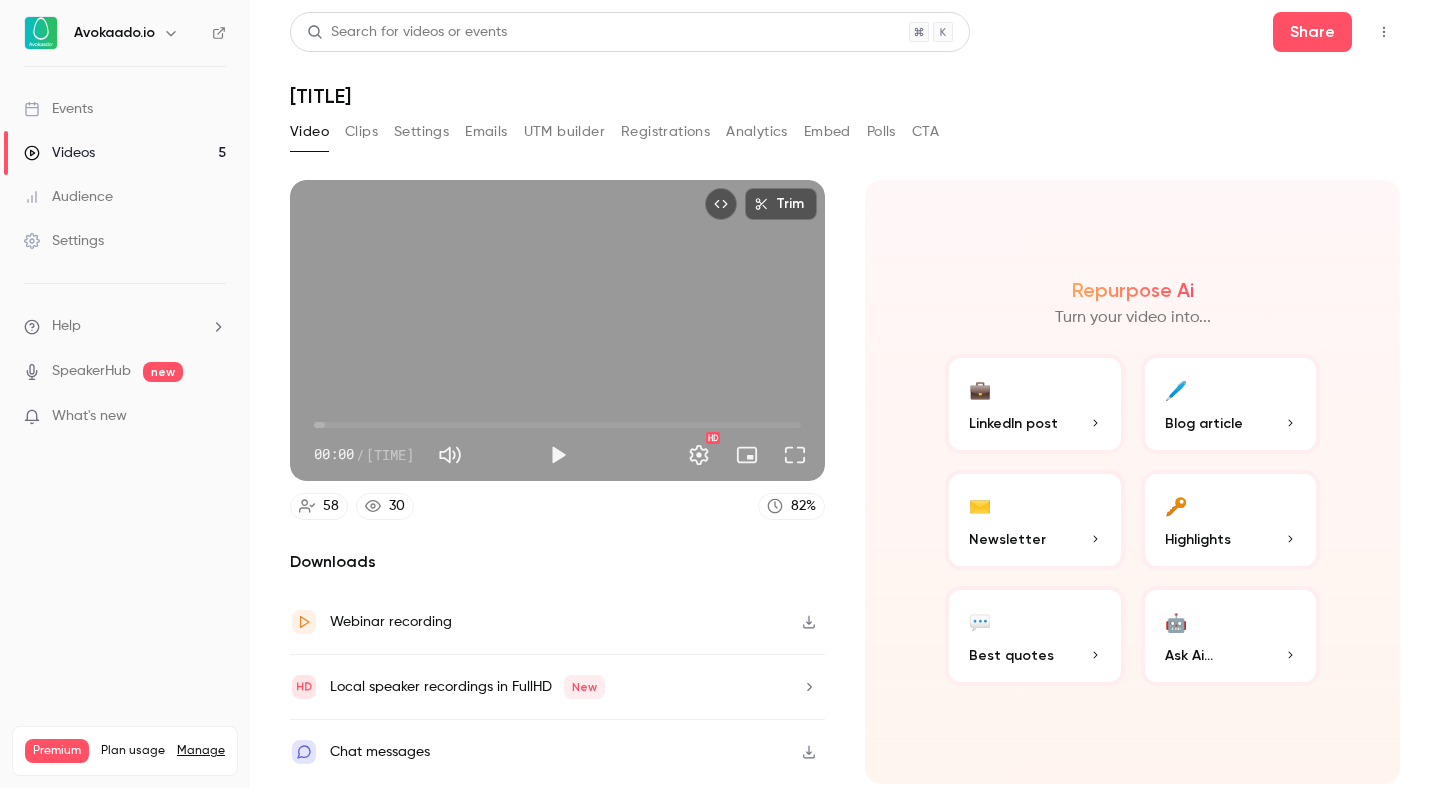 click on "Registrations" at bounding box center (665, 132) 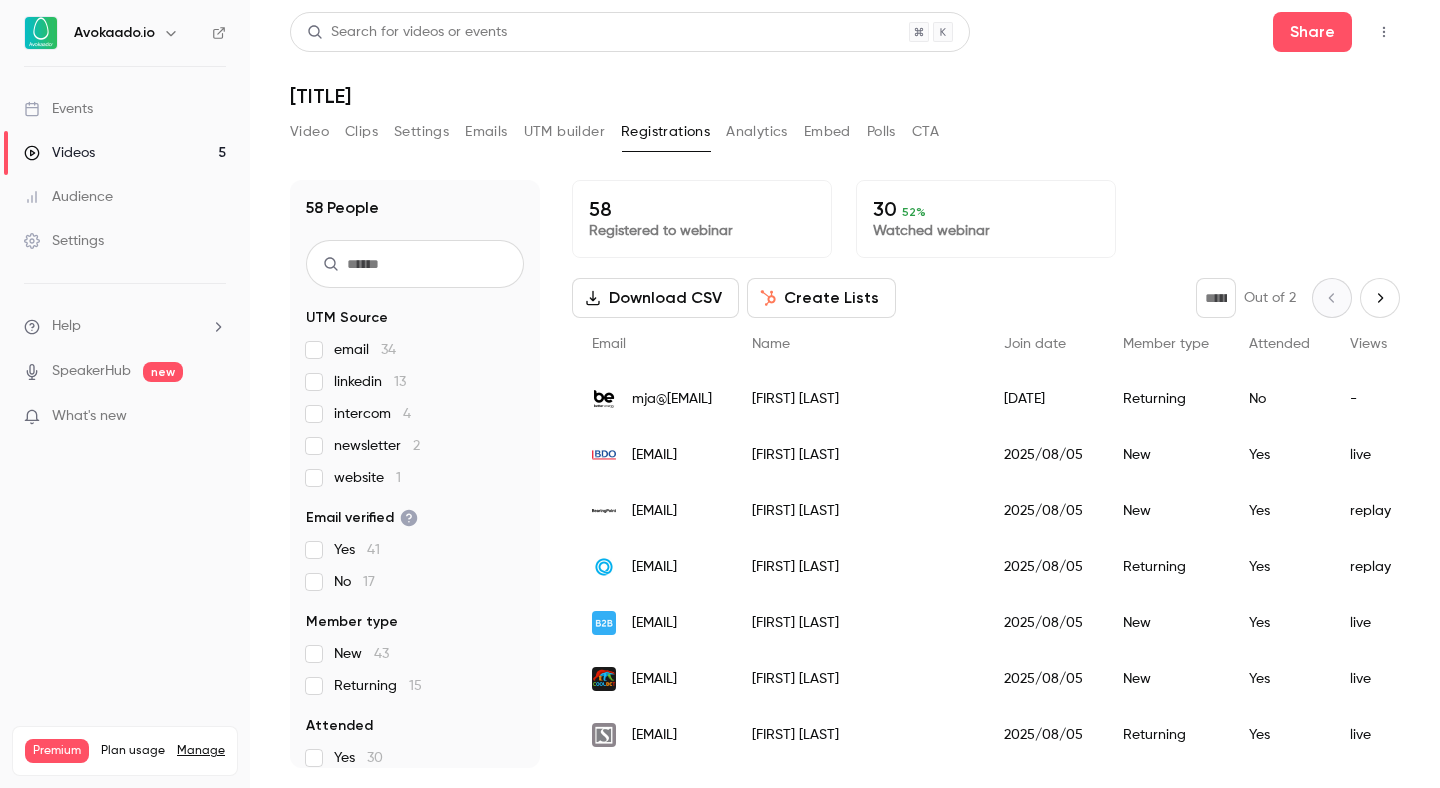 click on "Create Lists" at bounding box center [821, 298] 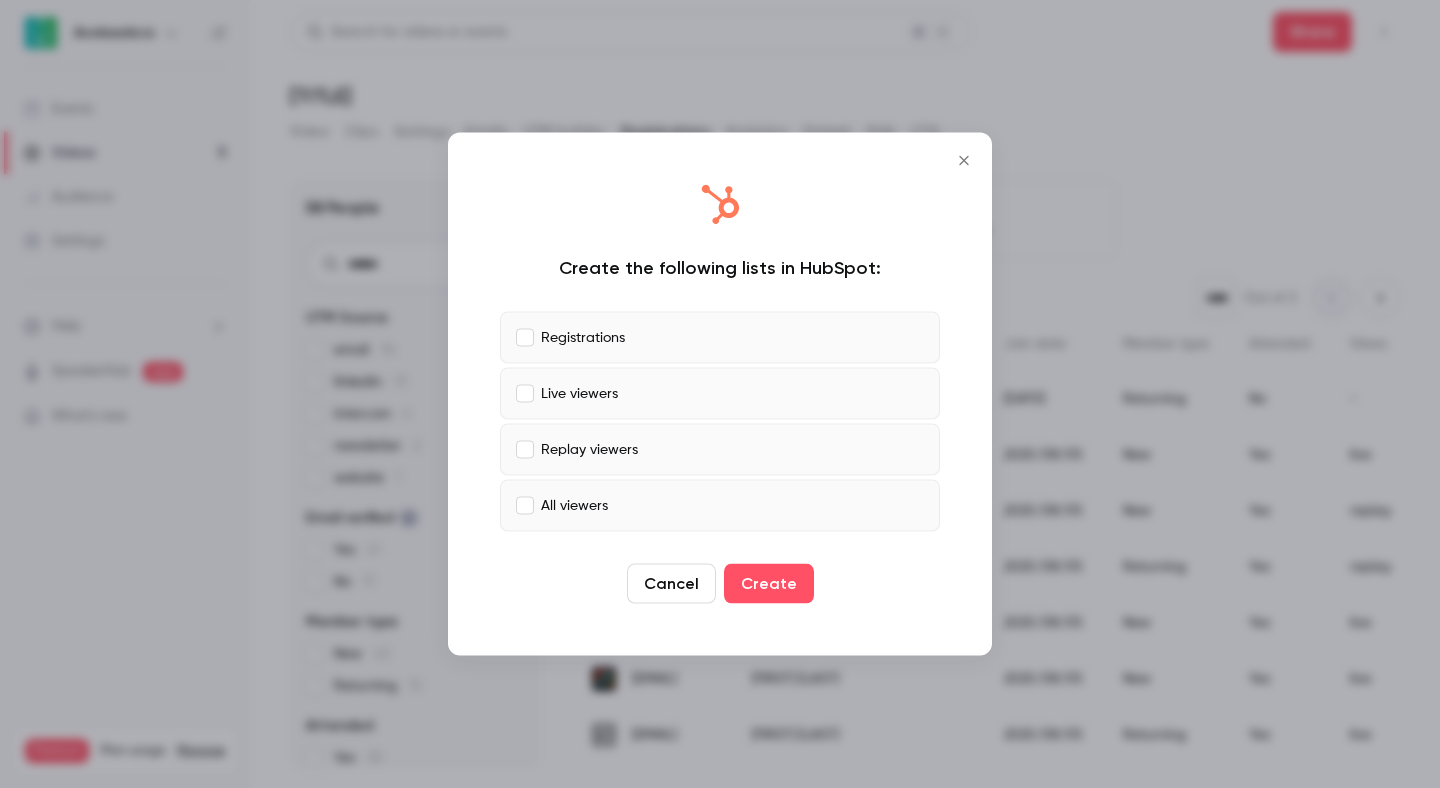 click 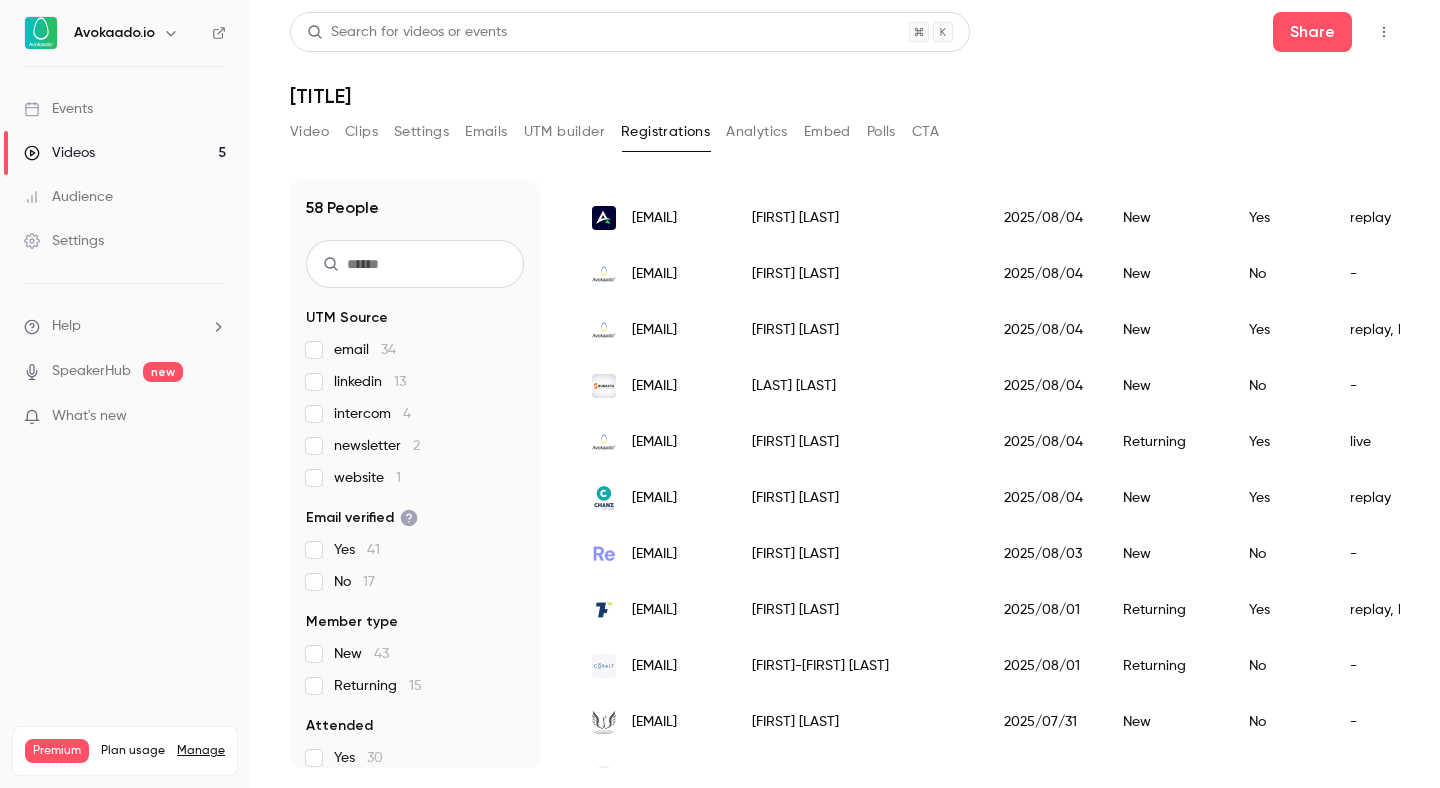 scroll, scrollTop: 0, scrollLeft: 0, axis: both 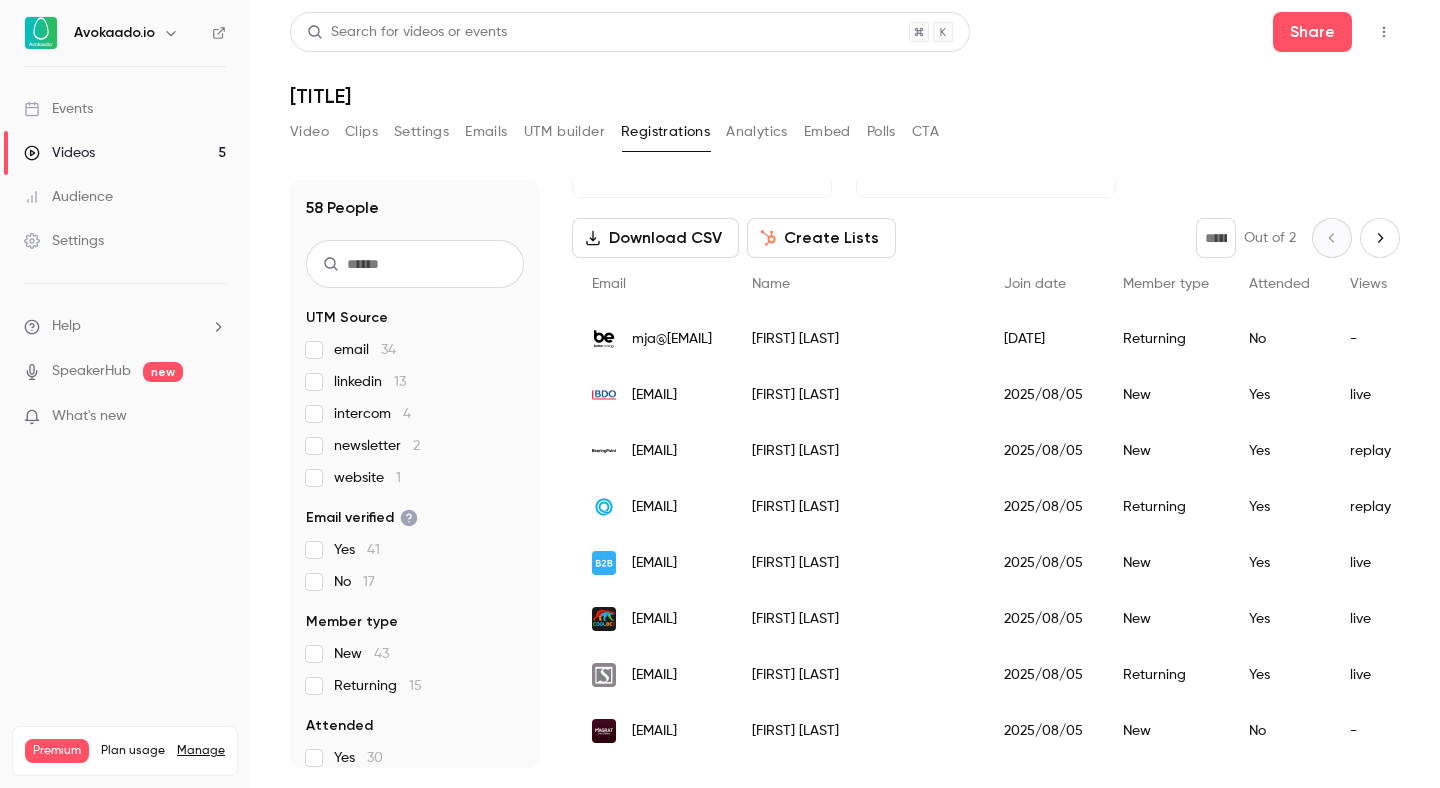 type 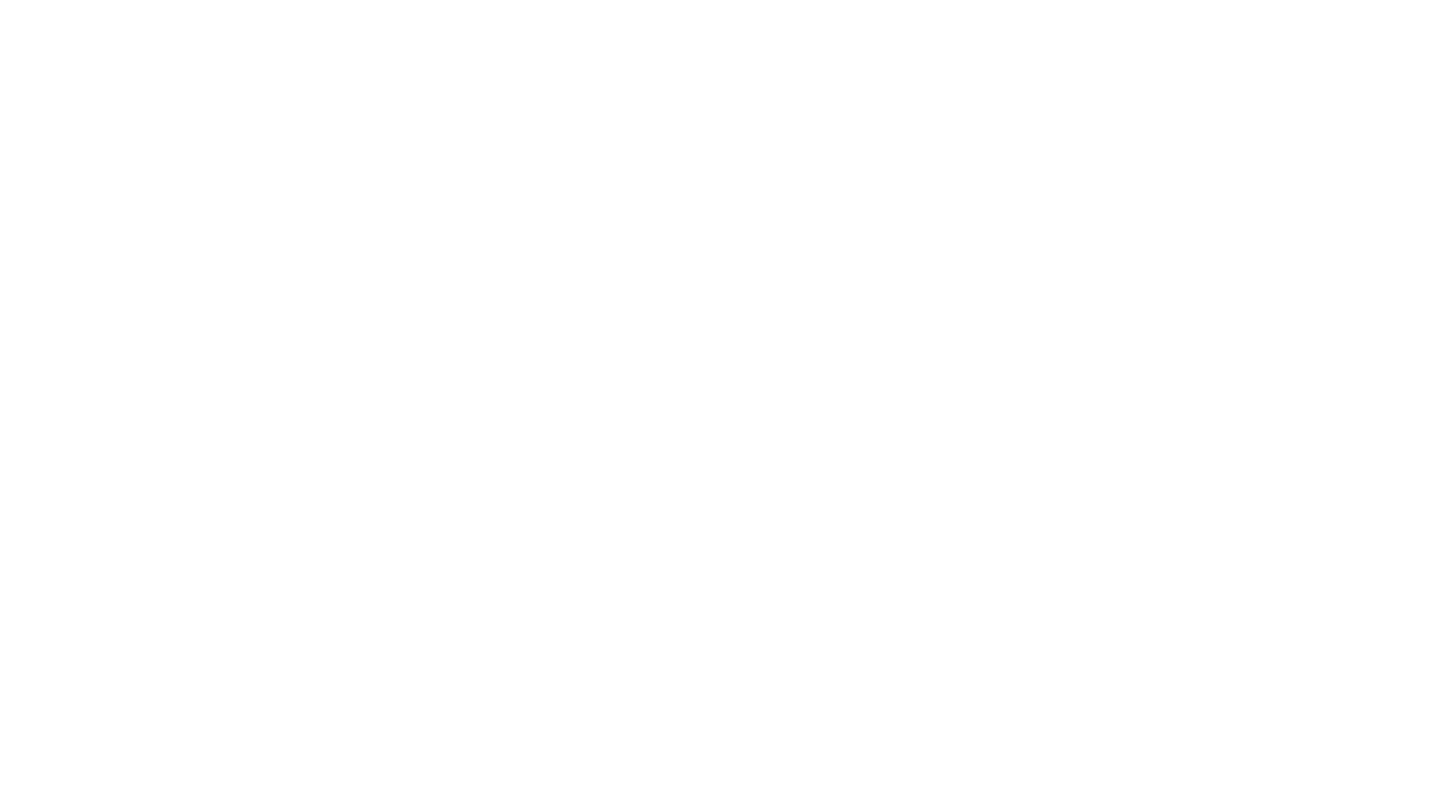 scroll, scrollTop: 0, scrollLeft: 0, axis: both 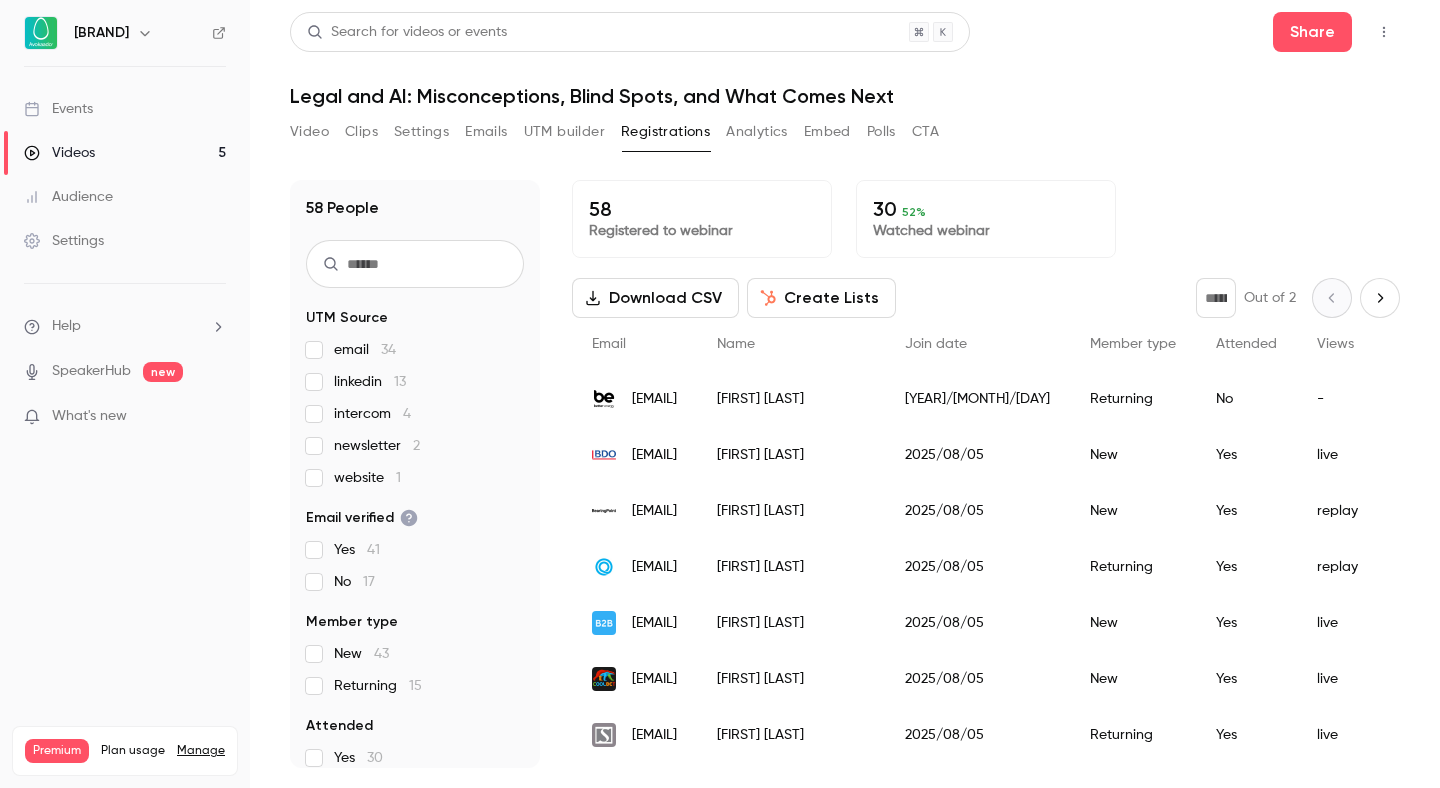 click on "[EMAIL]" at bounding box center (654, 567) 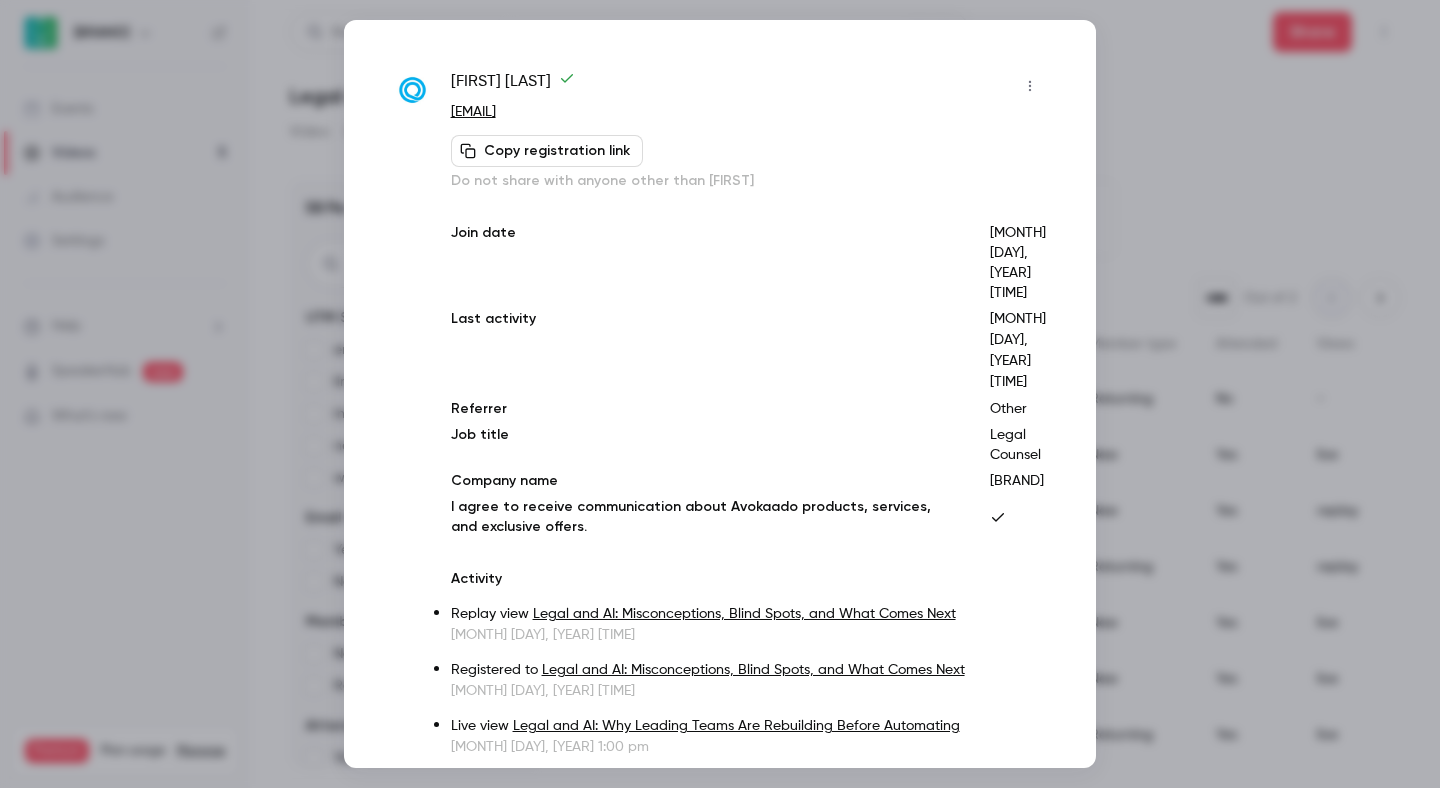 drag, startPoint x: 617, startPoint y: 115, endPoint x: 445, endPoint y: 113, distance: 172.01163 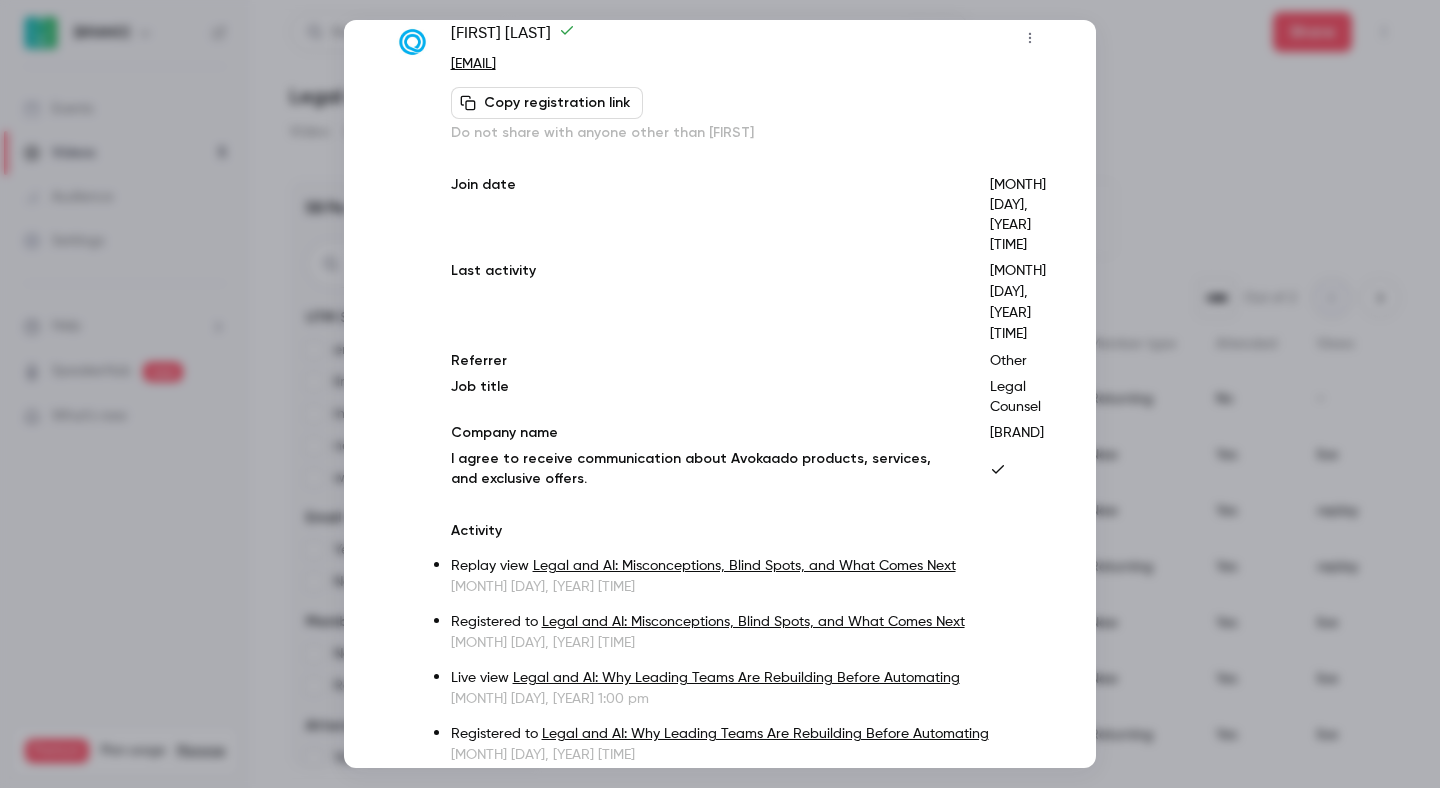 scroll, scrollTop: 84, scrollLeft: 0, axis: vertical 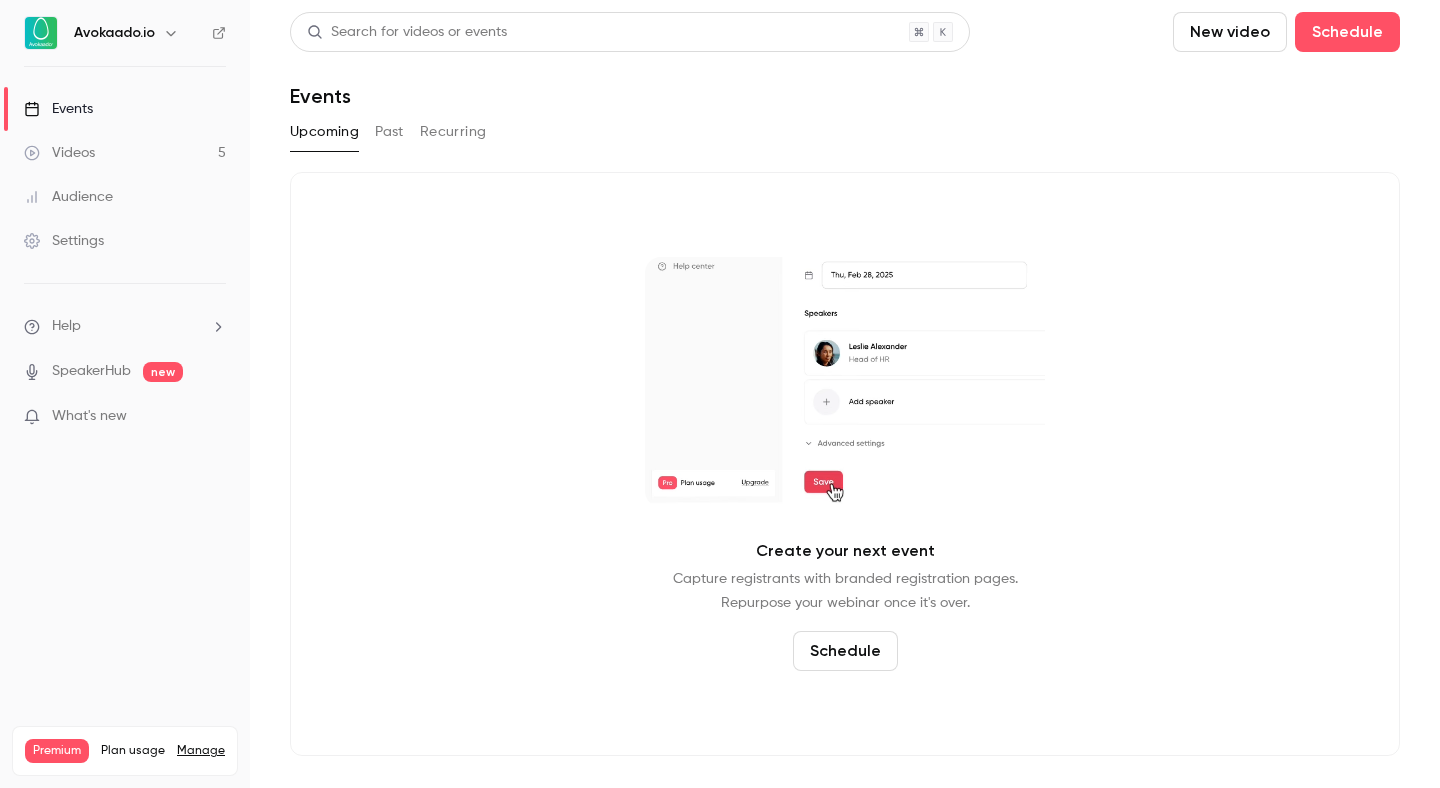 click on "Videos 5" at bounding box center [125, 153] 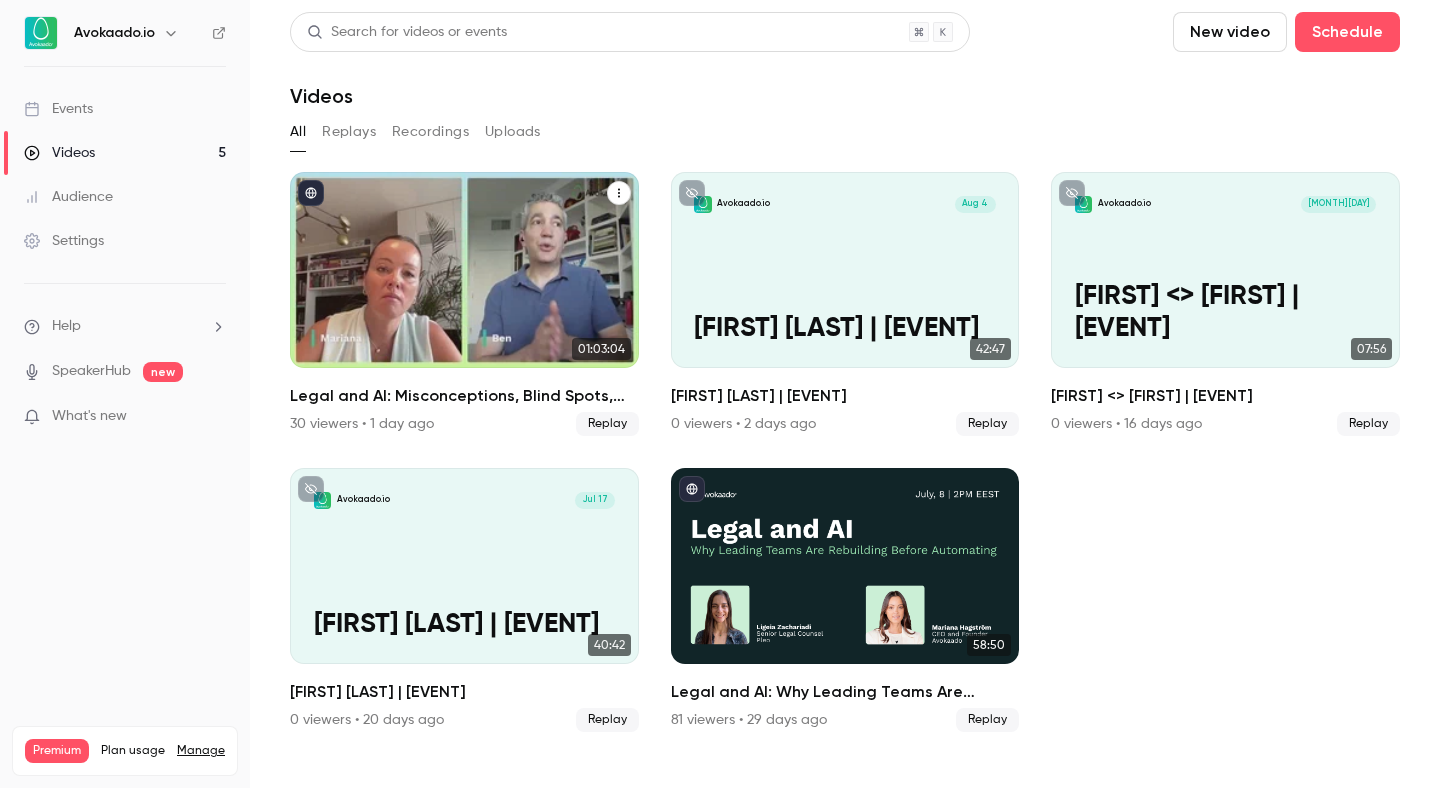 click at bounding box center (464, 270) 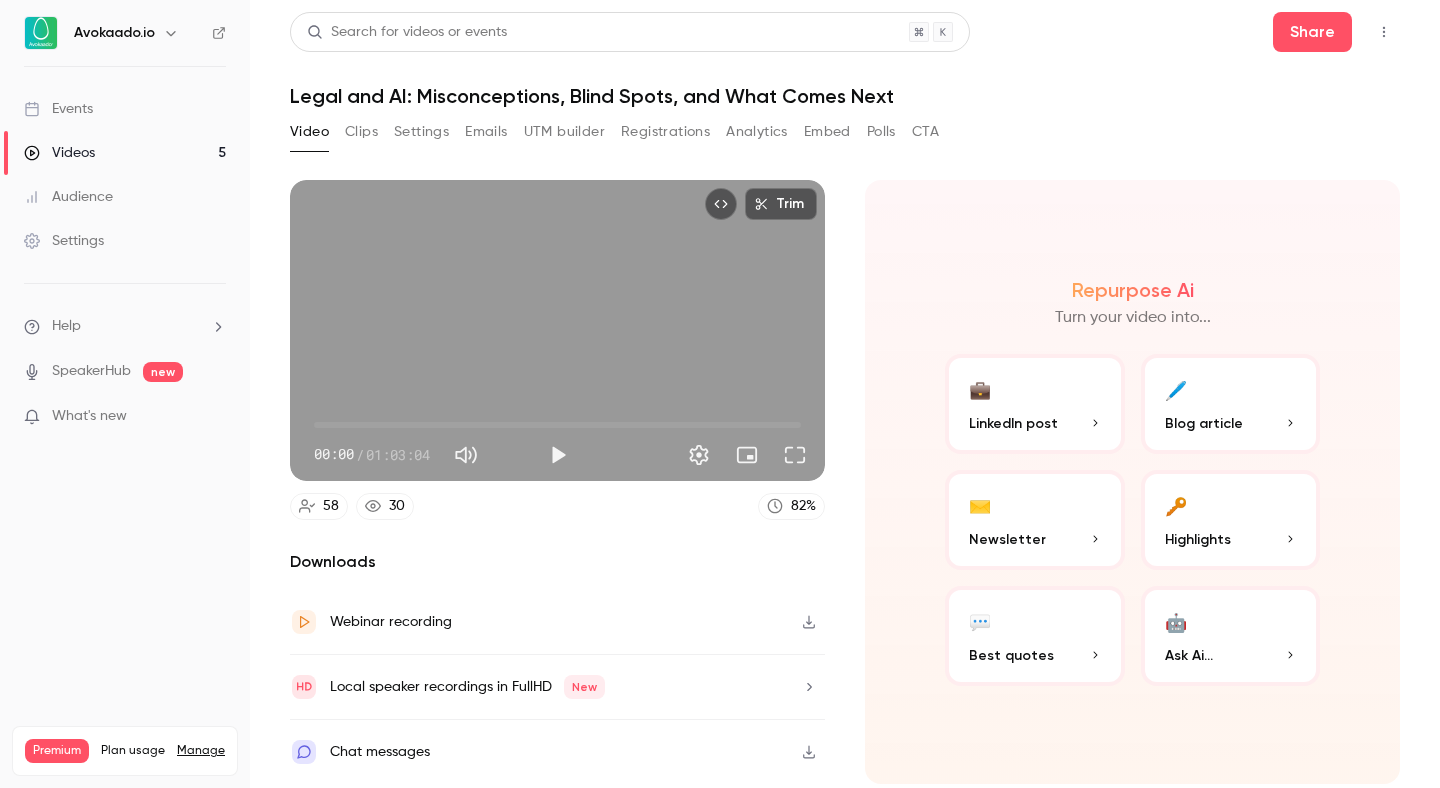 click on "Registrations" at bounding box center [665, 132] 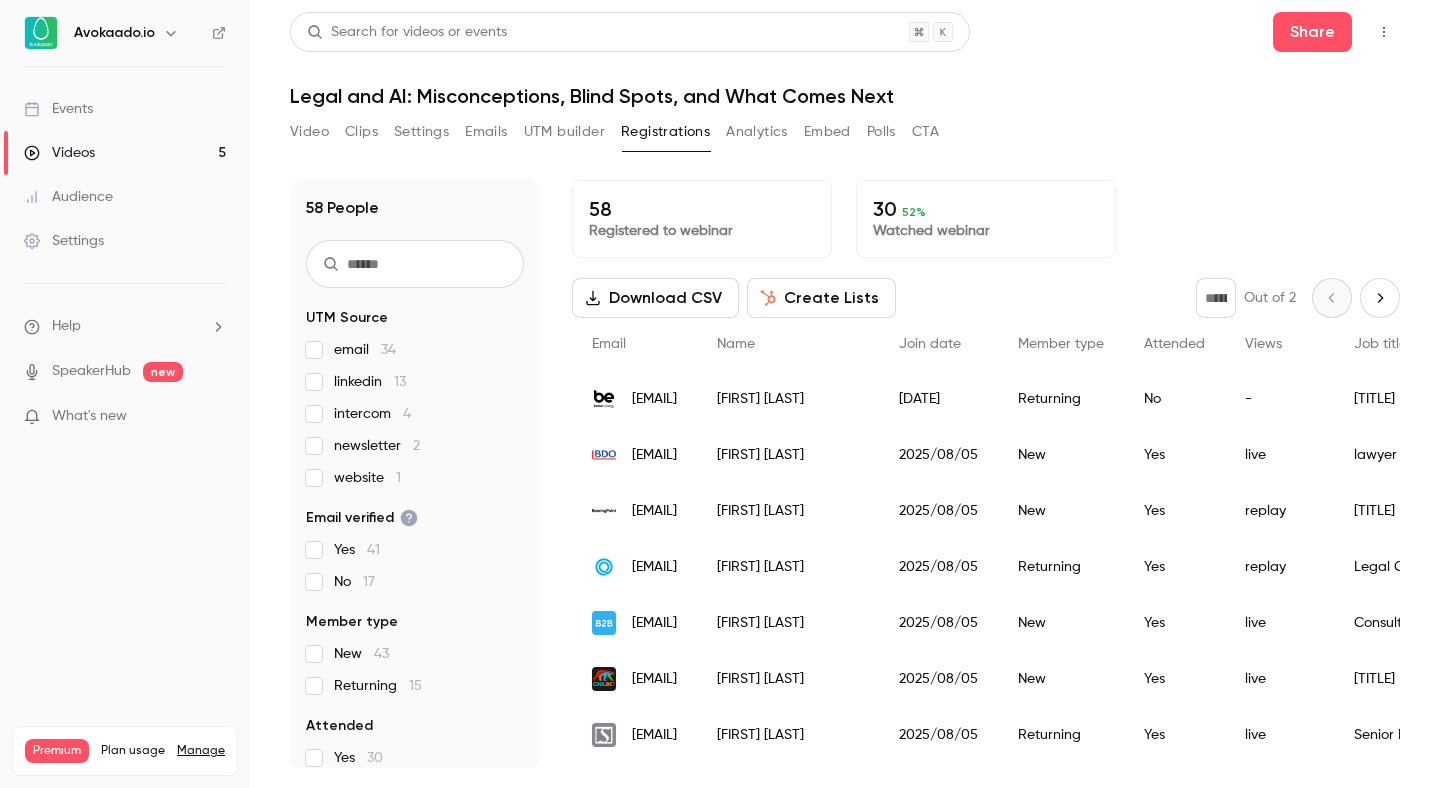 type 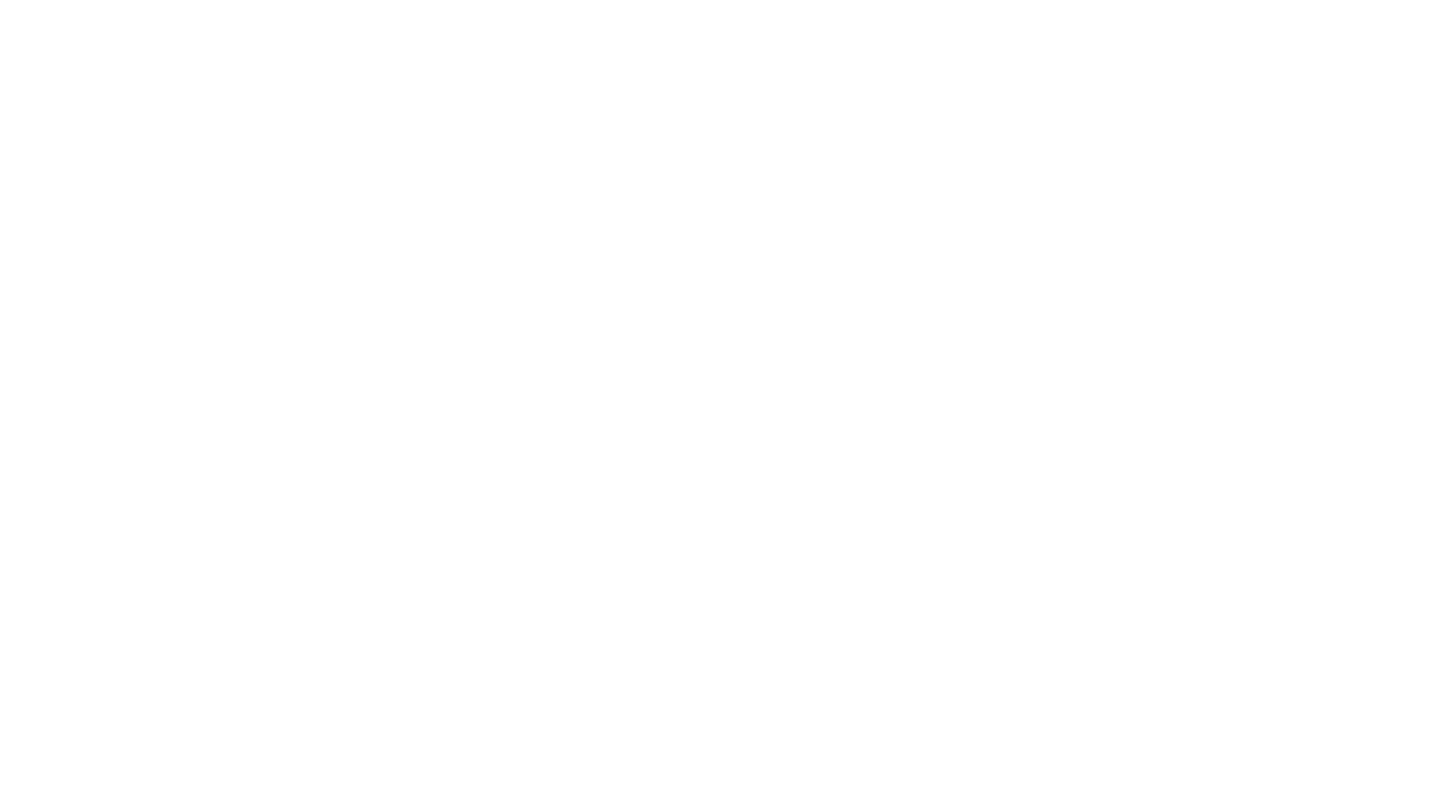 scroll, scrollTop: 0, scrollLeft: 0, axis: both 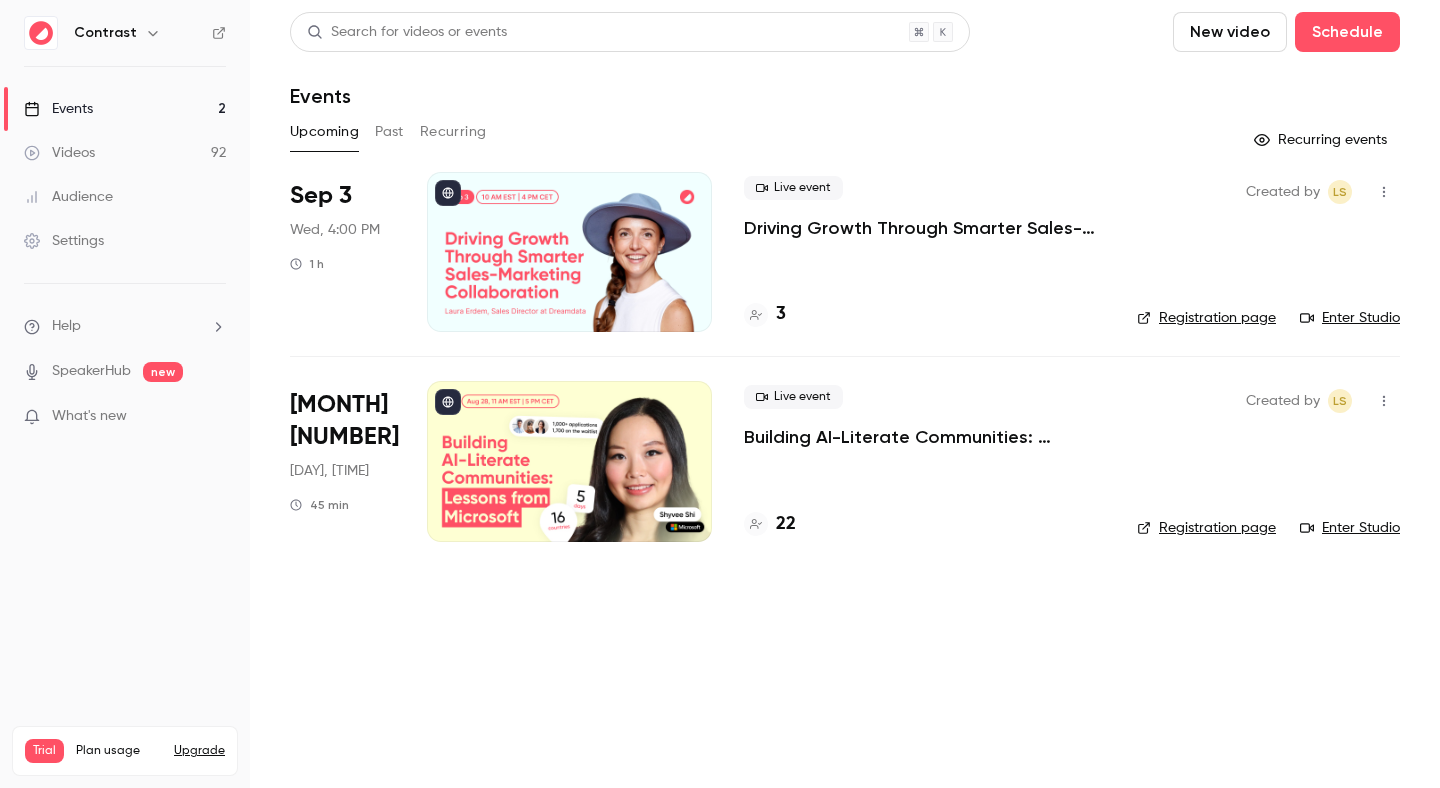 click 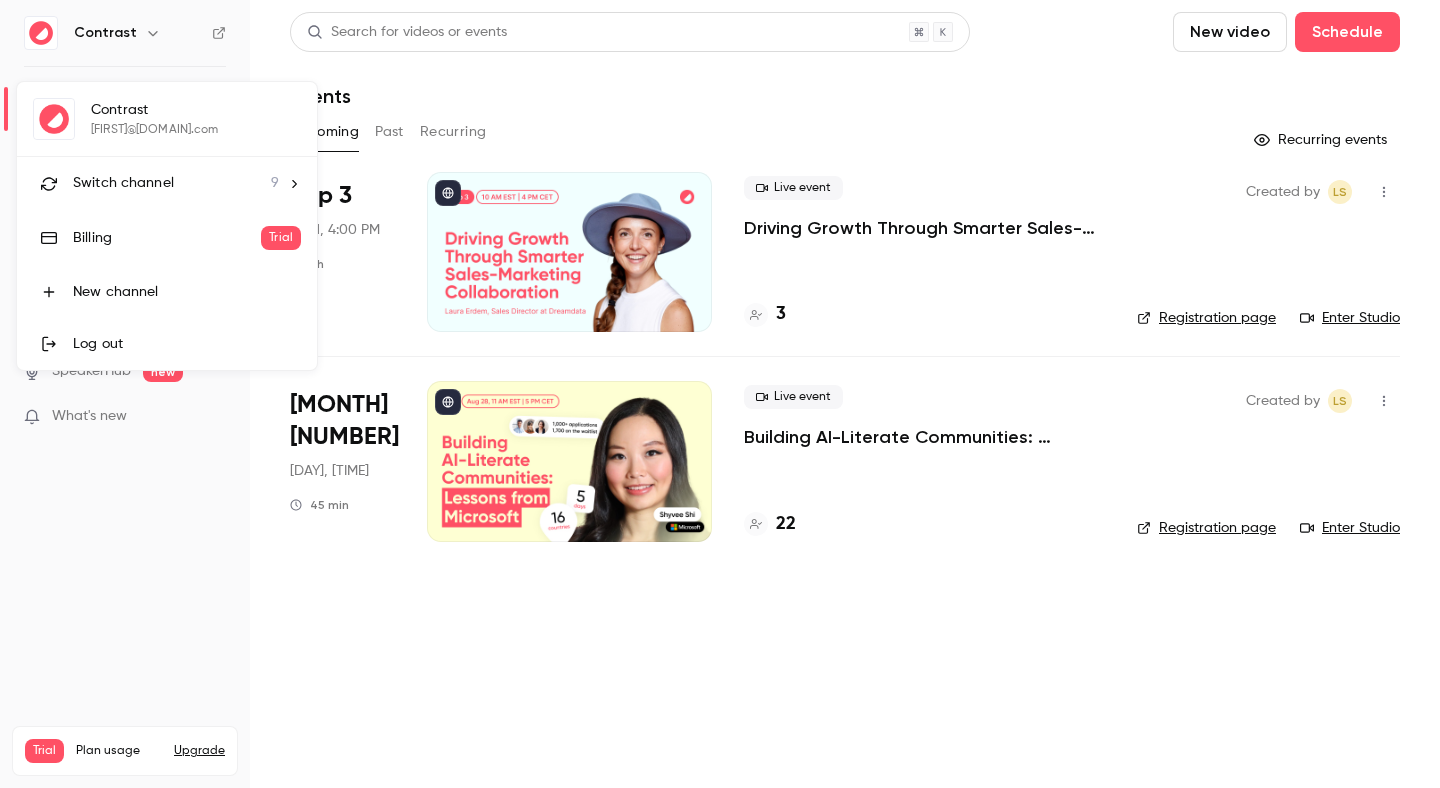click on "Switch channel" at bounding box center (123, 183) 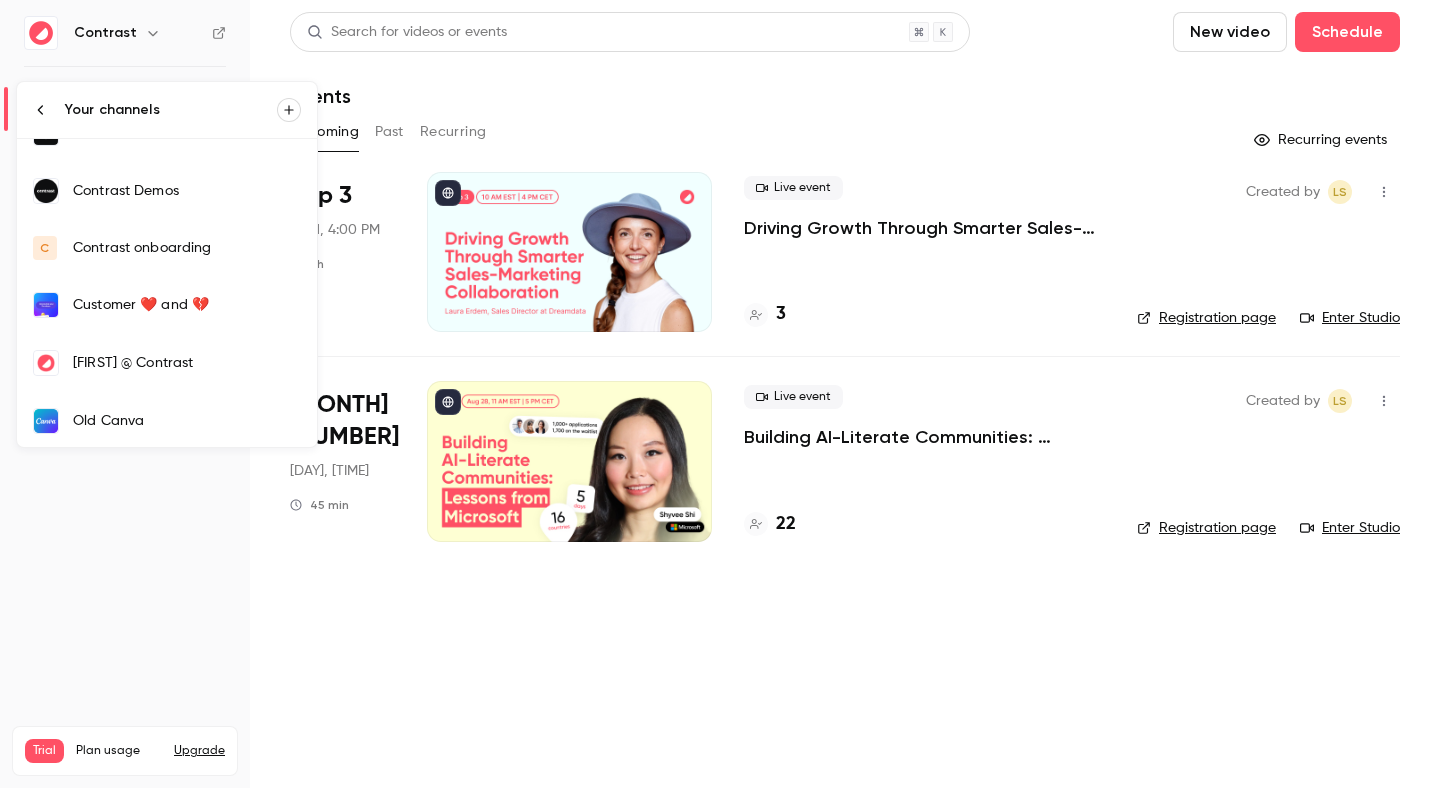 scroll, scrollTop: 210, scrollLeft: 0, axis: vertical 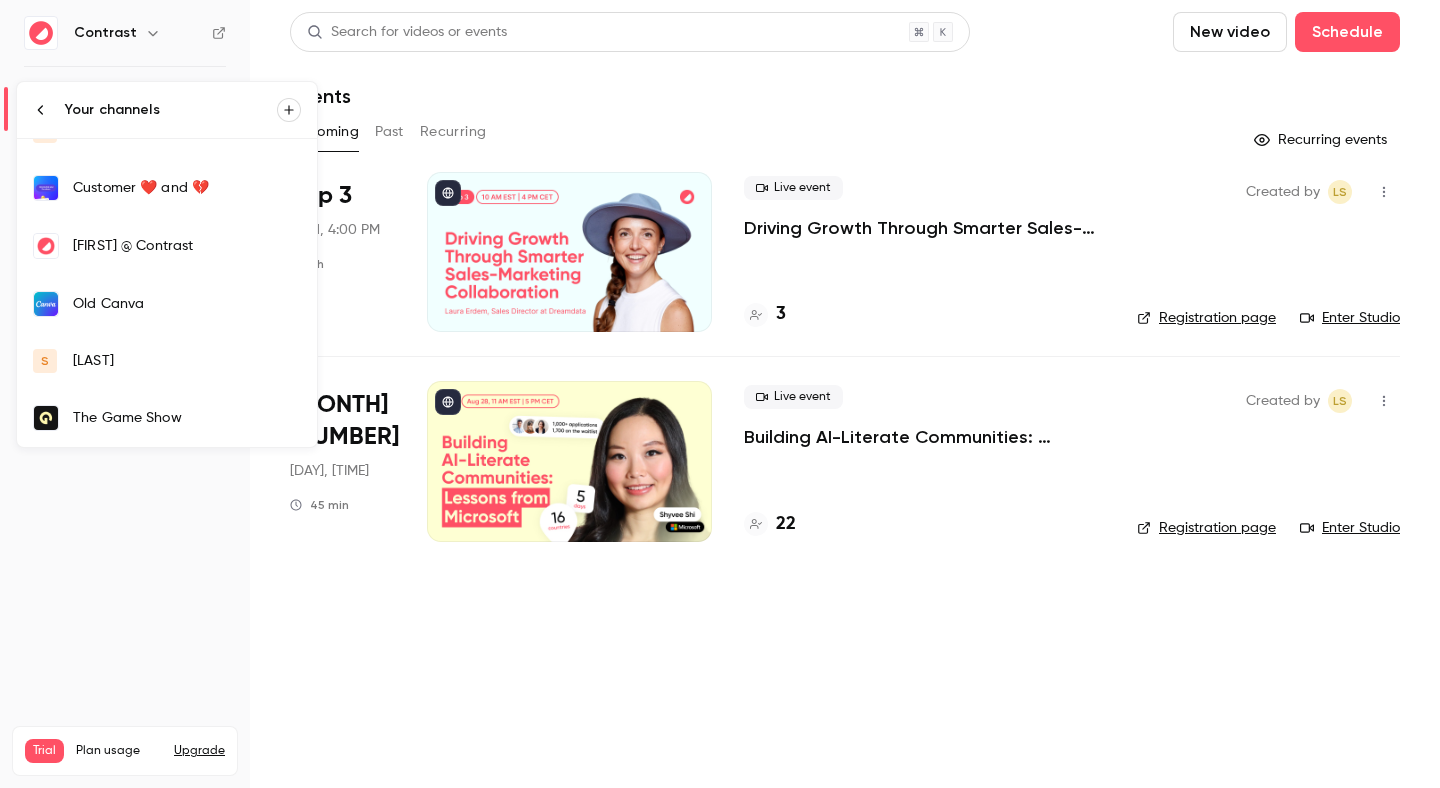 click on "[LAST]" at bounding box center (187, 361) 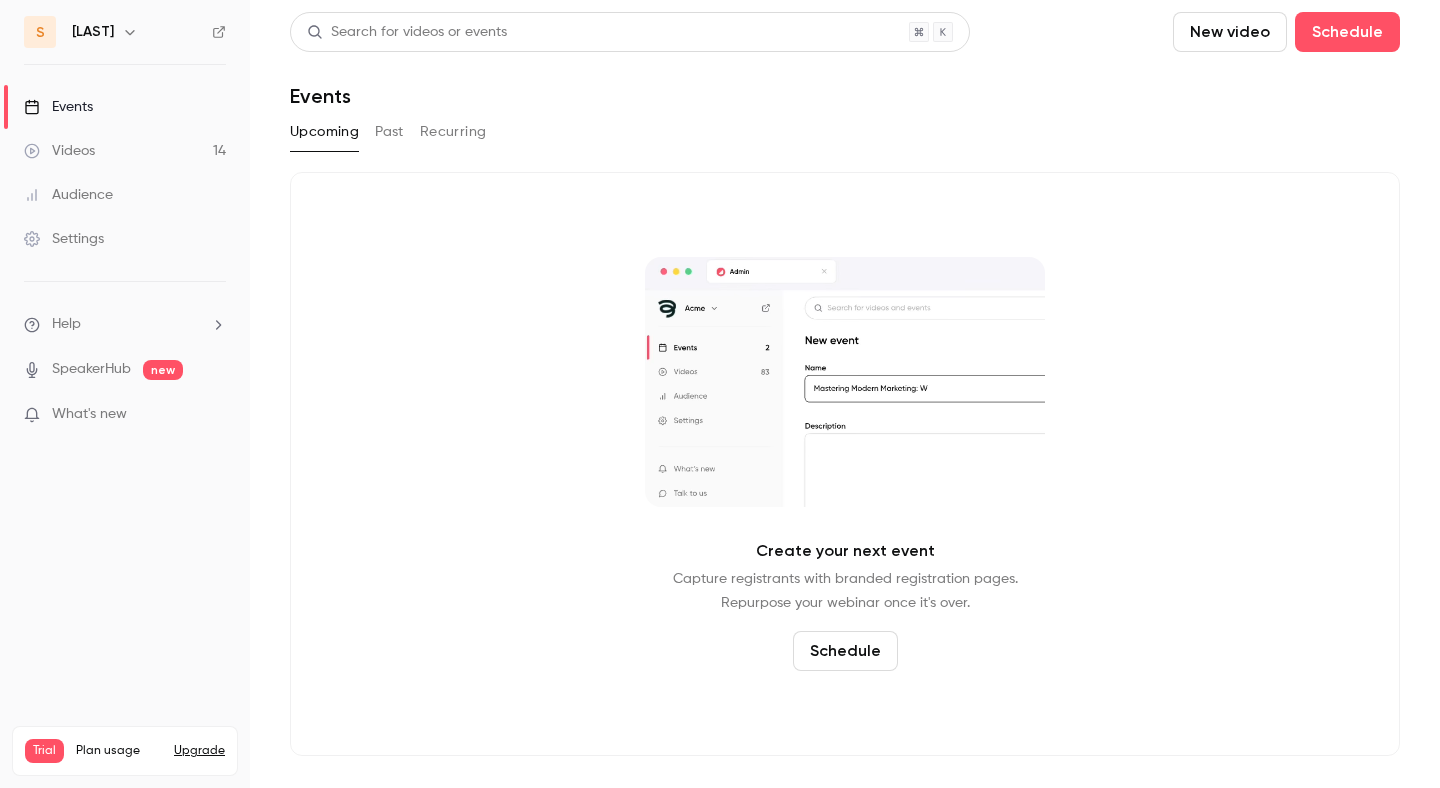 click on "Videos 14" at bounding box center (125, 151) 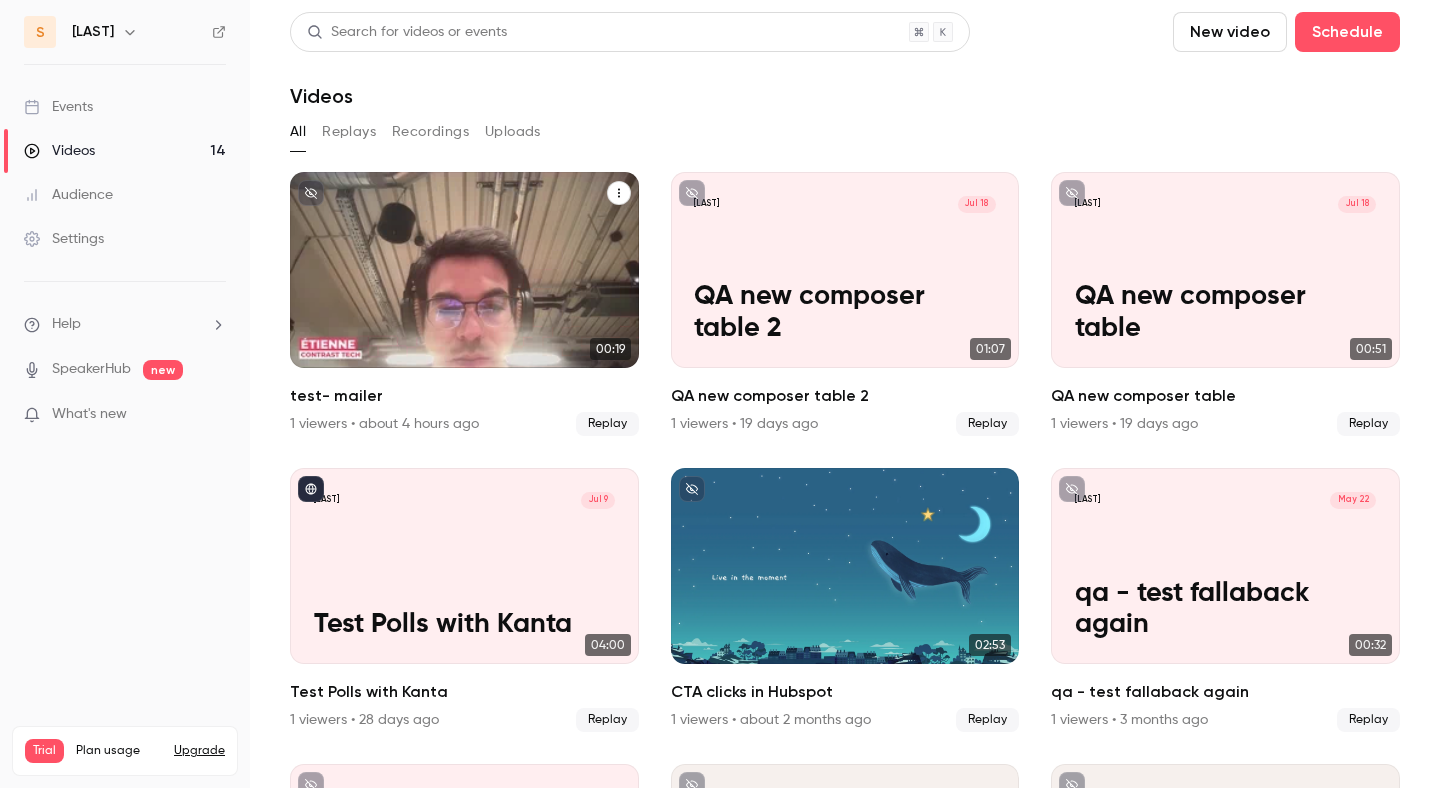 click on "[LAST] [MONTH] [NUMBER] test- mailer" at bounding box center (464, 270) 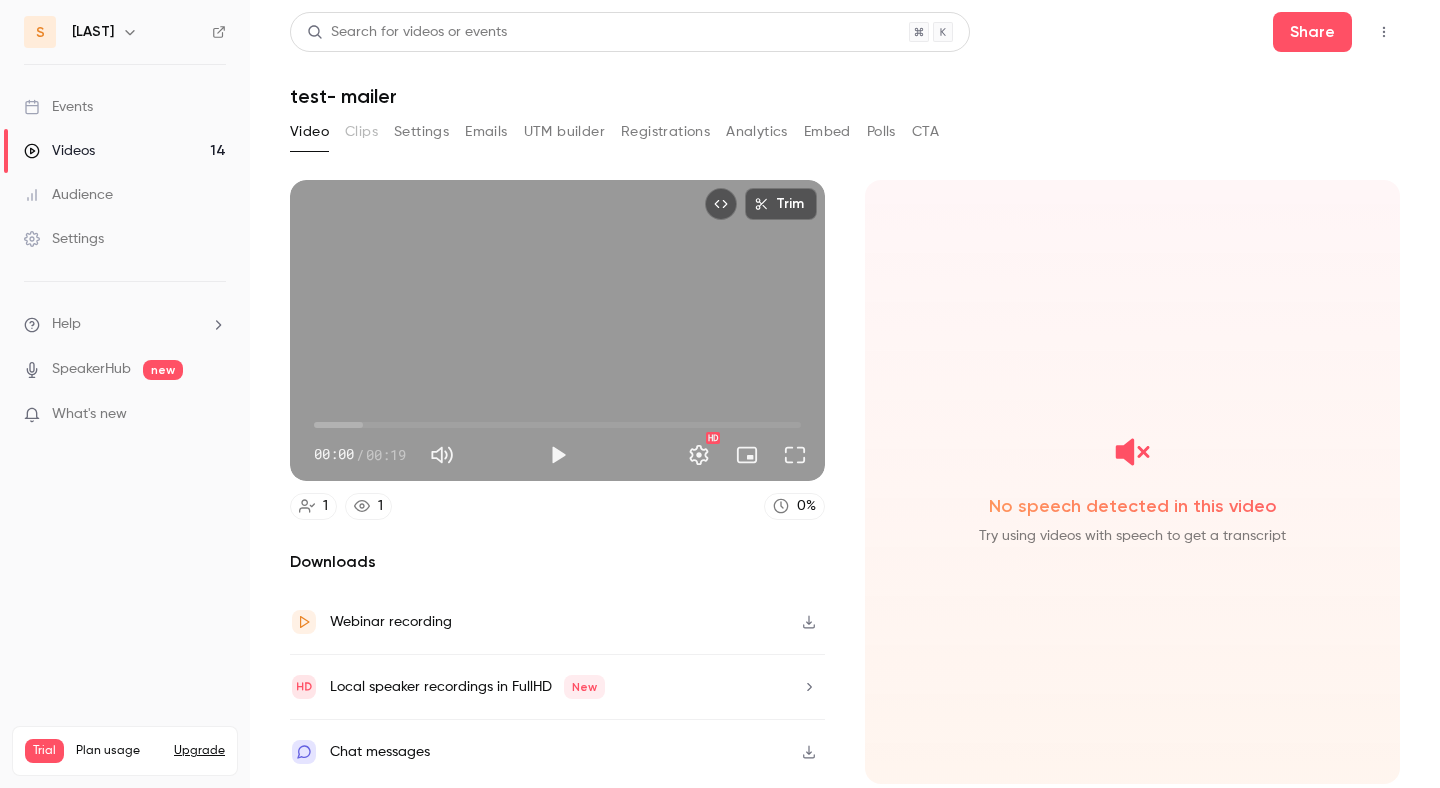 click on "Registrations" at bounding box center [665, 132] 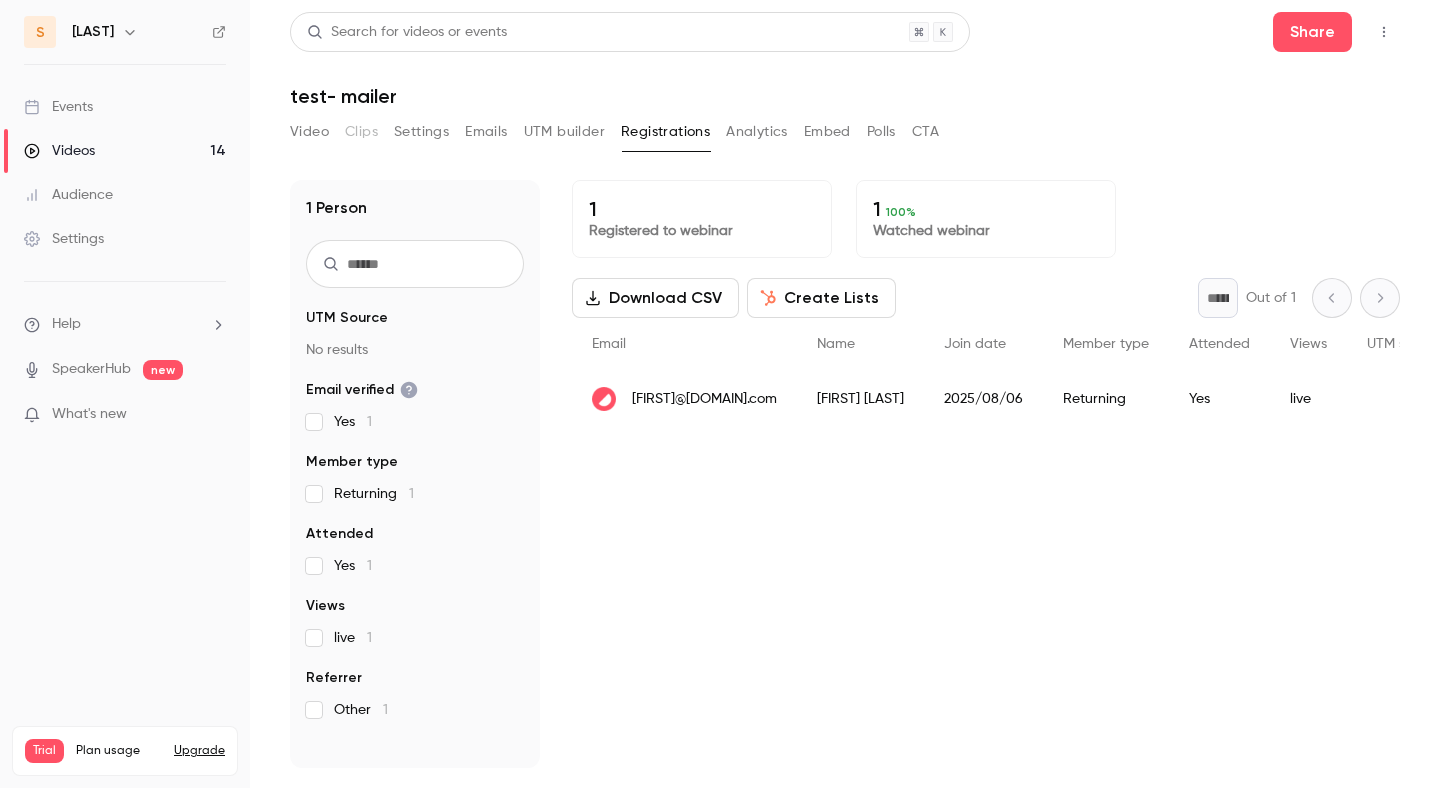 click on "Create Lists" at bounding box center [821, 298] 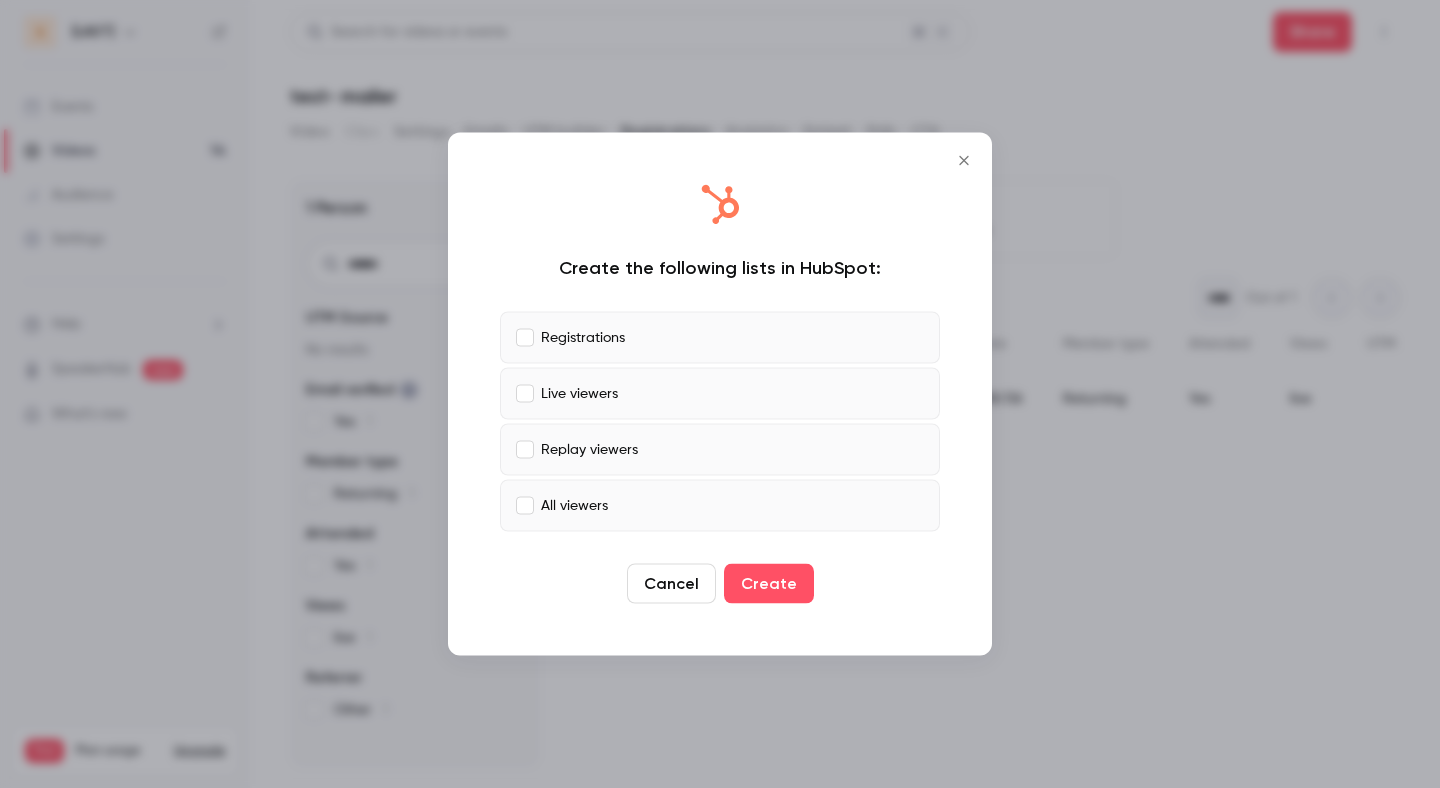 click on "Registrations" at bounding box center (583, 337) 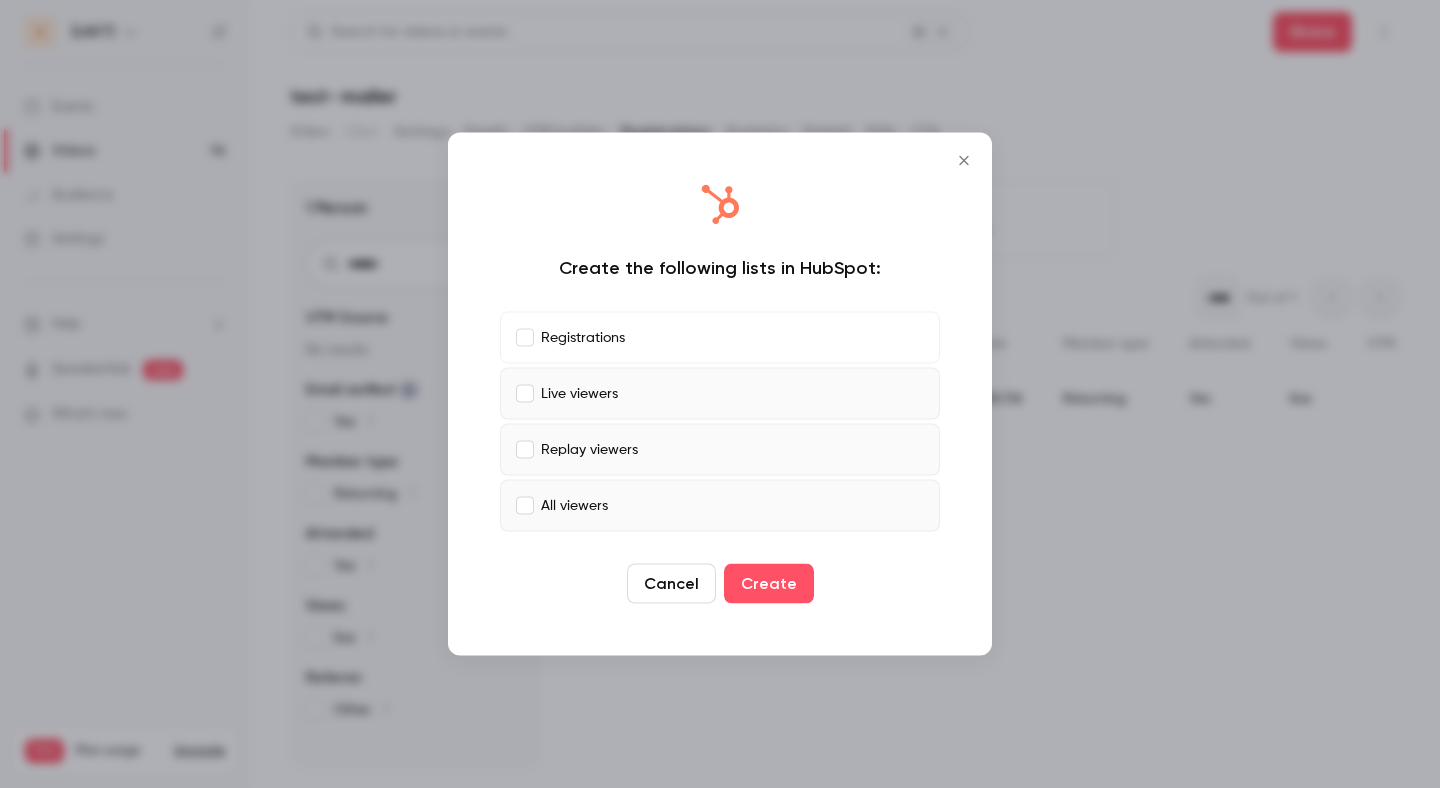 click on "Live viewers" at bounding box center [720, 394] 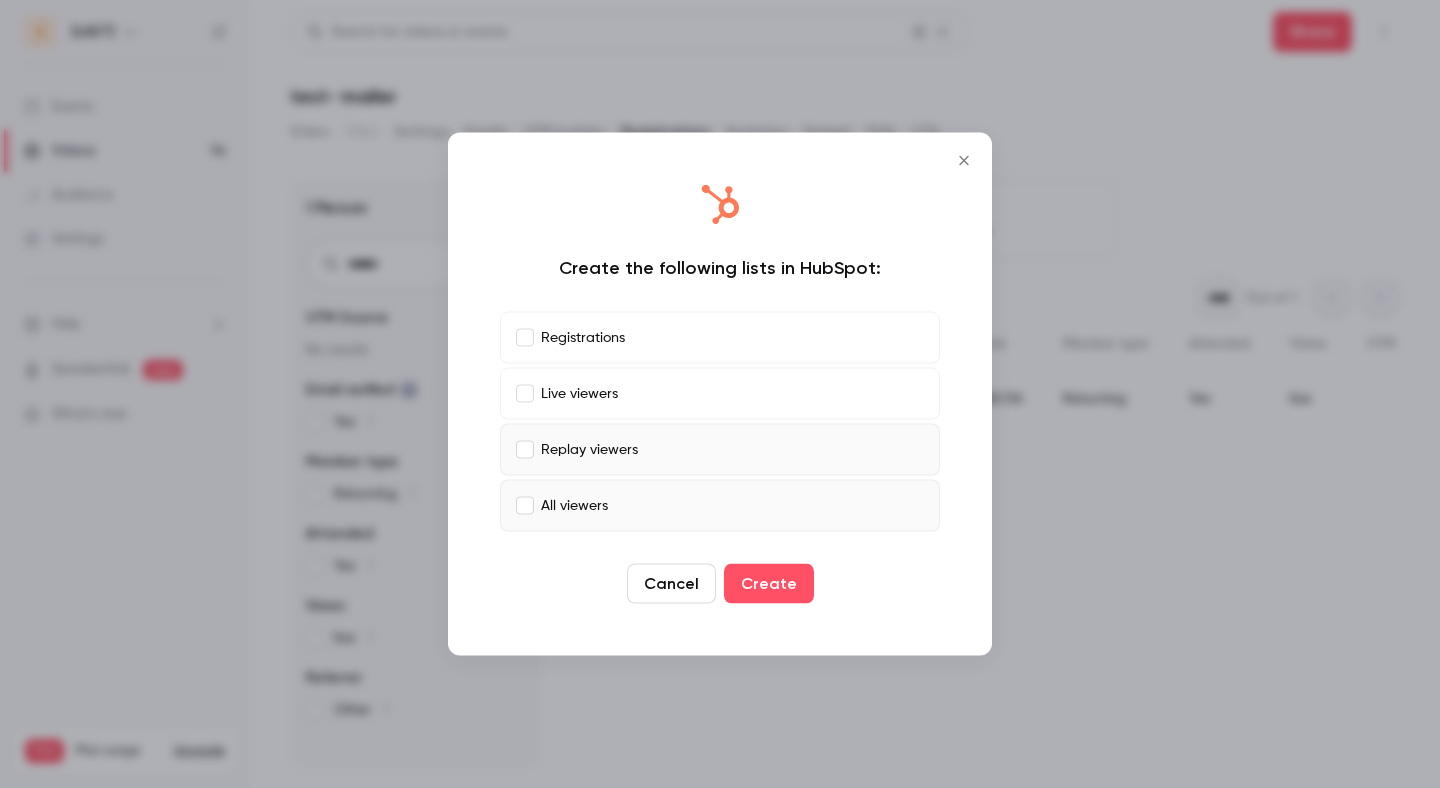click on "Replay viewers" at bounding box center [589, 449] 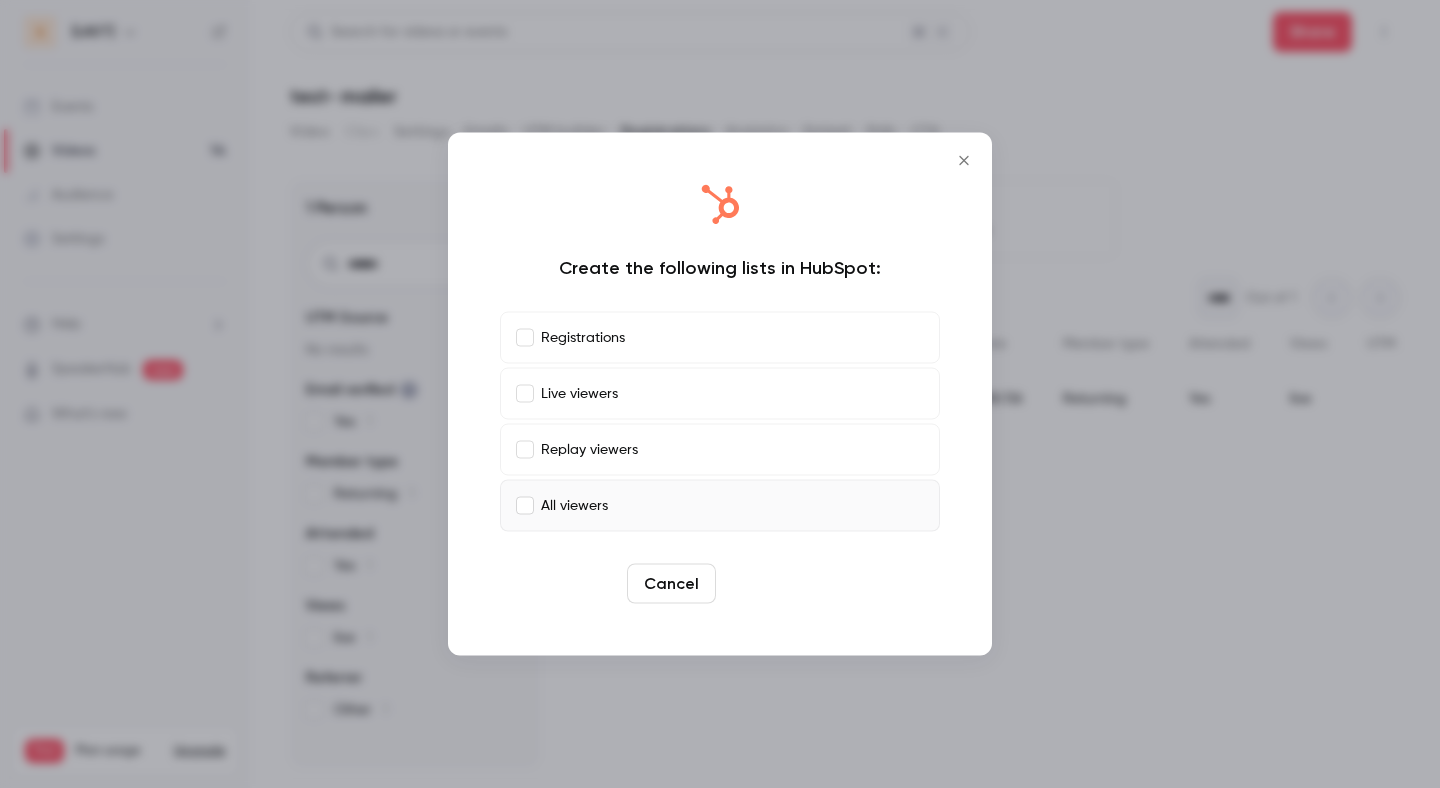 click on "Create" at bounding box center (769, 584) 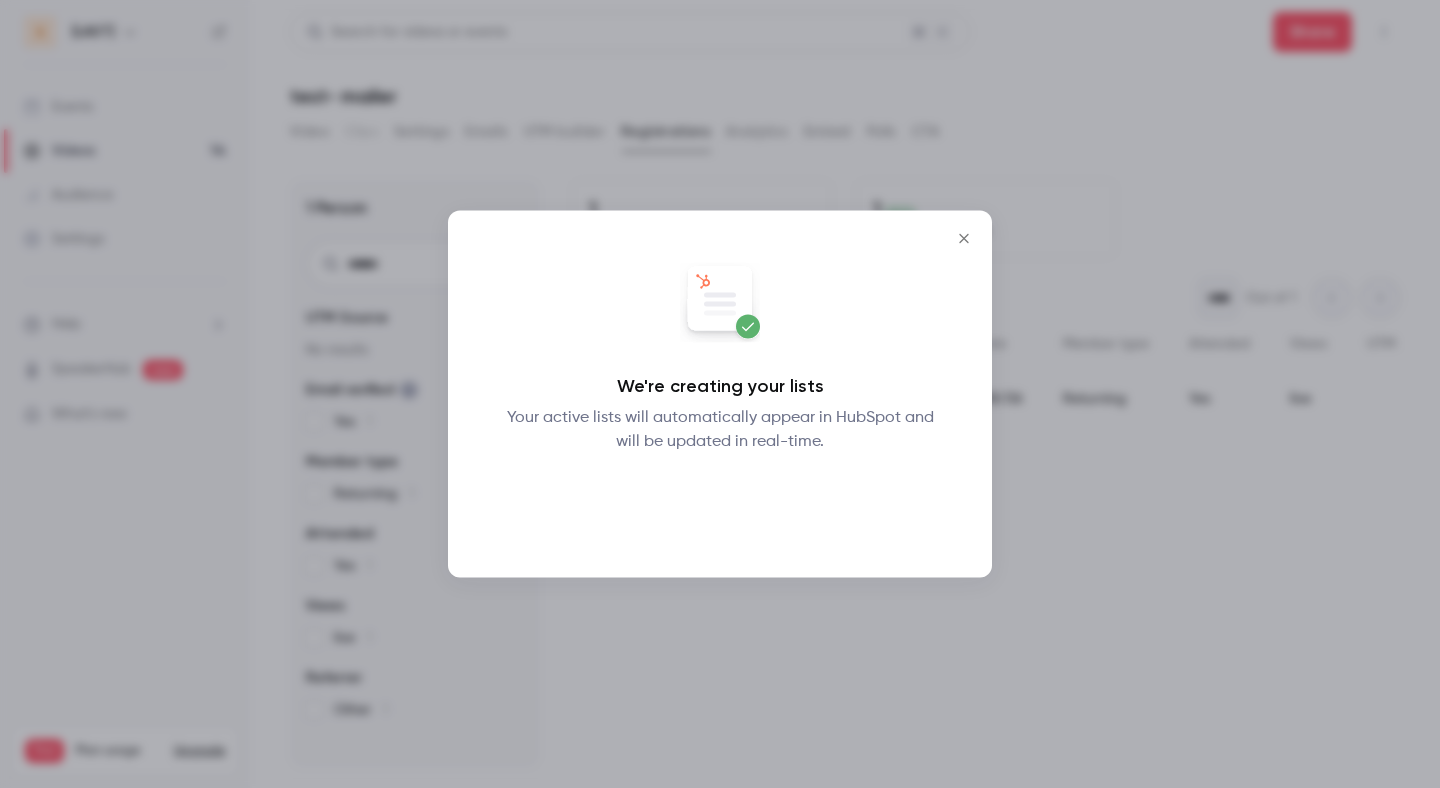 click on "Okay" at bounding box center (720, 506) 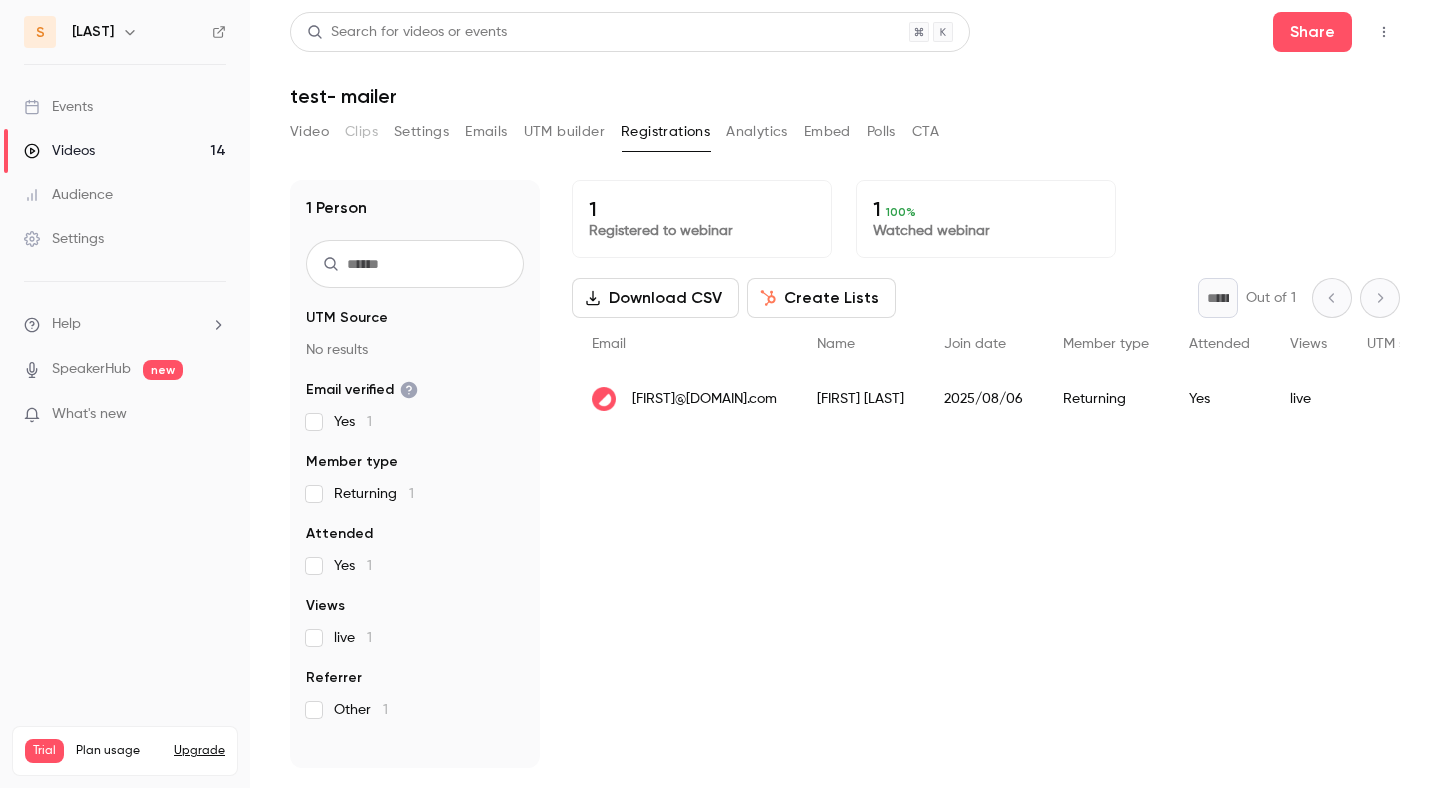 type 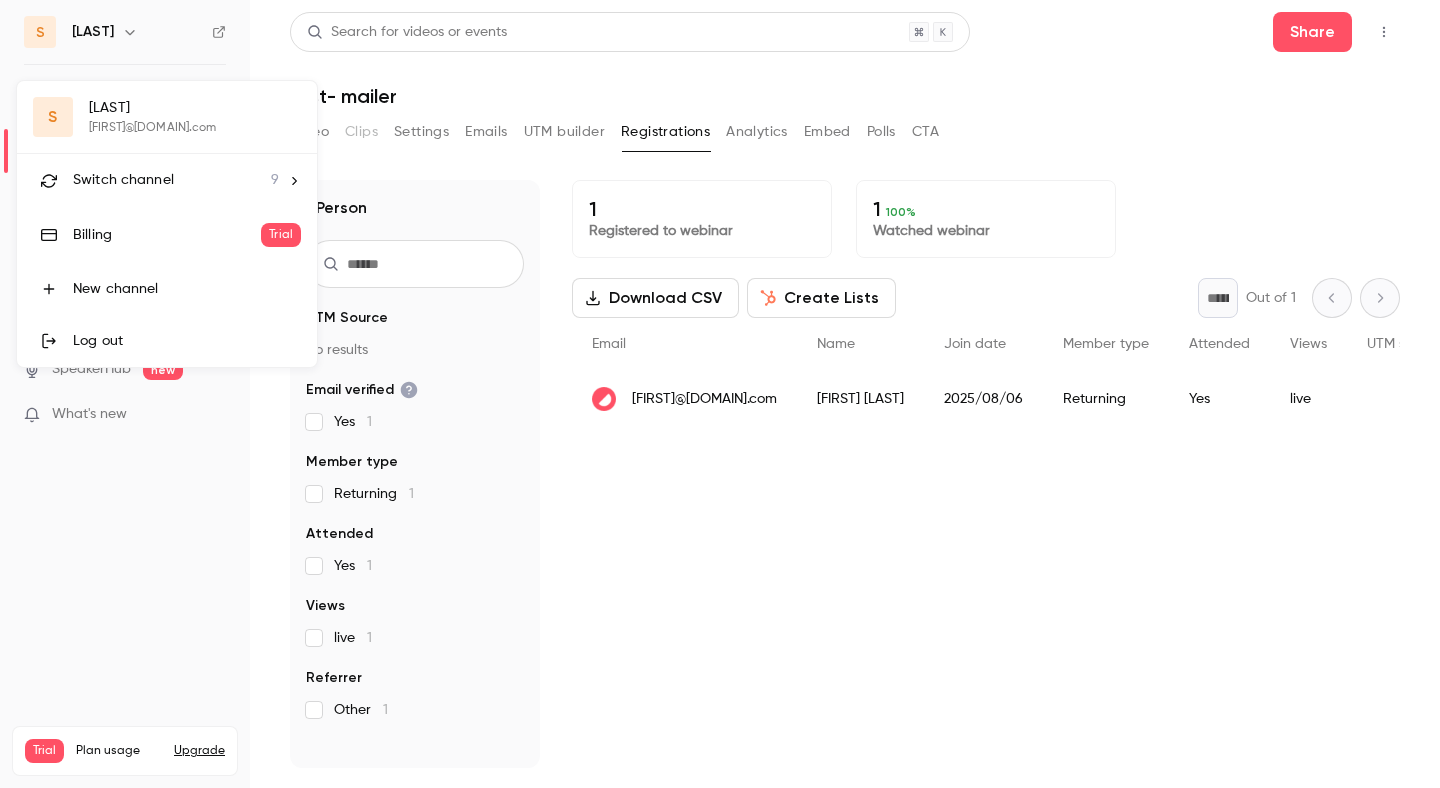 click on "Log out" at bounding box center (187, 341) 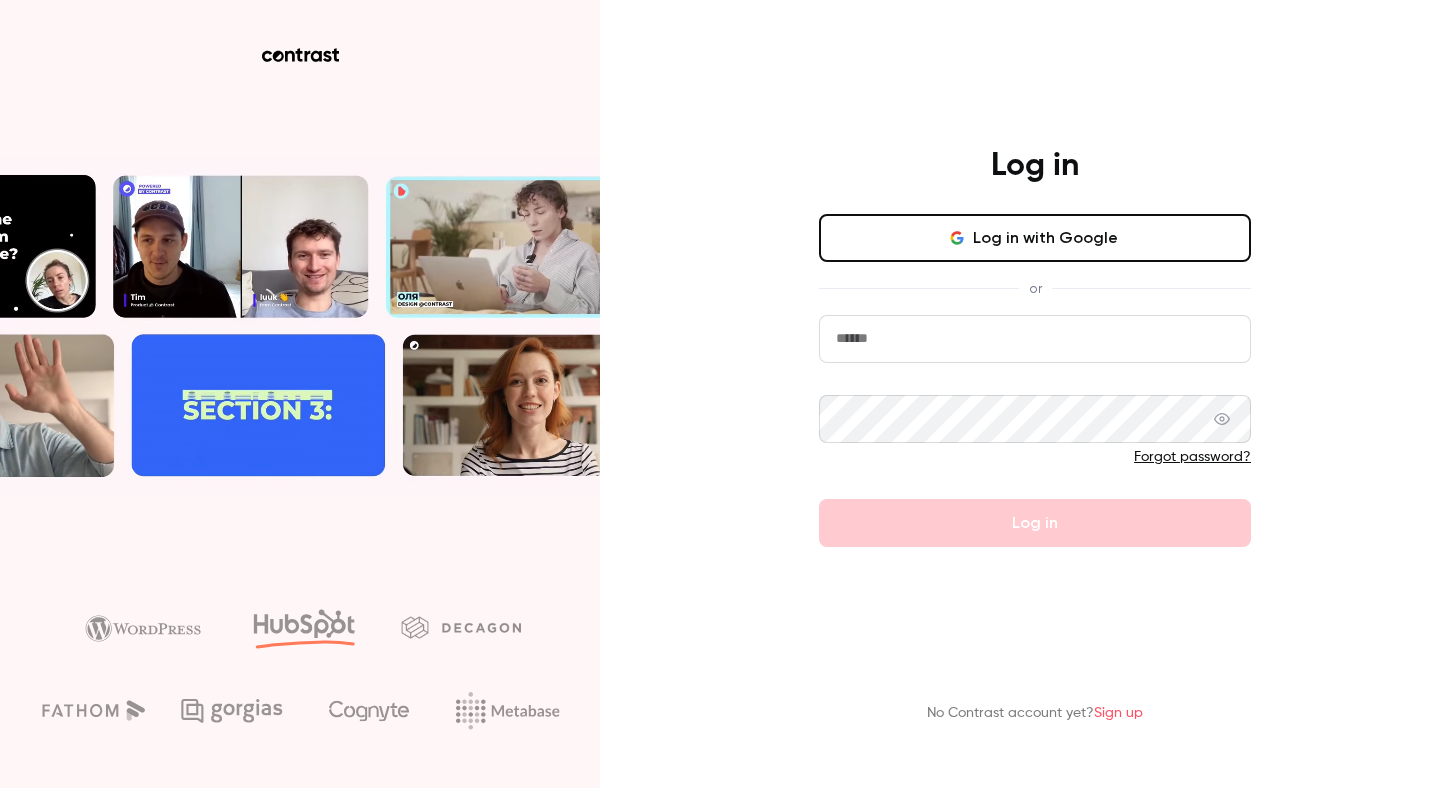 click on "Log in with Google" at bounding box center [1035, 238] 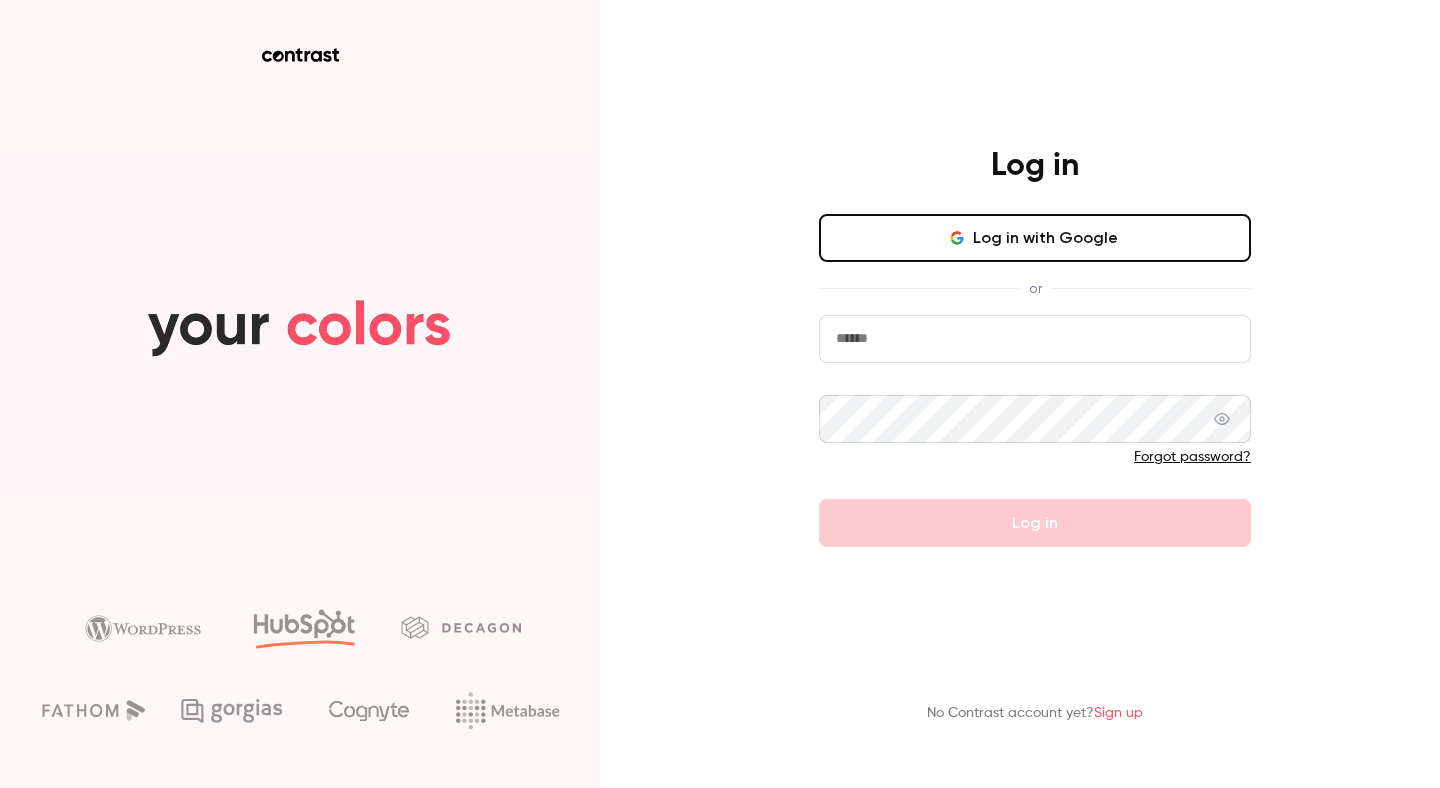 click at bounding box center (1035, 339) 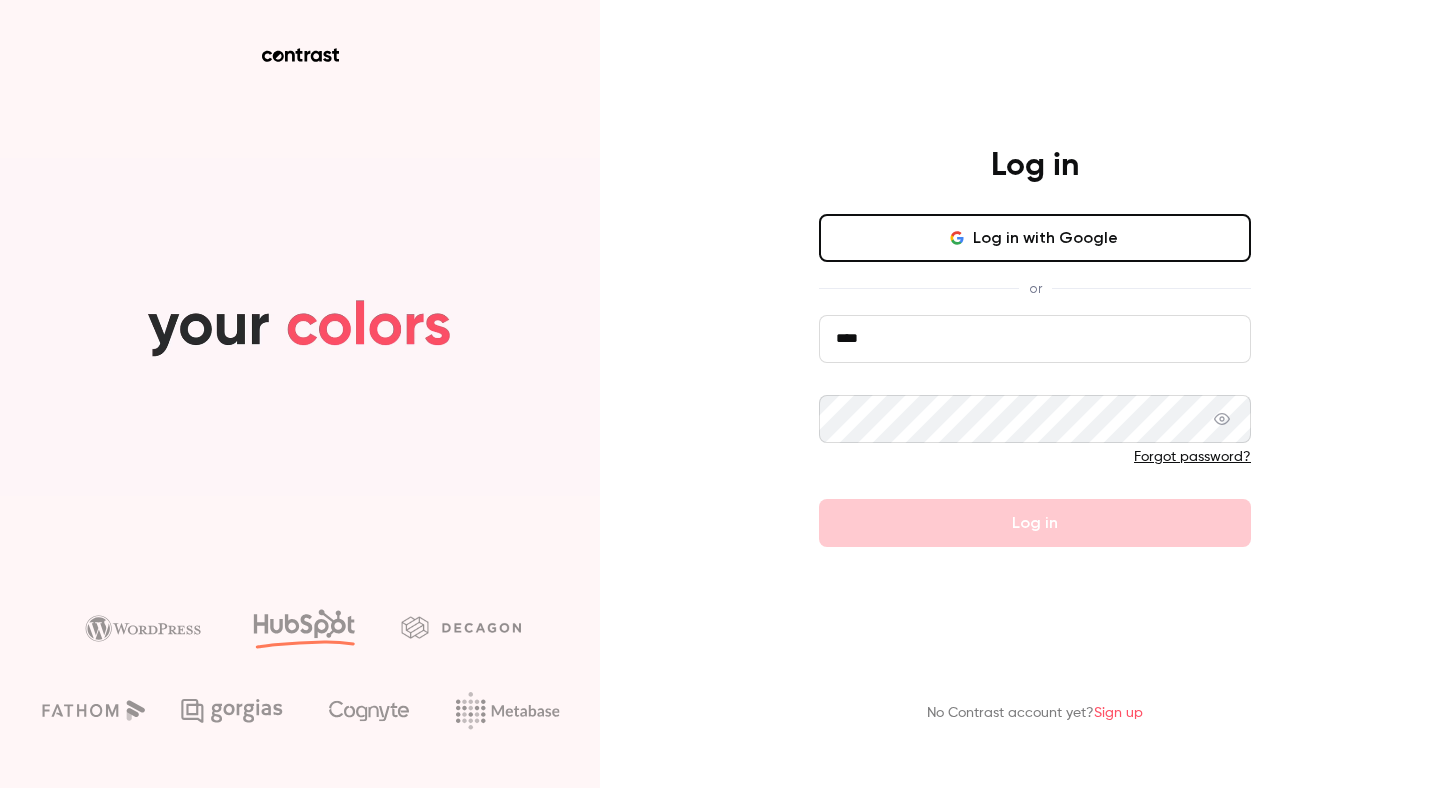 type on "**********" 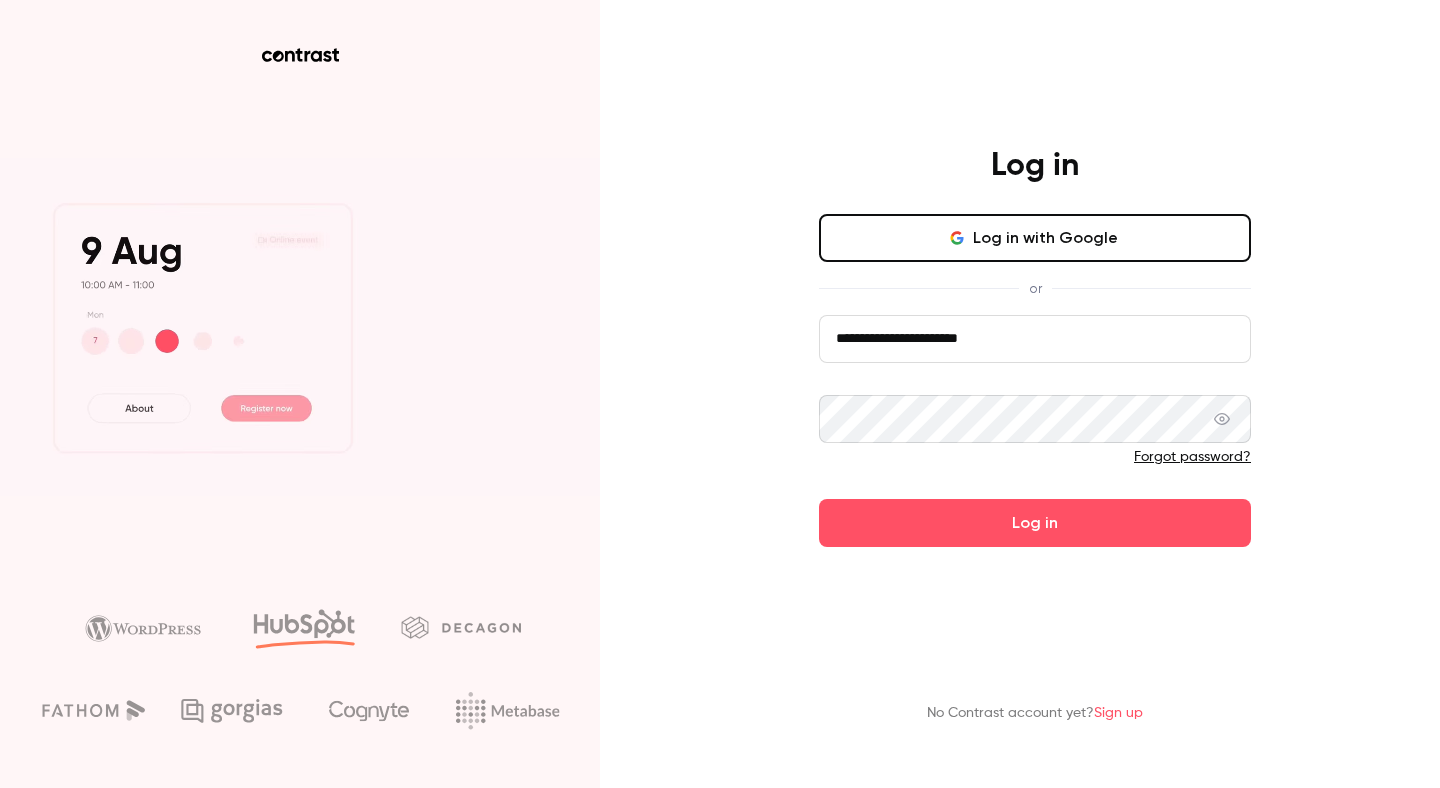 click on "Log in" at bounding box center (1035, 523) 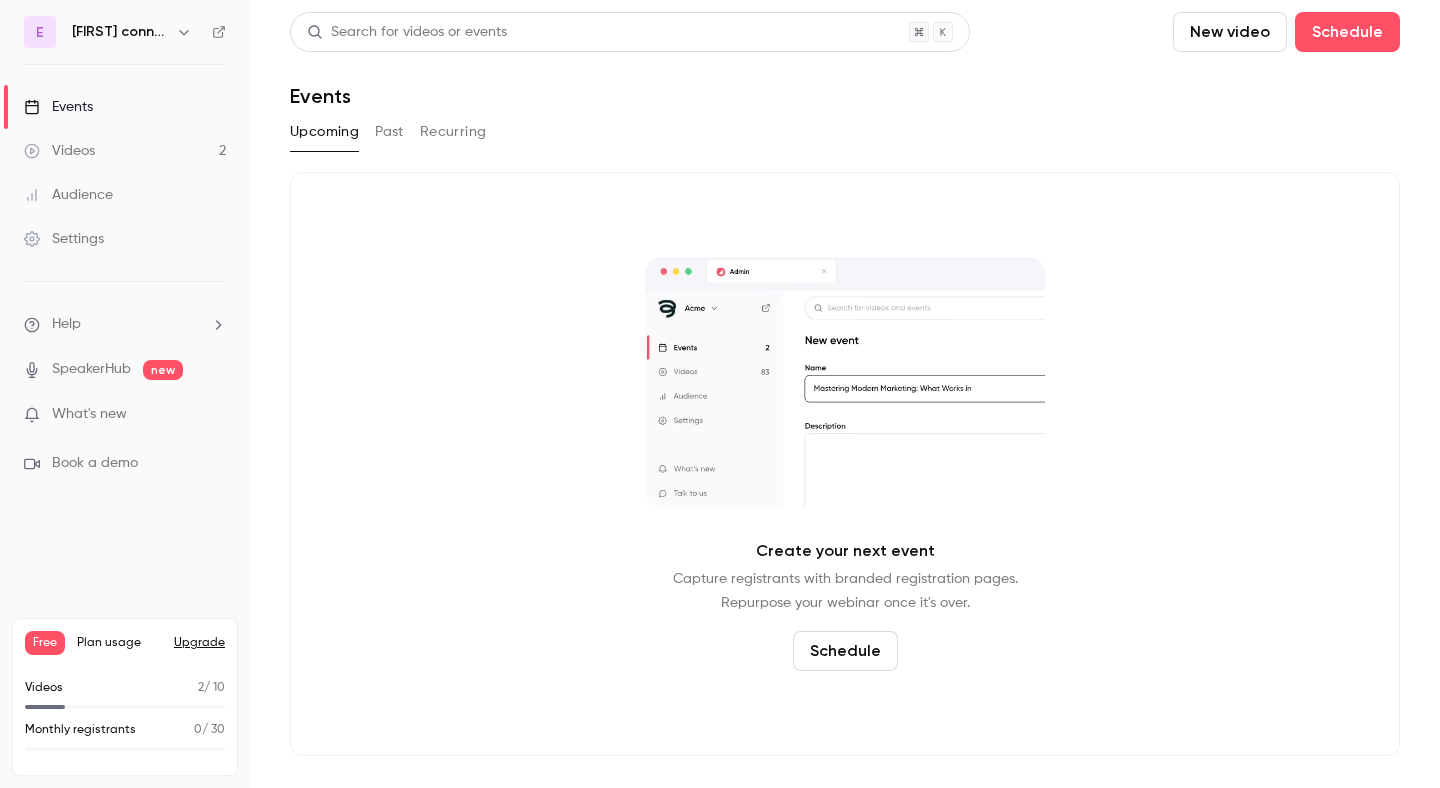 click on "Settings" at bounding box center [125, 239] 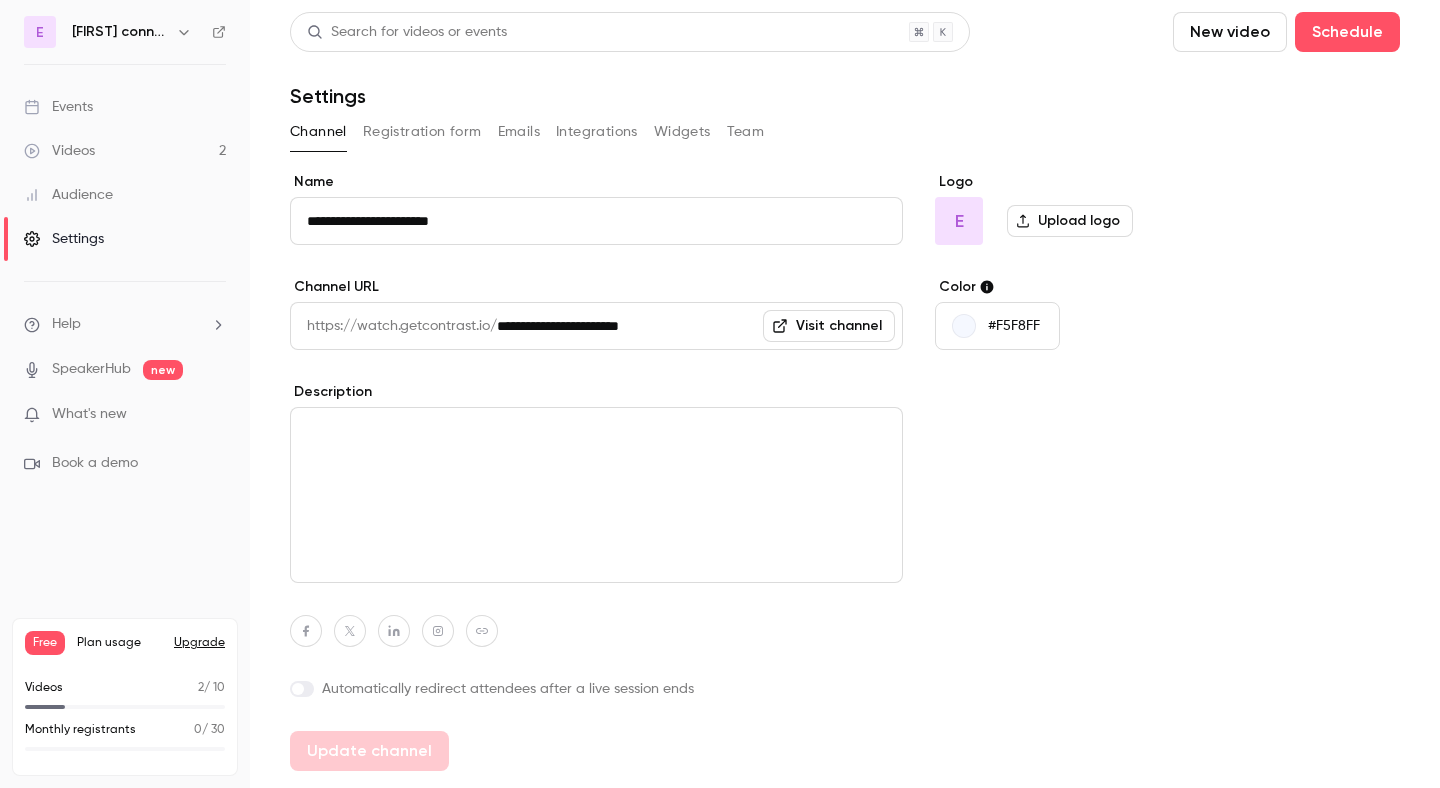 click on "Emails" at bounding box center [519, 132] 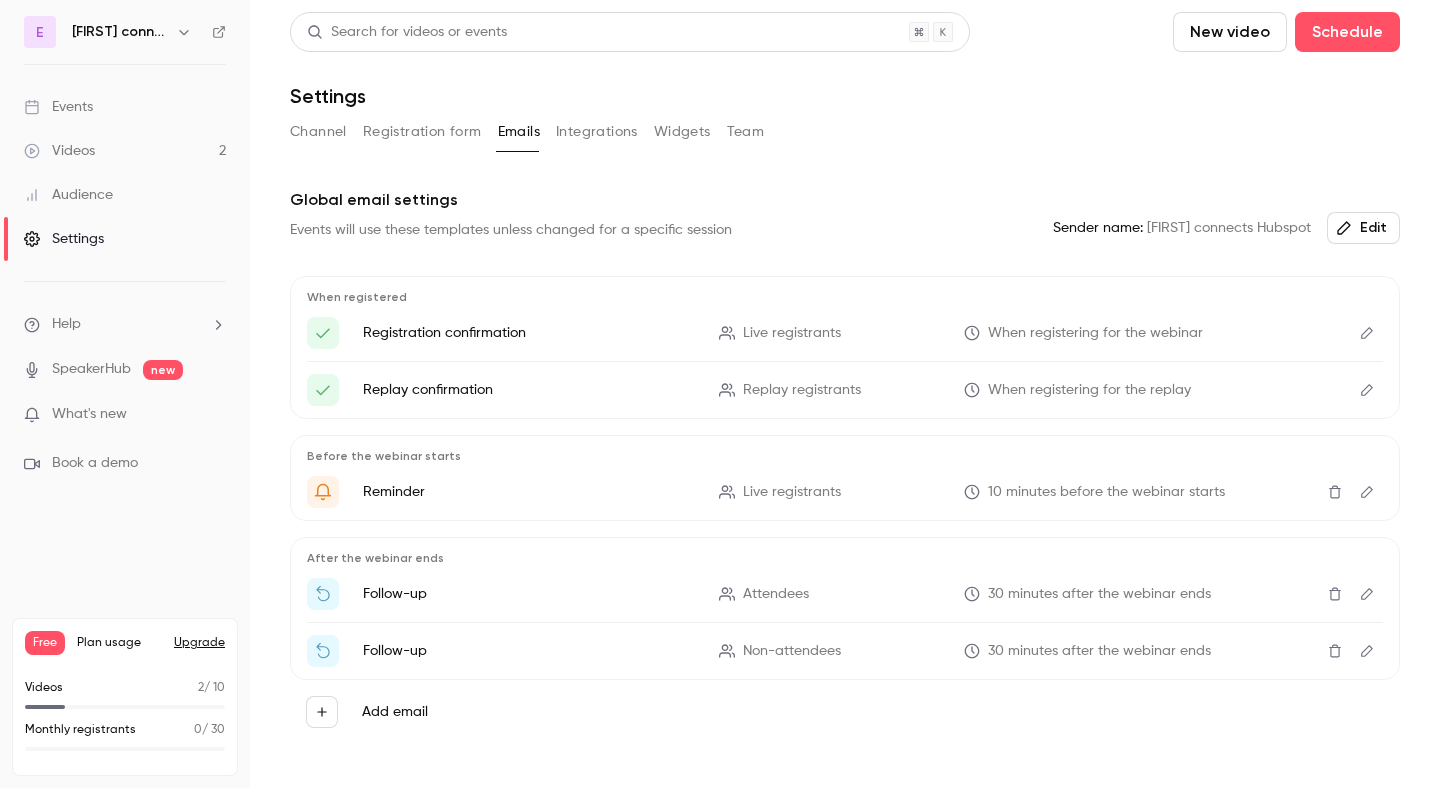 click on "Integrations" at bounding box center (597, 132) 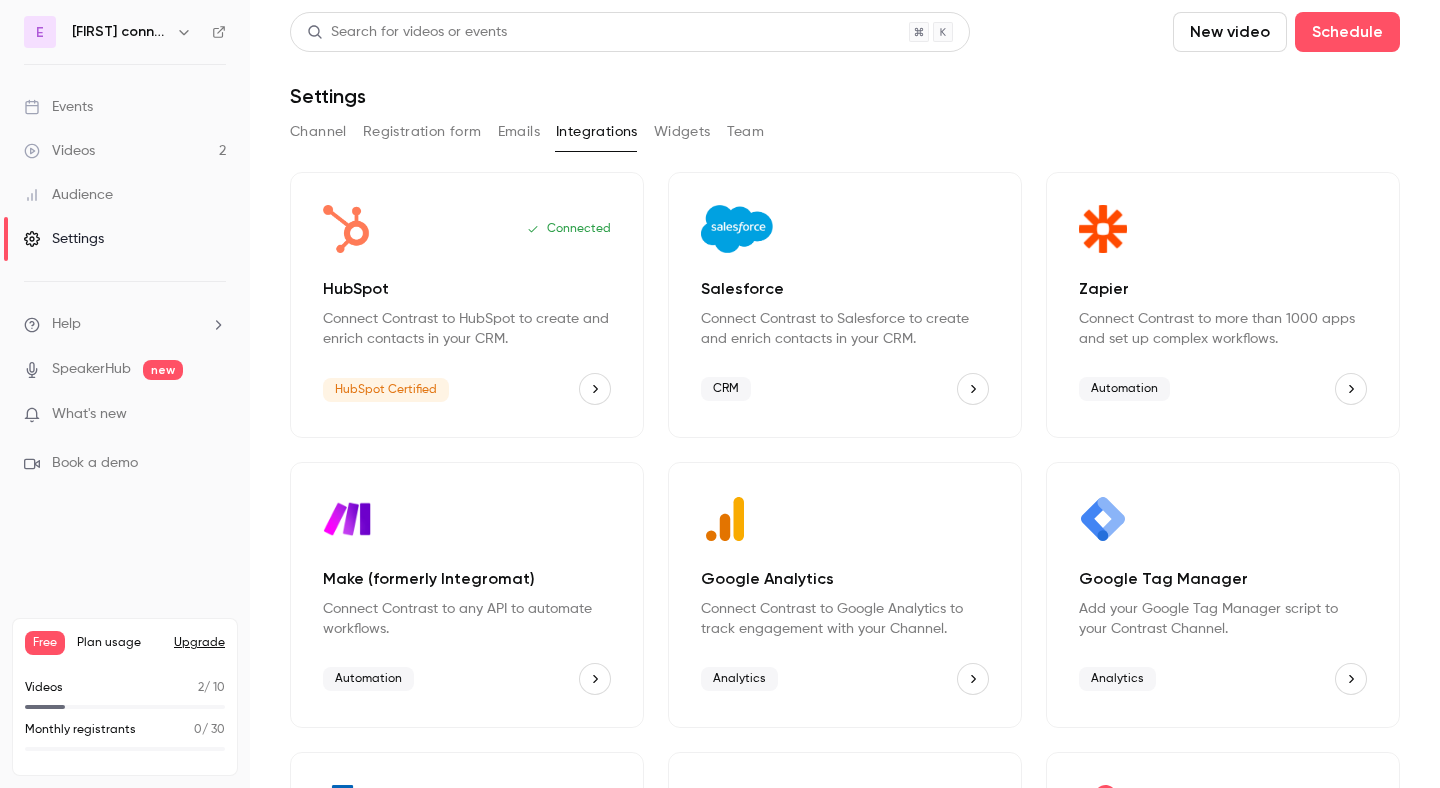 click on "Videos 2" at bounding box center [125, 151] 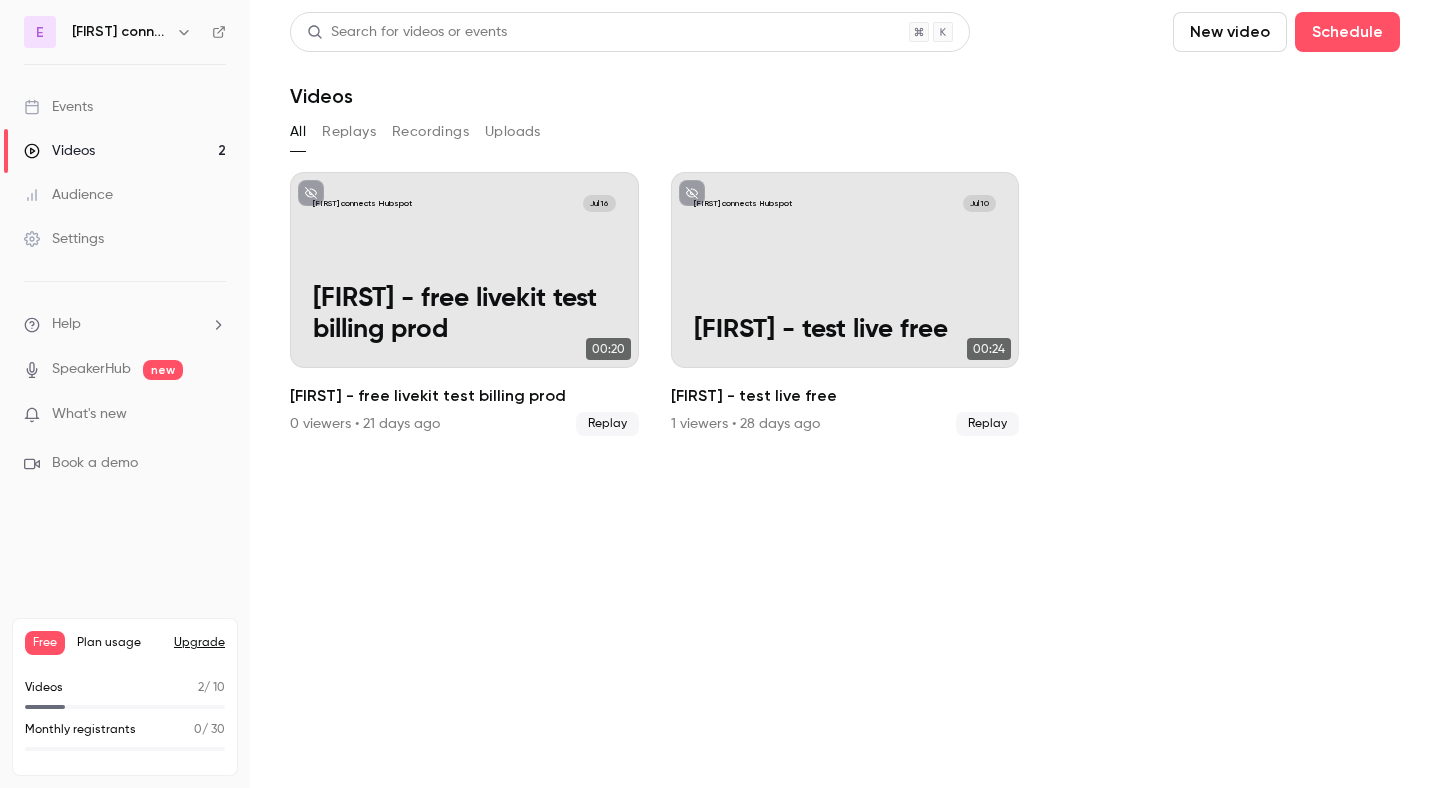 click on "Events" at bounding box center (125, 107) 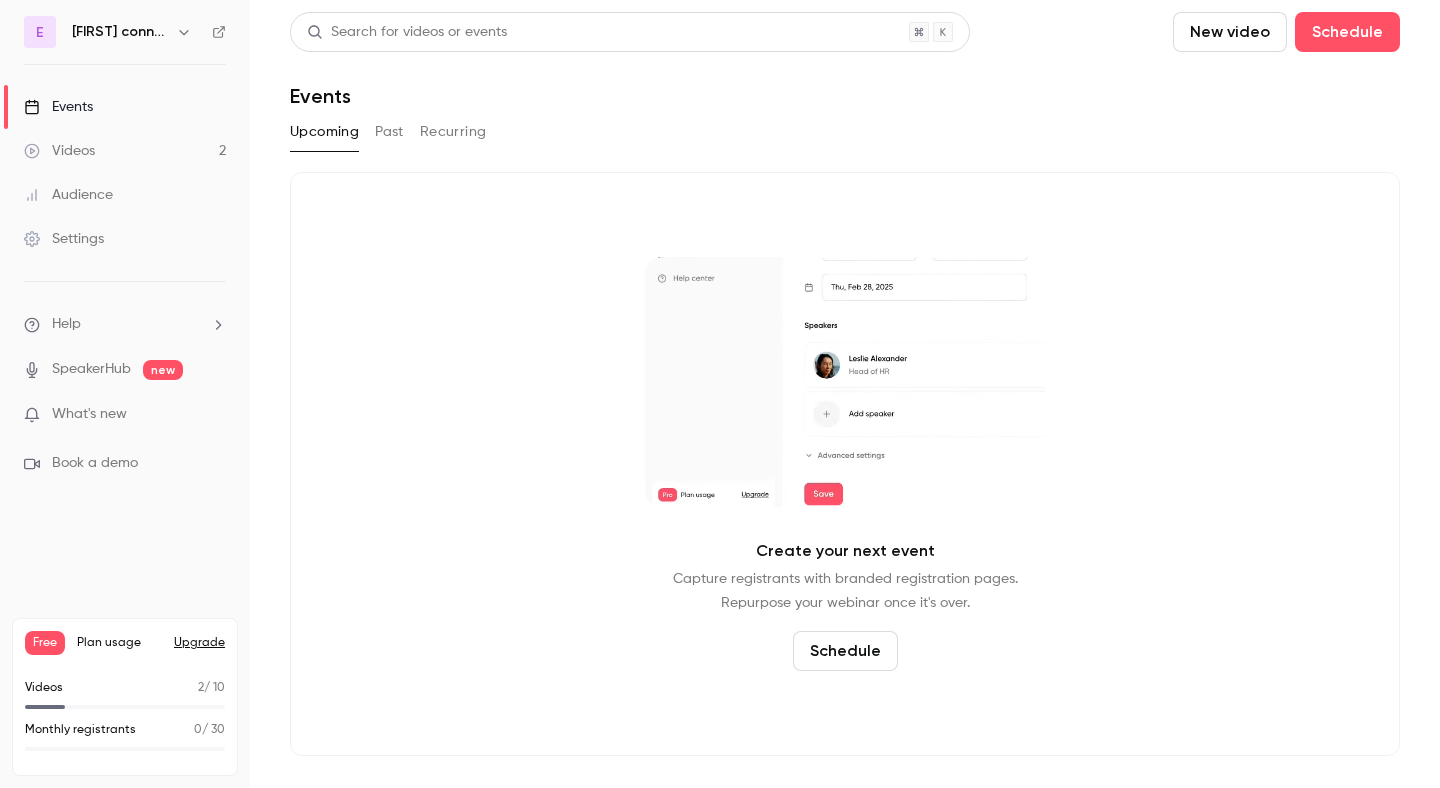 click on "New video" at bounding box center (1230, 32) 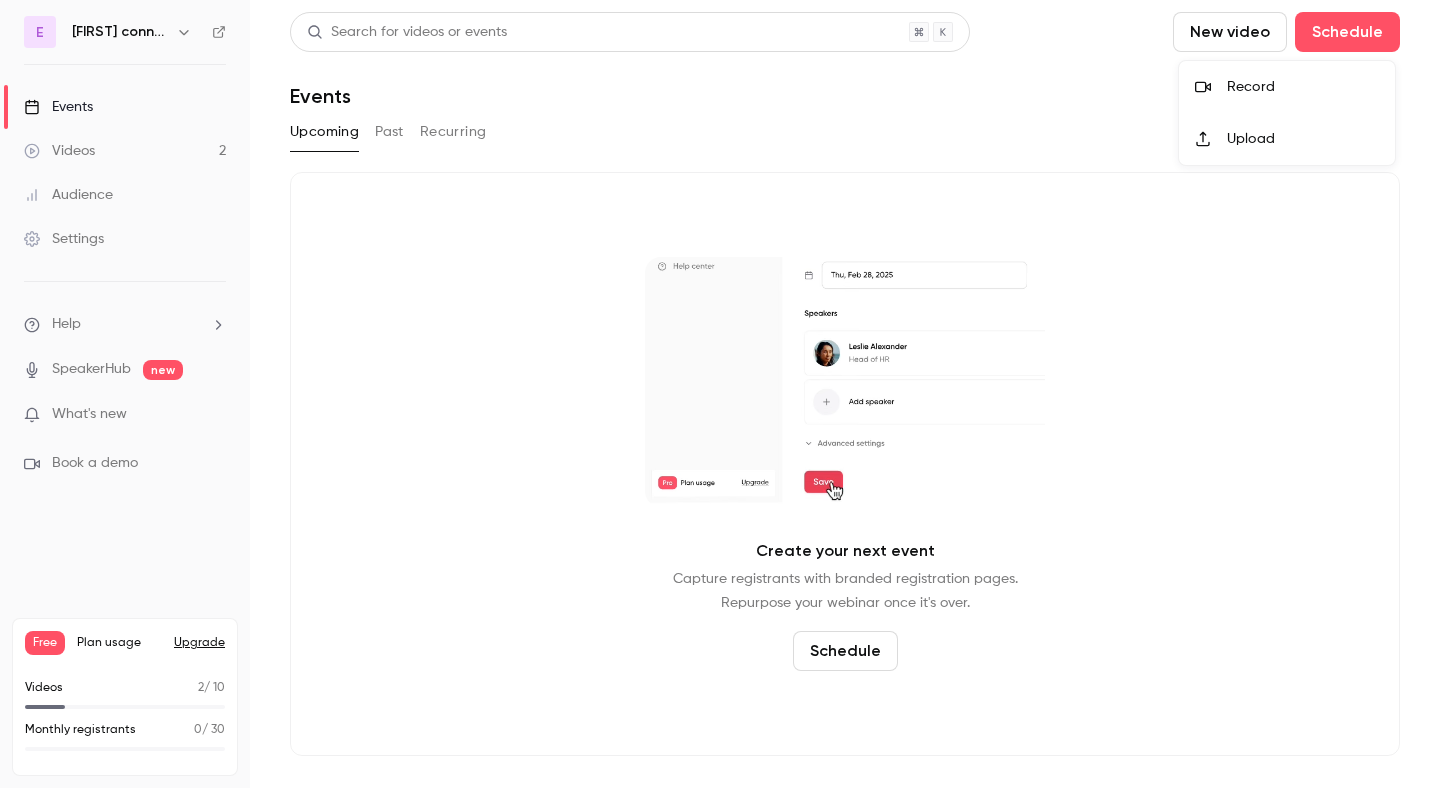 click on "Record" at bounding box center [1303, 87] 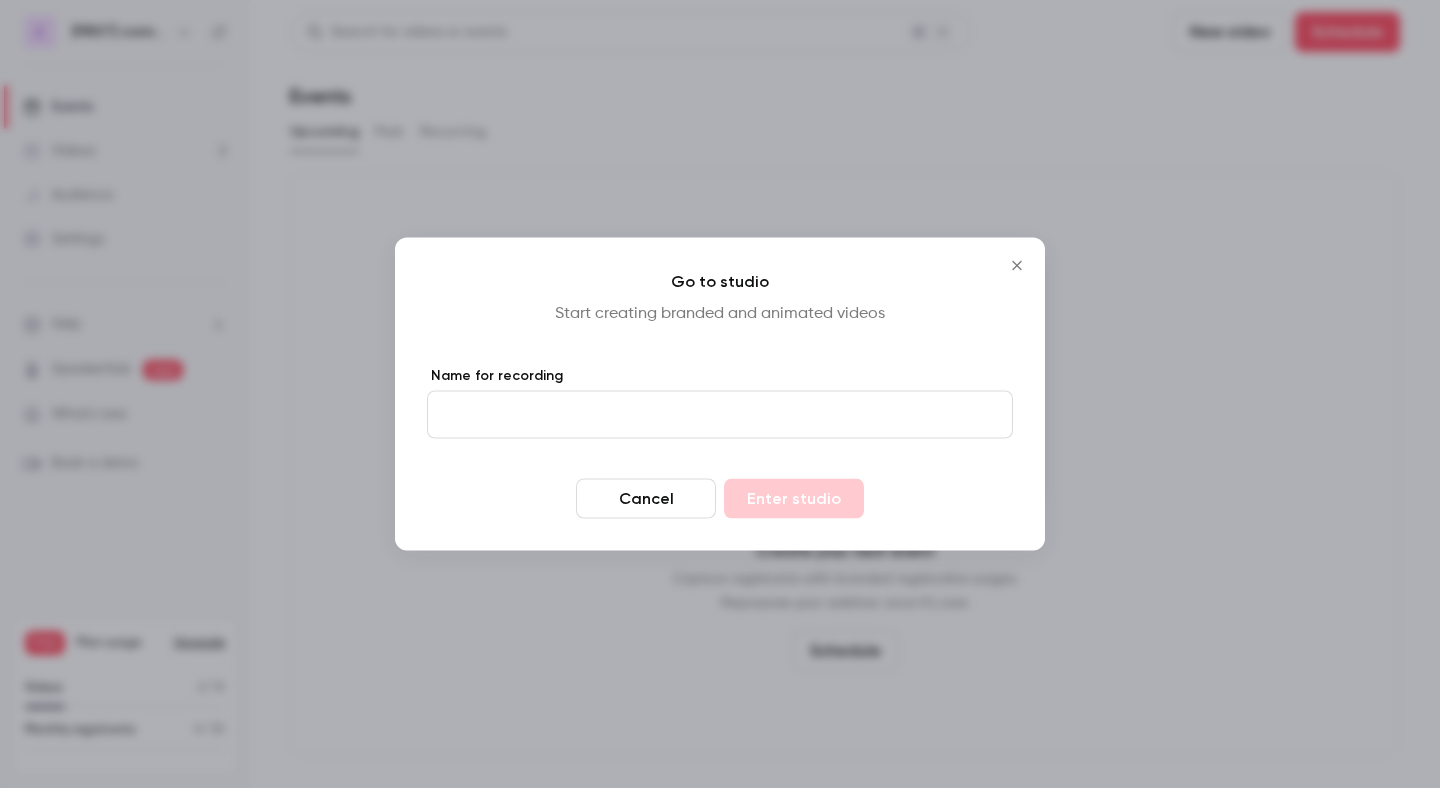 click on "Cancel" at bounding box center (646, 499) 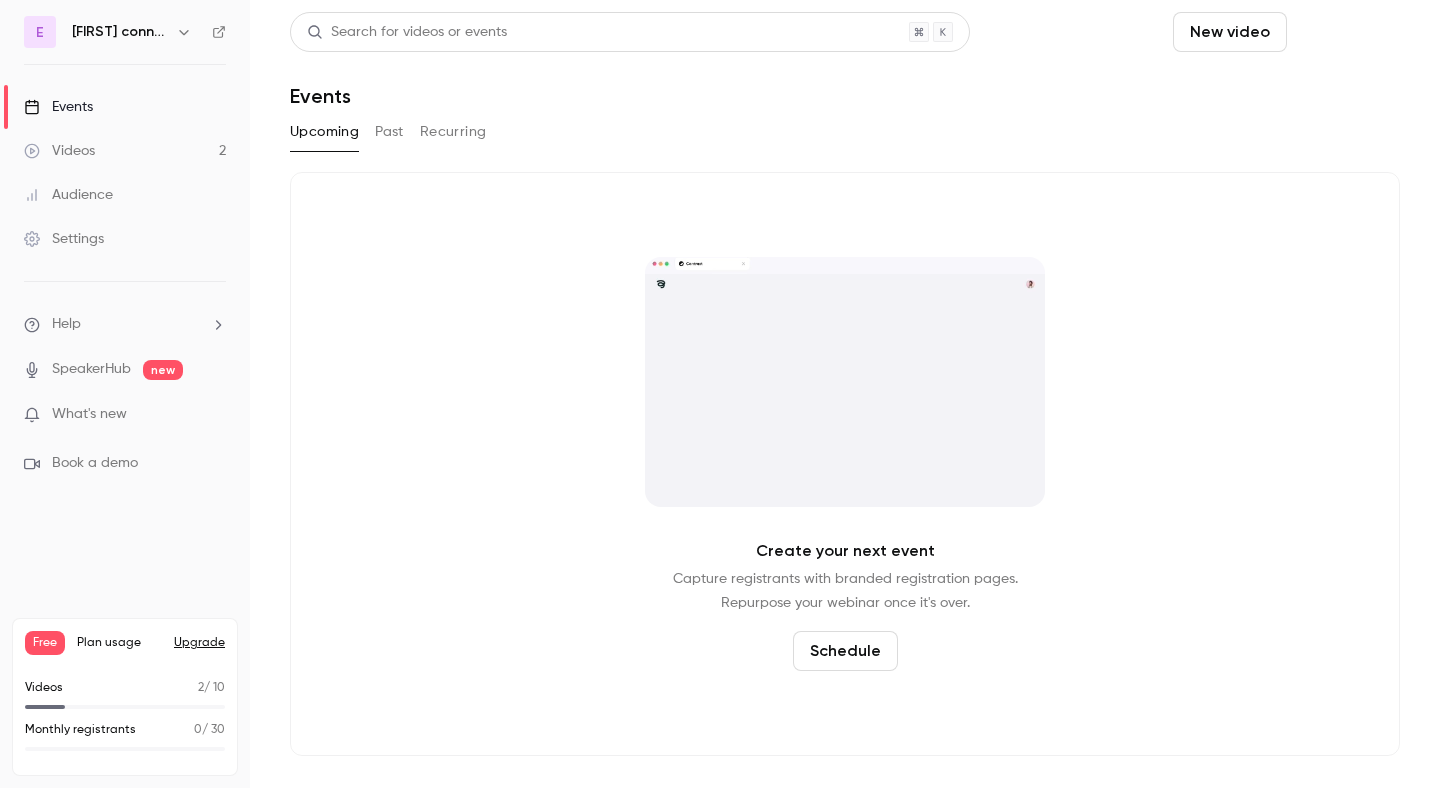 click on "Schedule" at bounding box center (1347, 32) 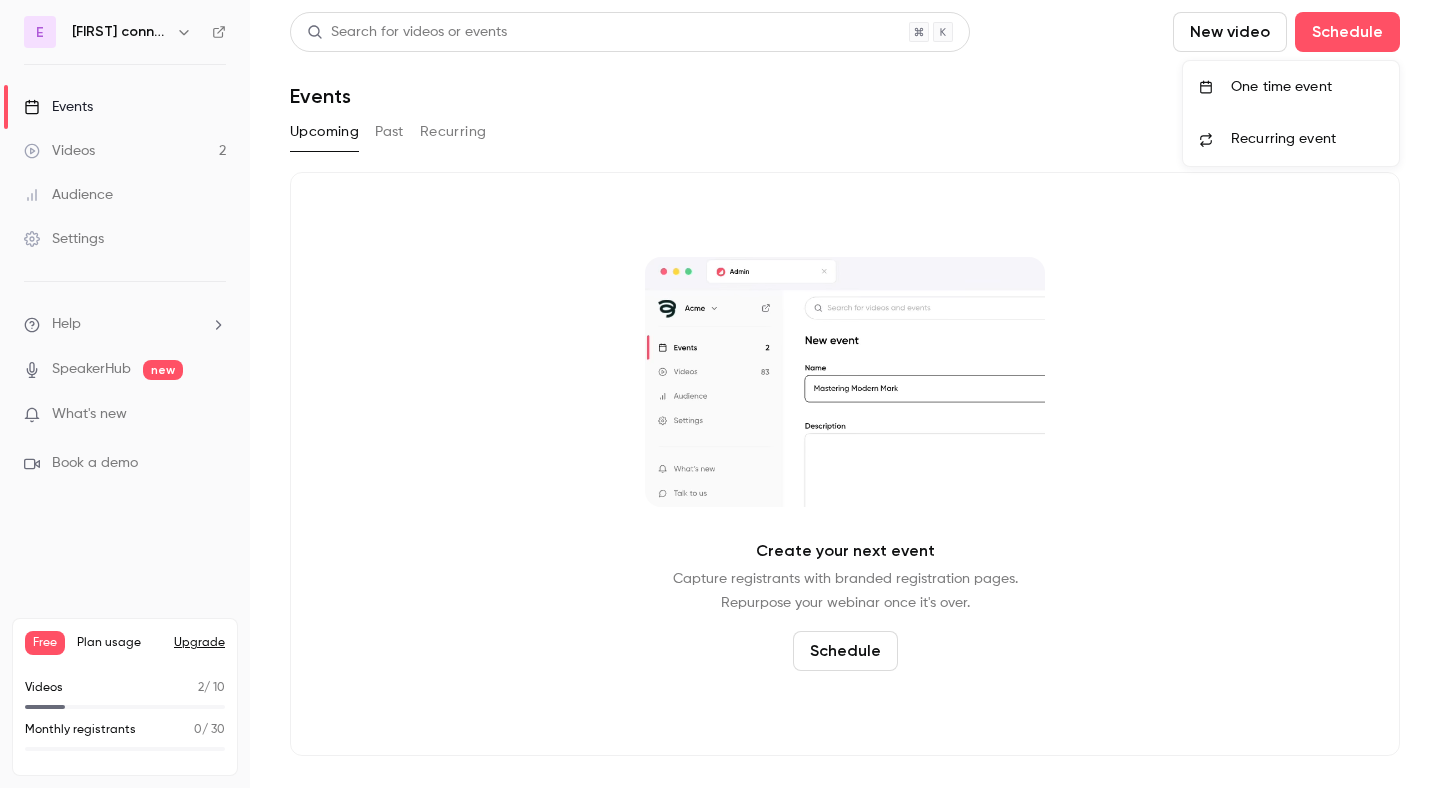 click on "One time event" at bounding box center (1307, 87) 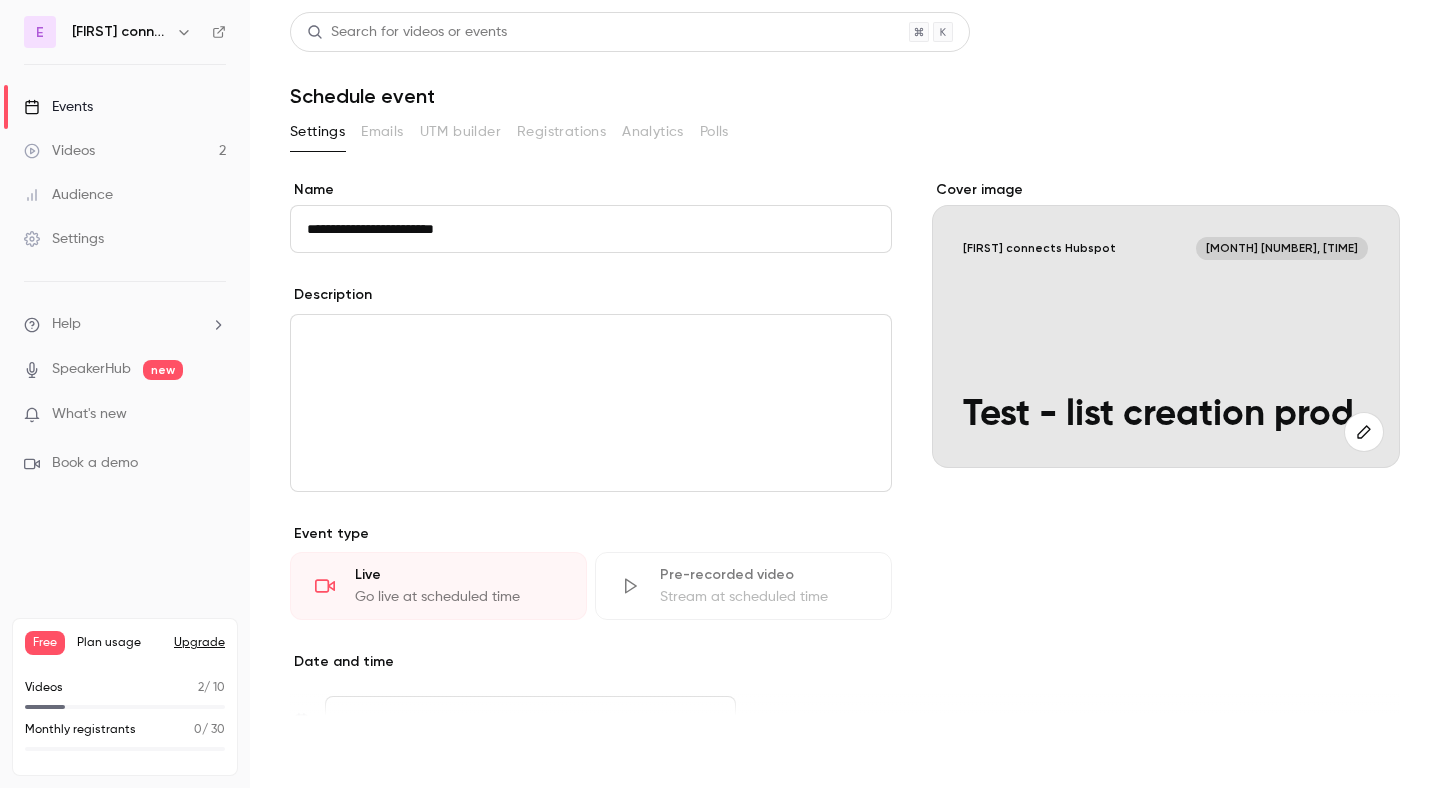 type on "**********" 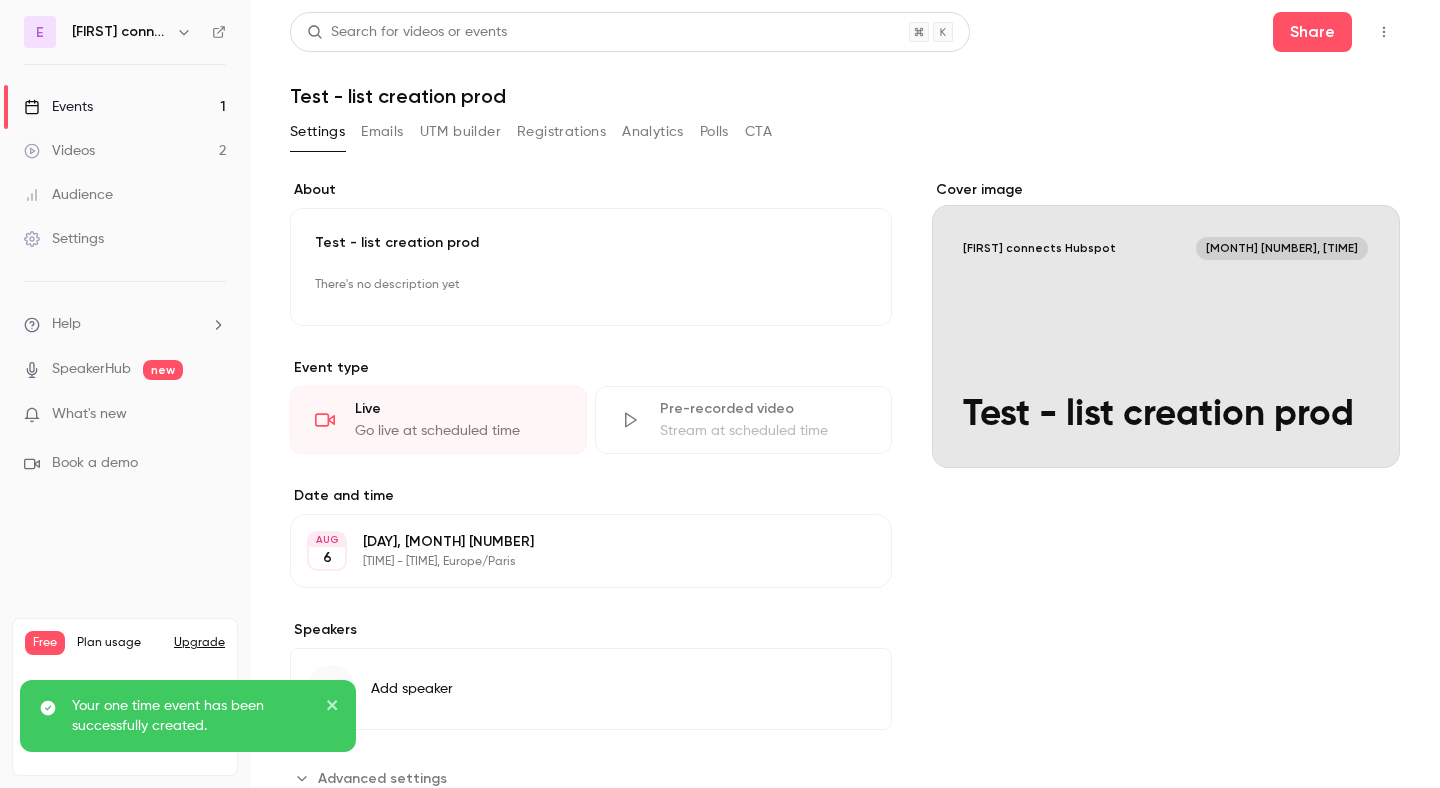 click on "Registrations" at bounding box center [561, 132] 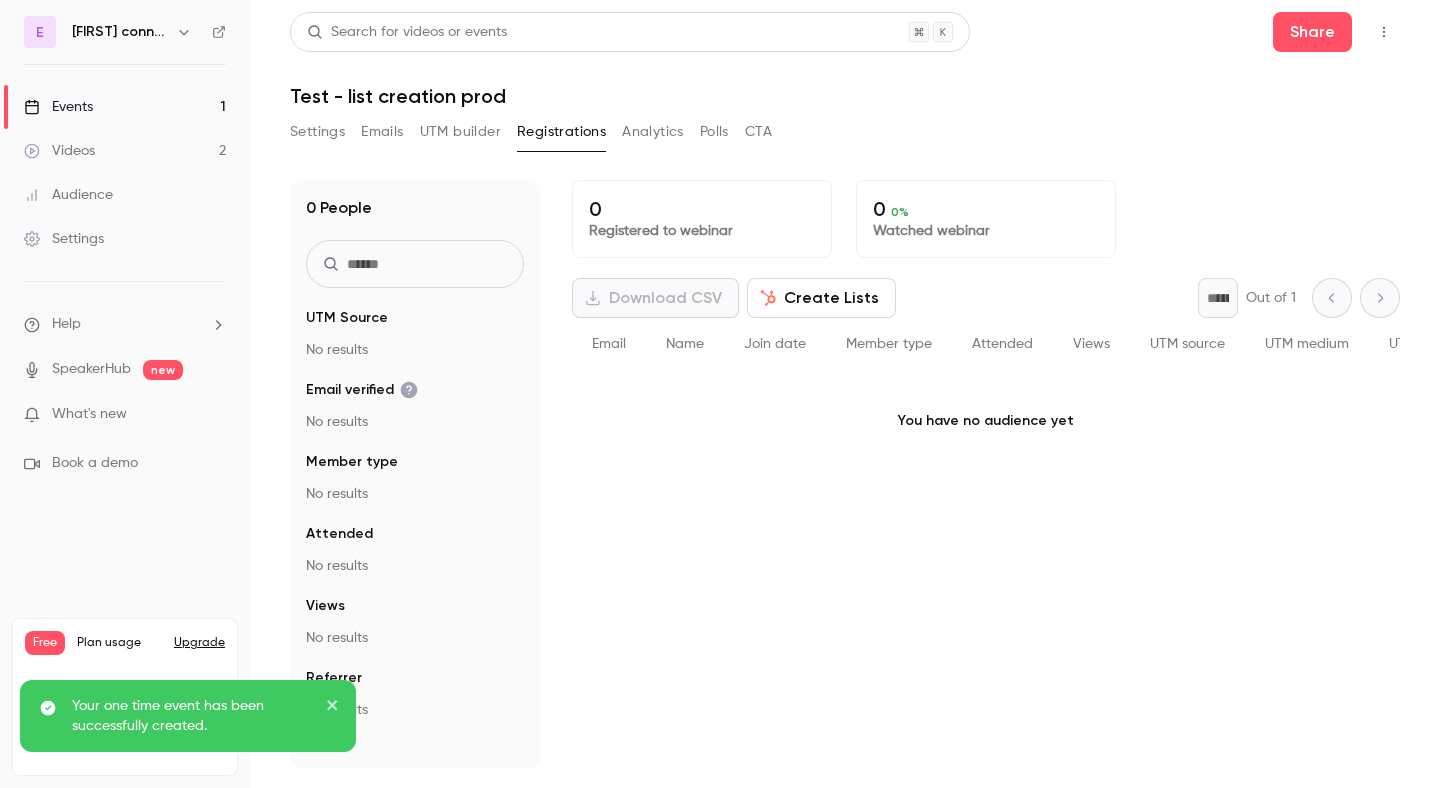 click on "Create Lists" at bounding box center (821, 298) 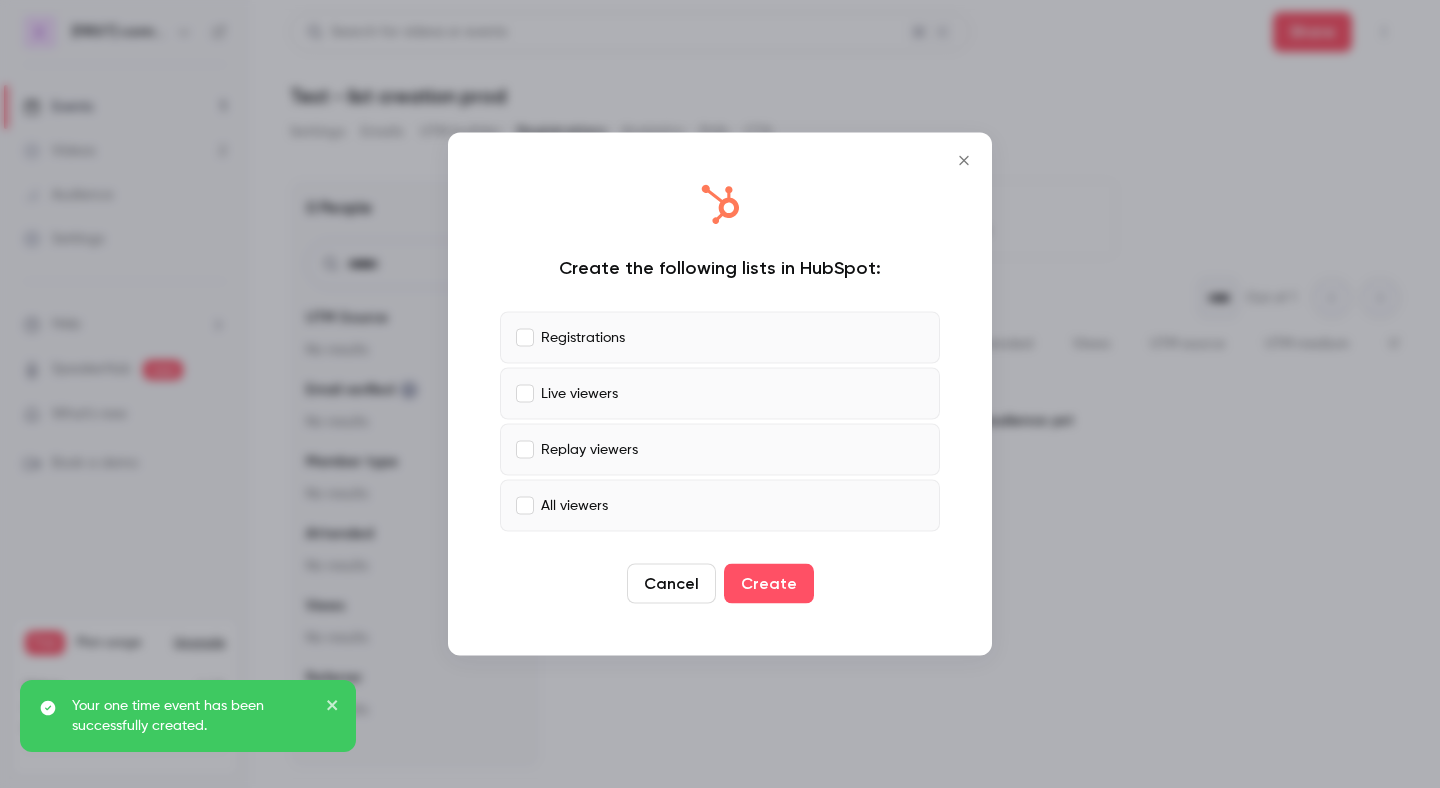 click on "Registrations" at bounding box center (720, 338) 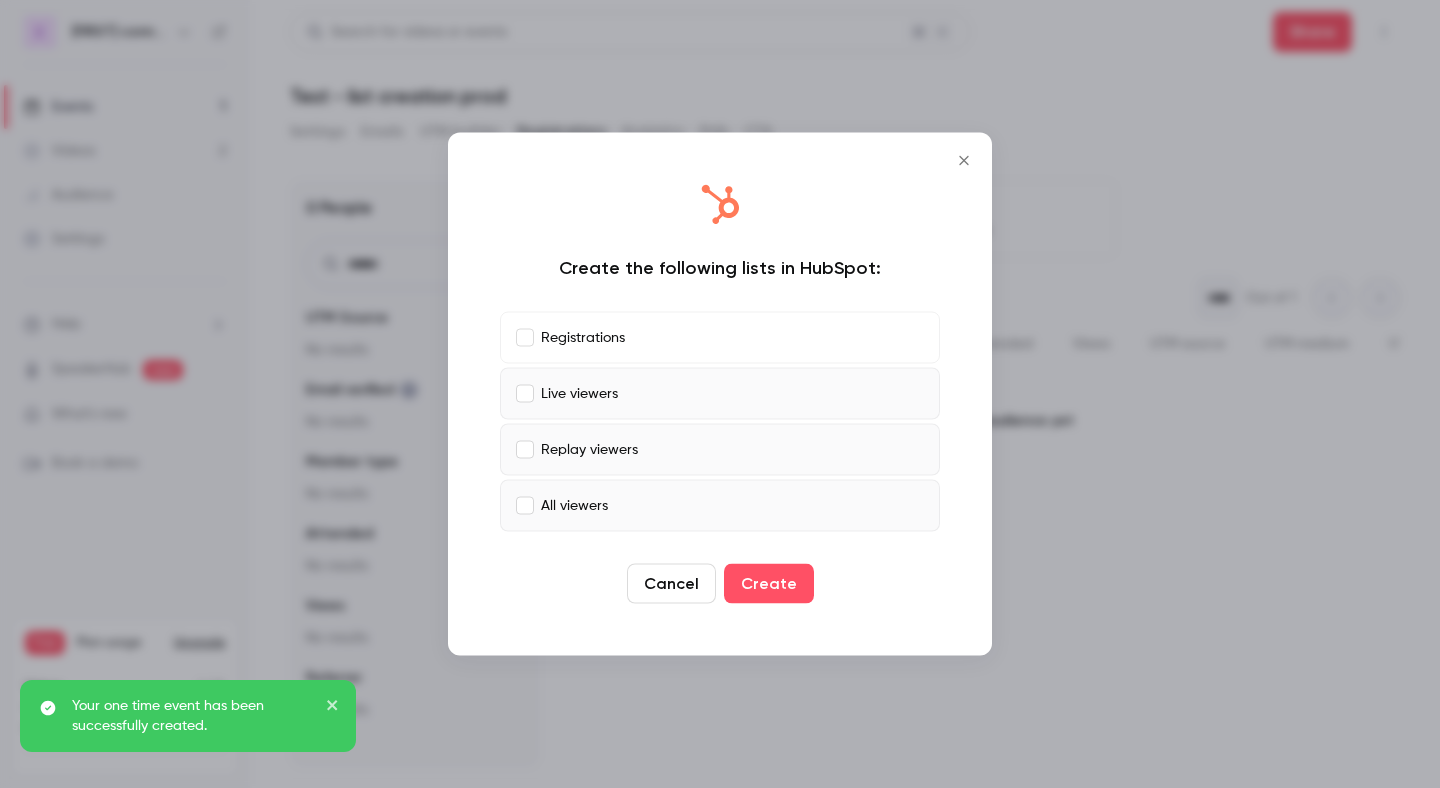 click on "Live viewers" at bounding box center [720, 394] 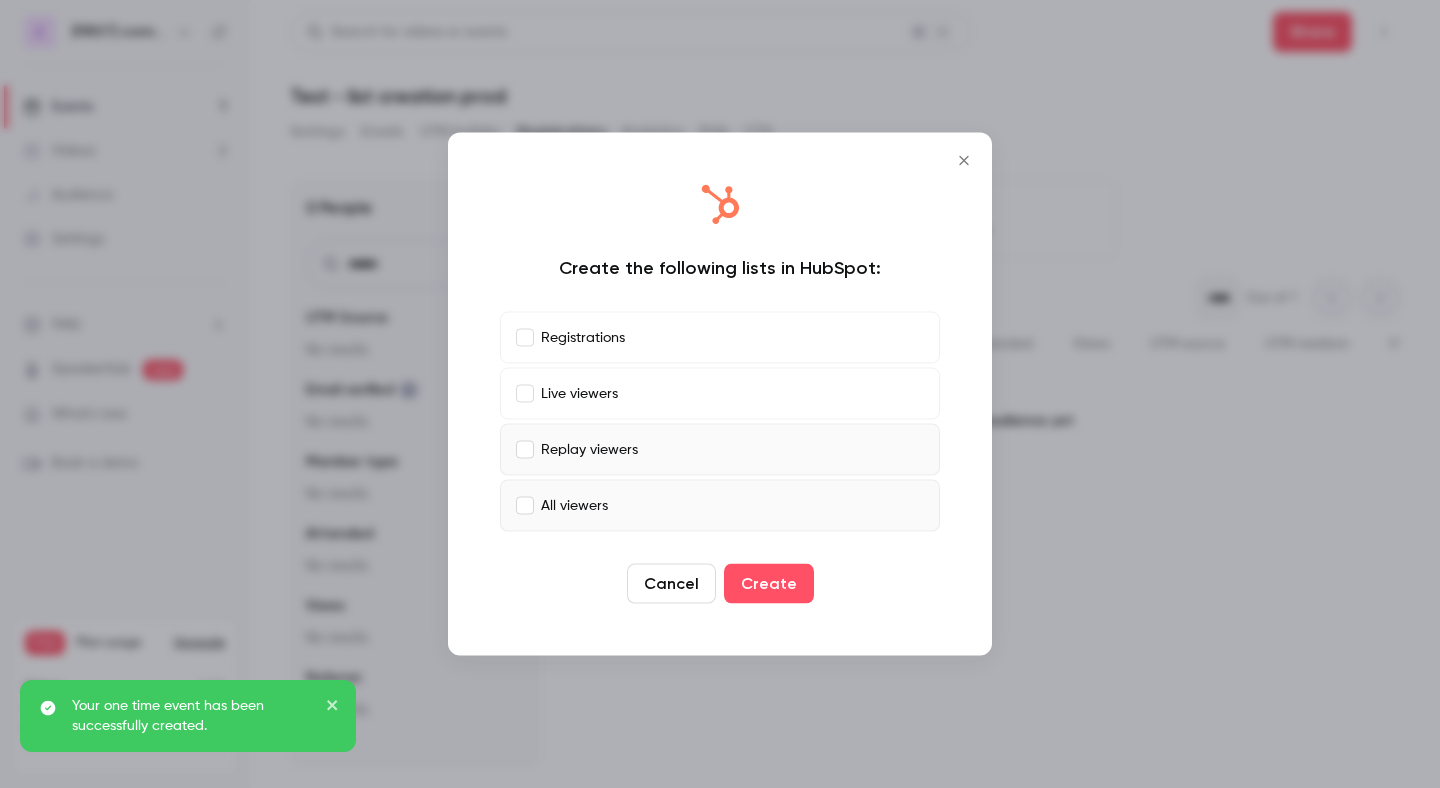 click on "Replay viewers" at bounding box center [720, 450] 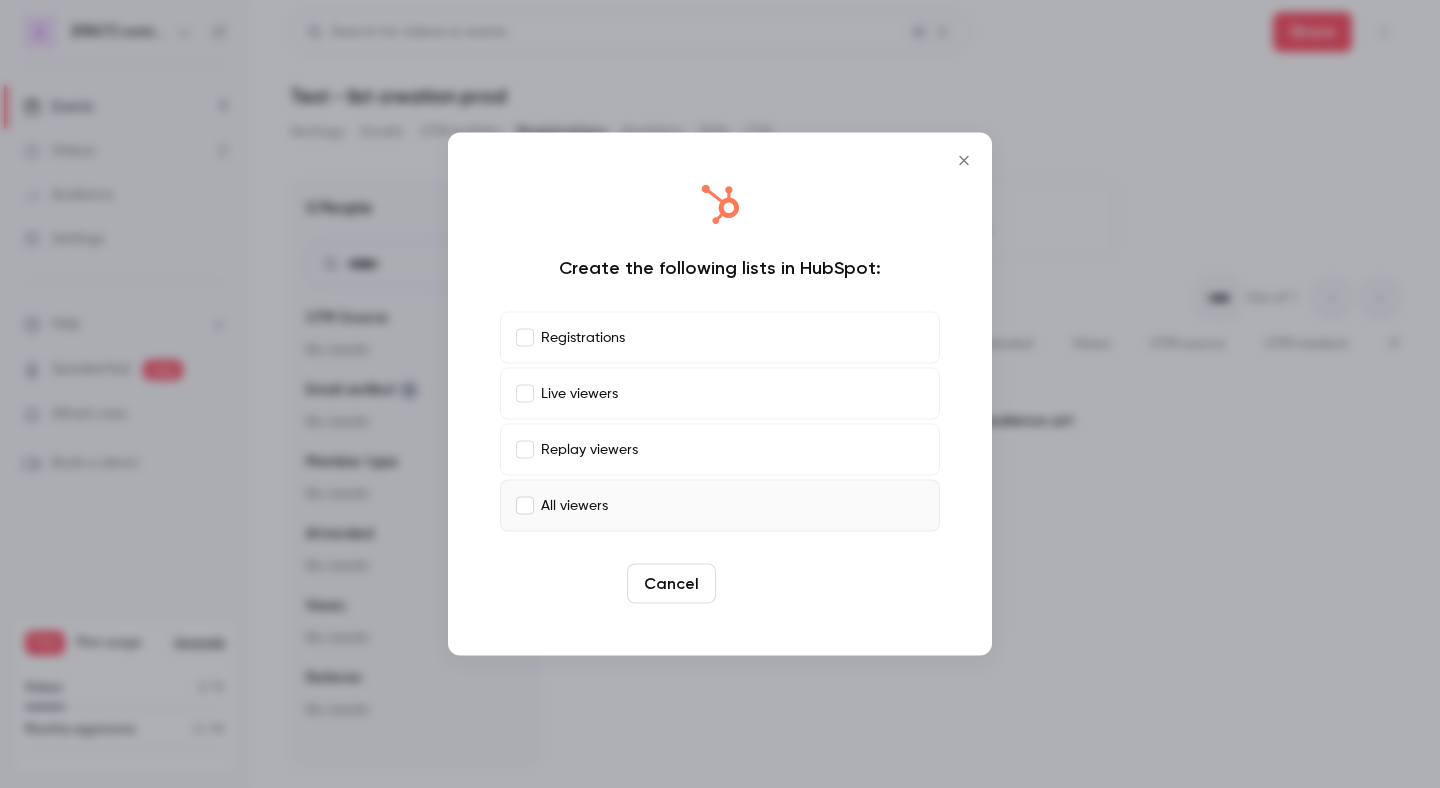 click on "Create" at bounding box center [769, 584] 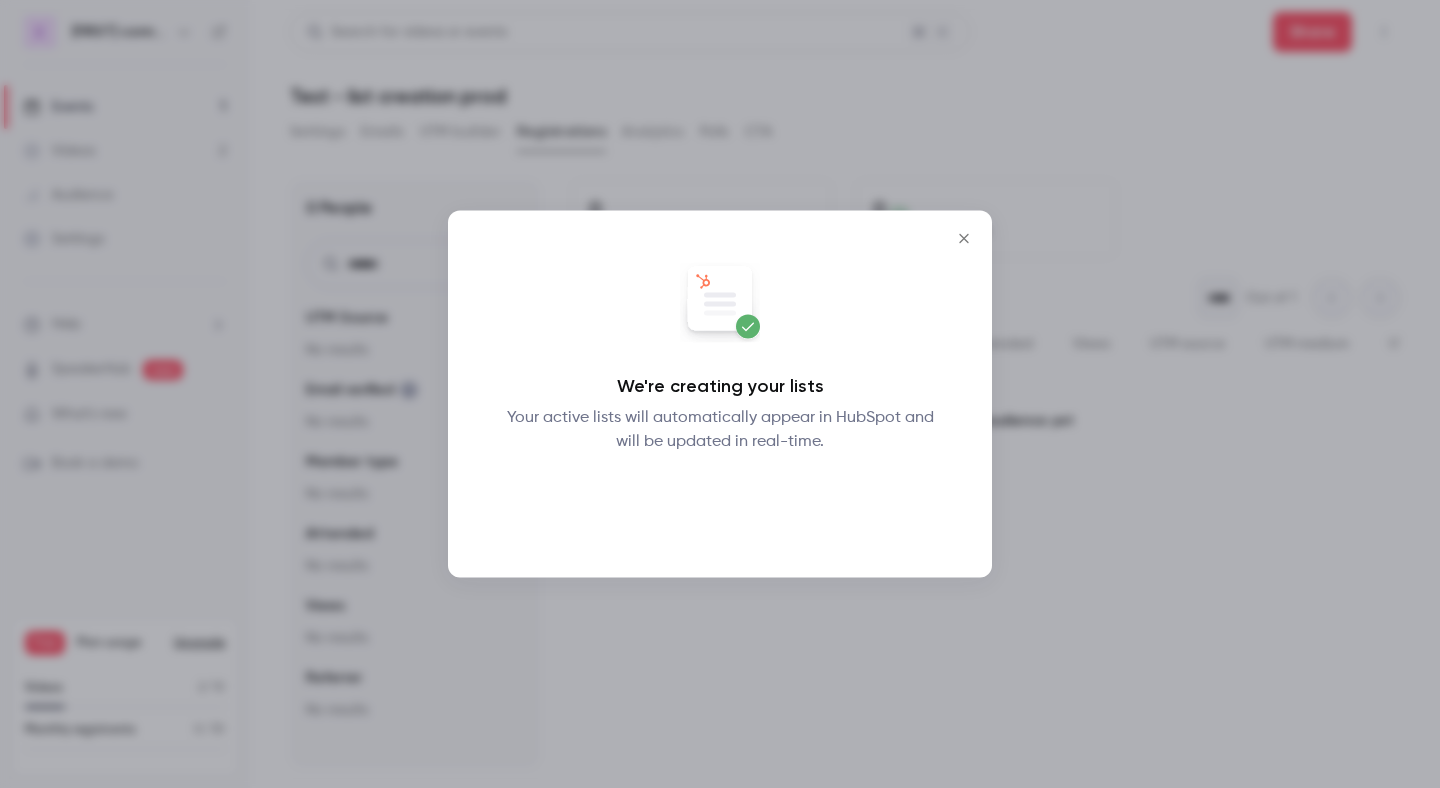 click on "Okay" at bounding box center (720, 506) 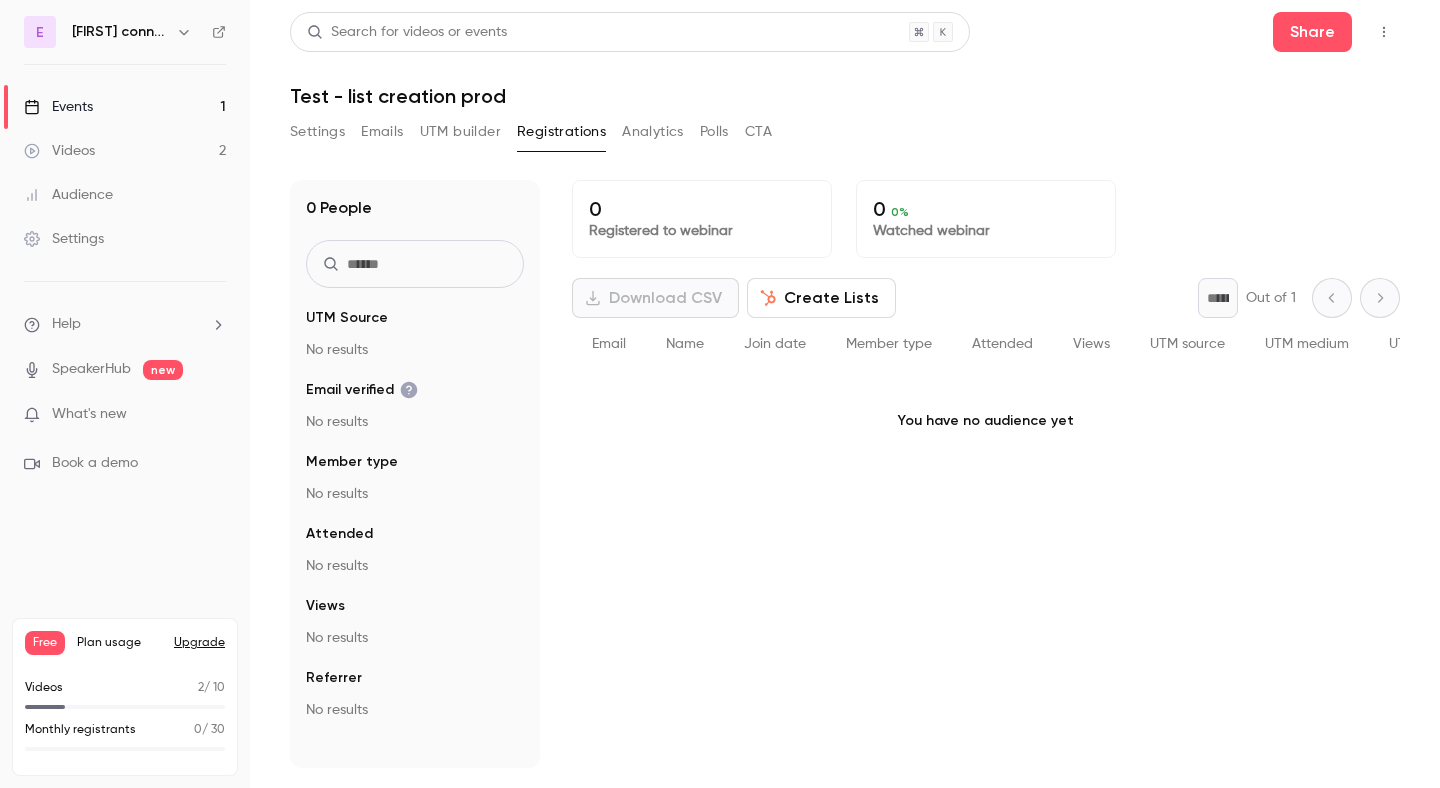 click on "Settings" at bounding box center [125, 239] 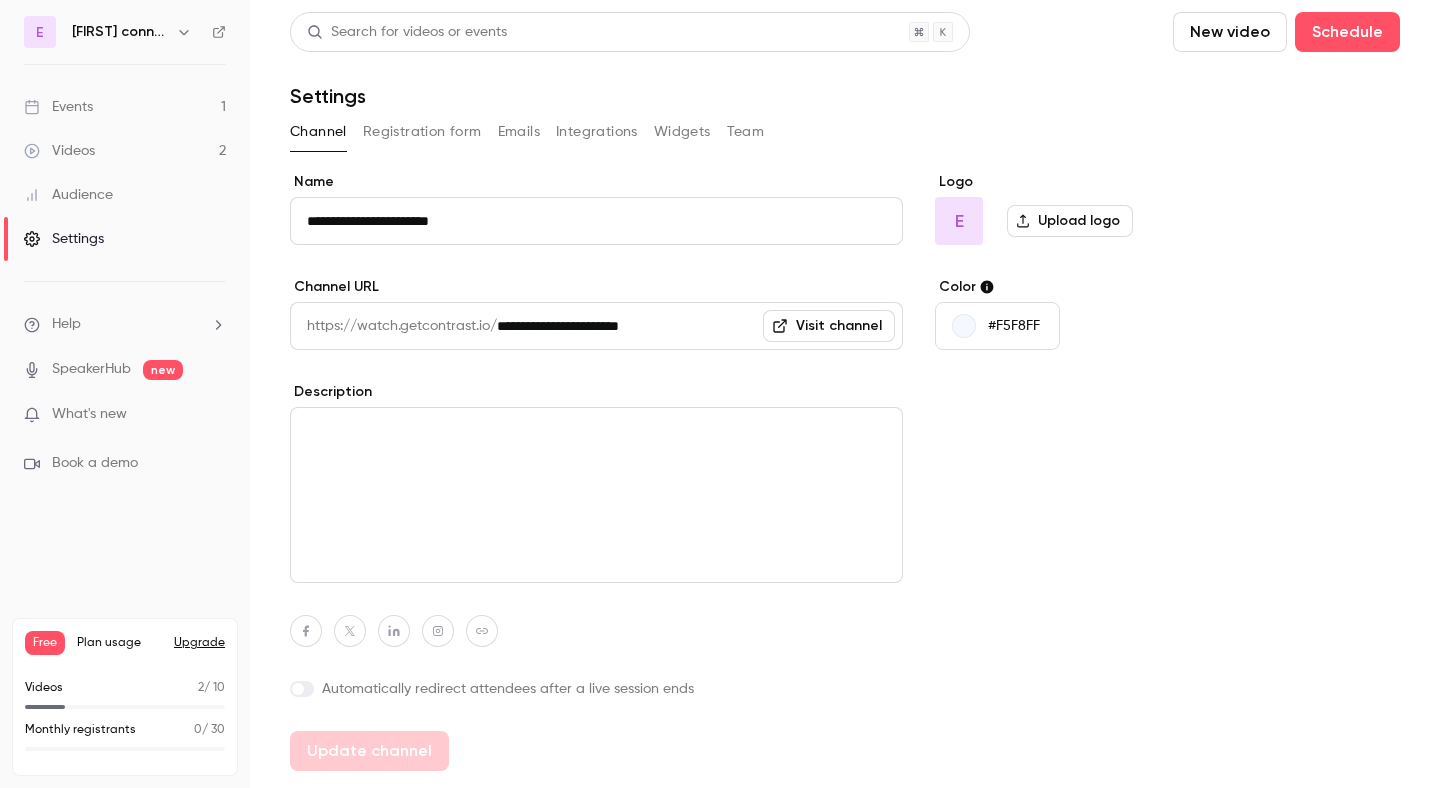 click on "Integrations" at bounding box center (597, 132) 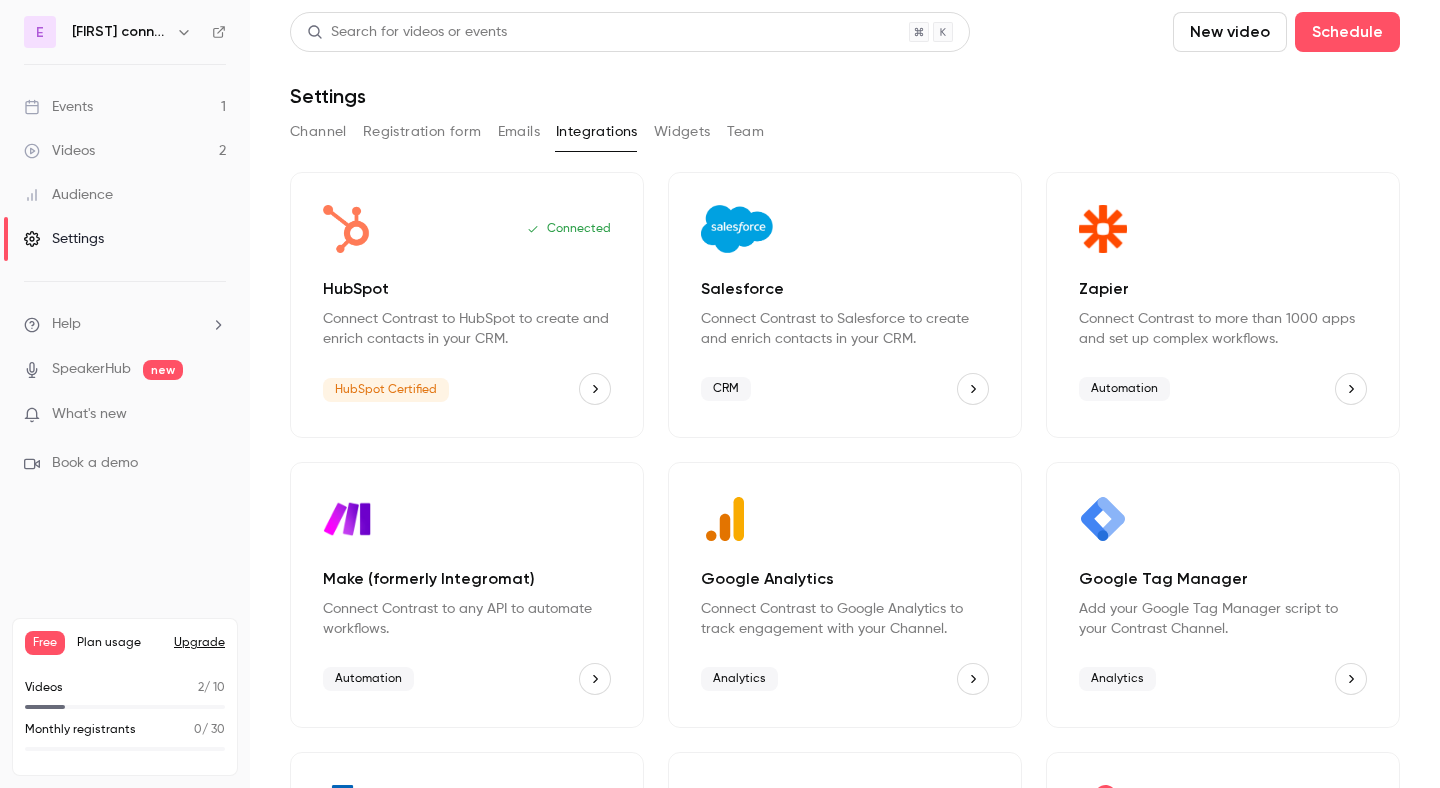 type 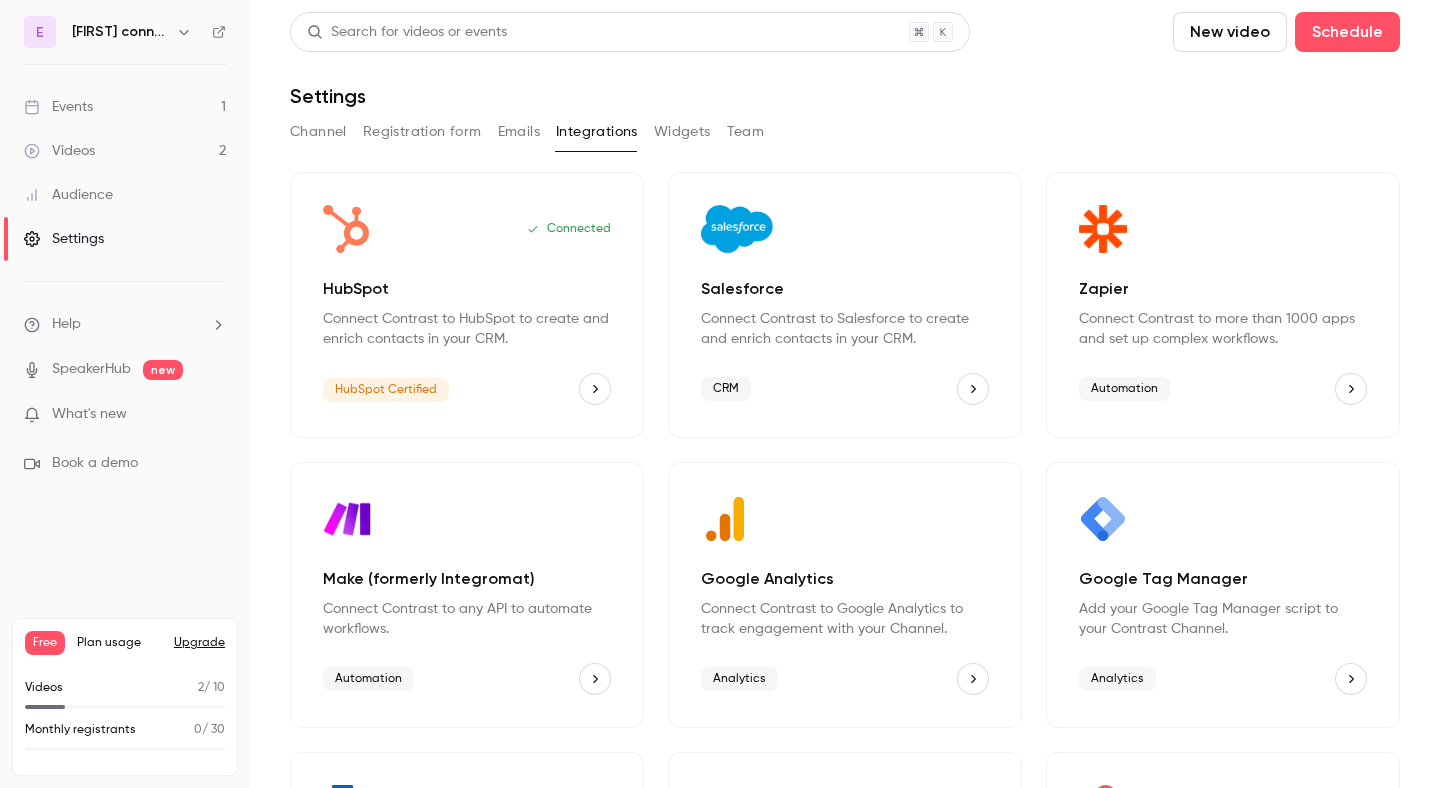 click 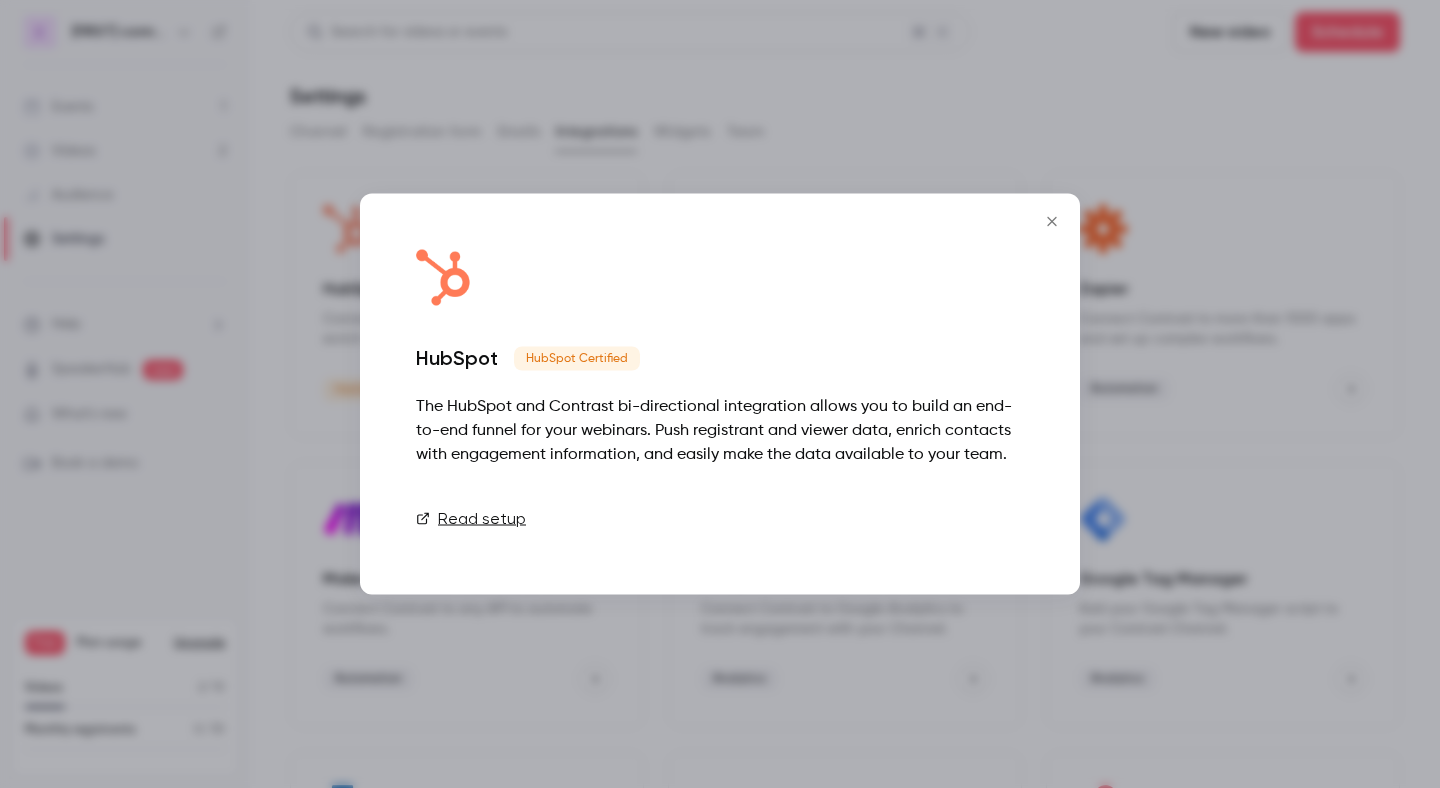 click on "Disconnect" at bounding box center [964, 519] 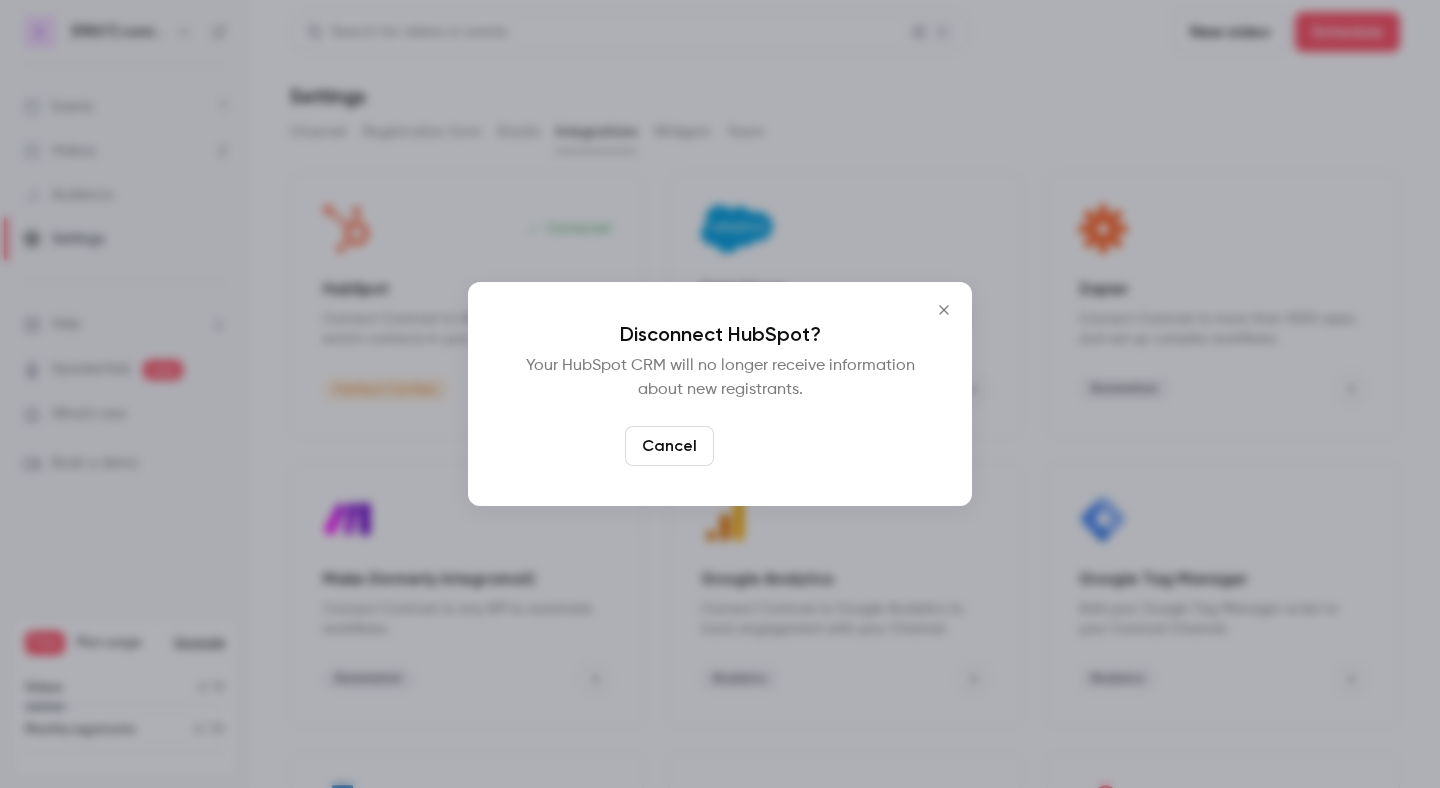 click on "Confirm" at bounding box center (769, 446) 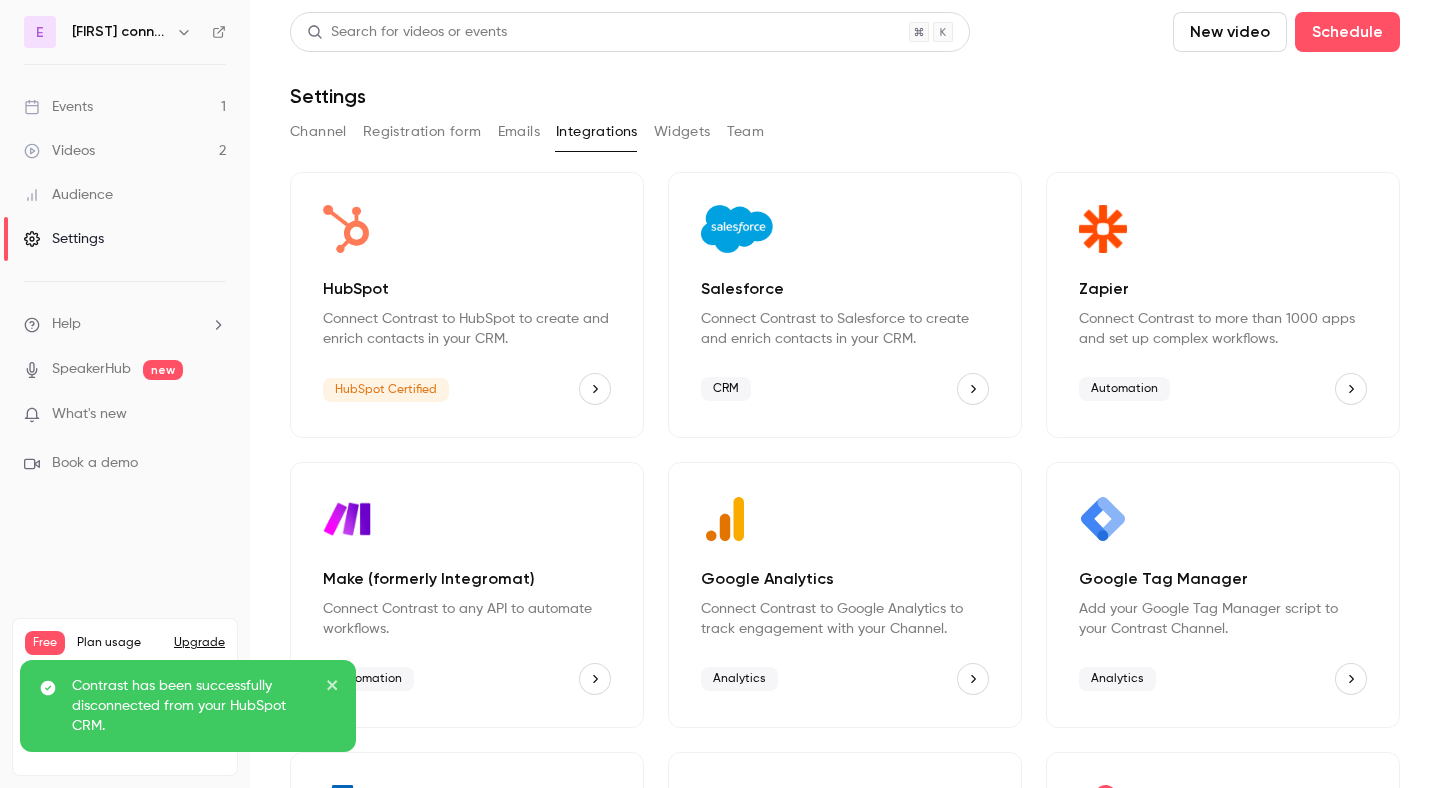 click 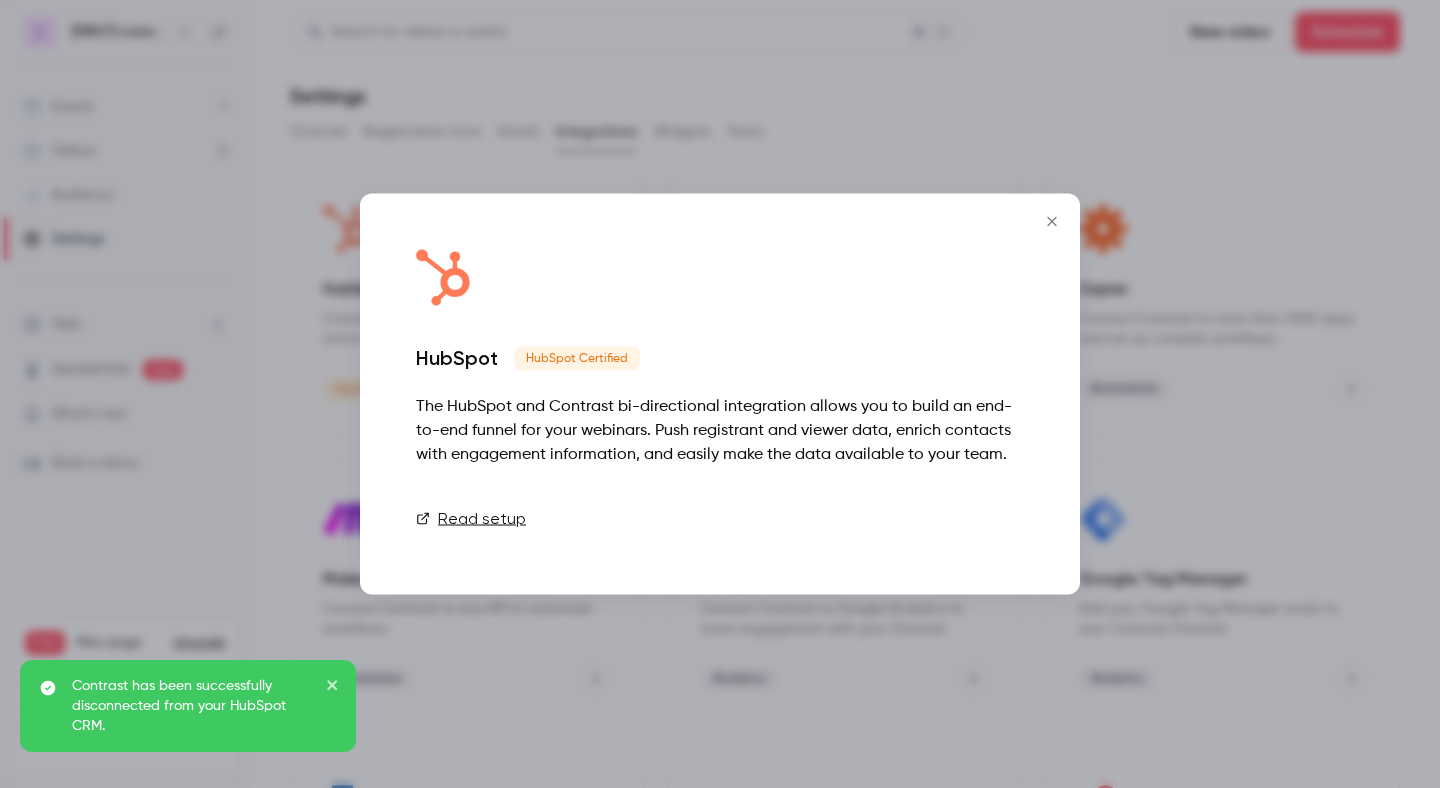 click on "Connect" at bounding box center (974, 519) 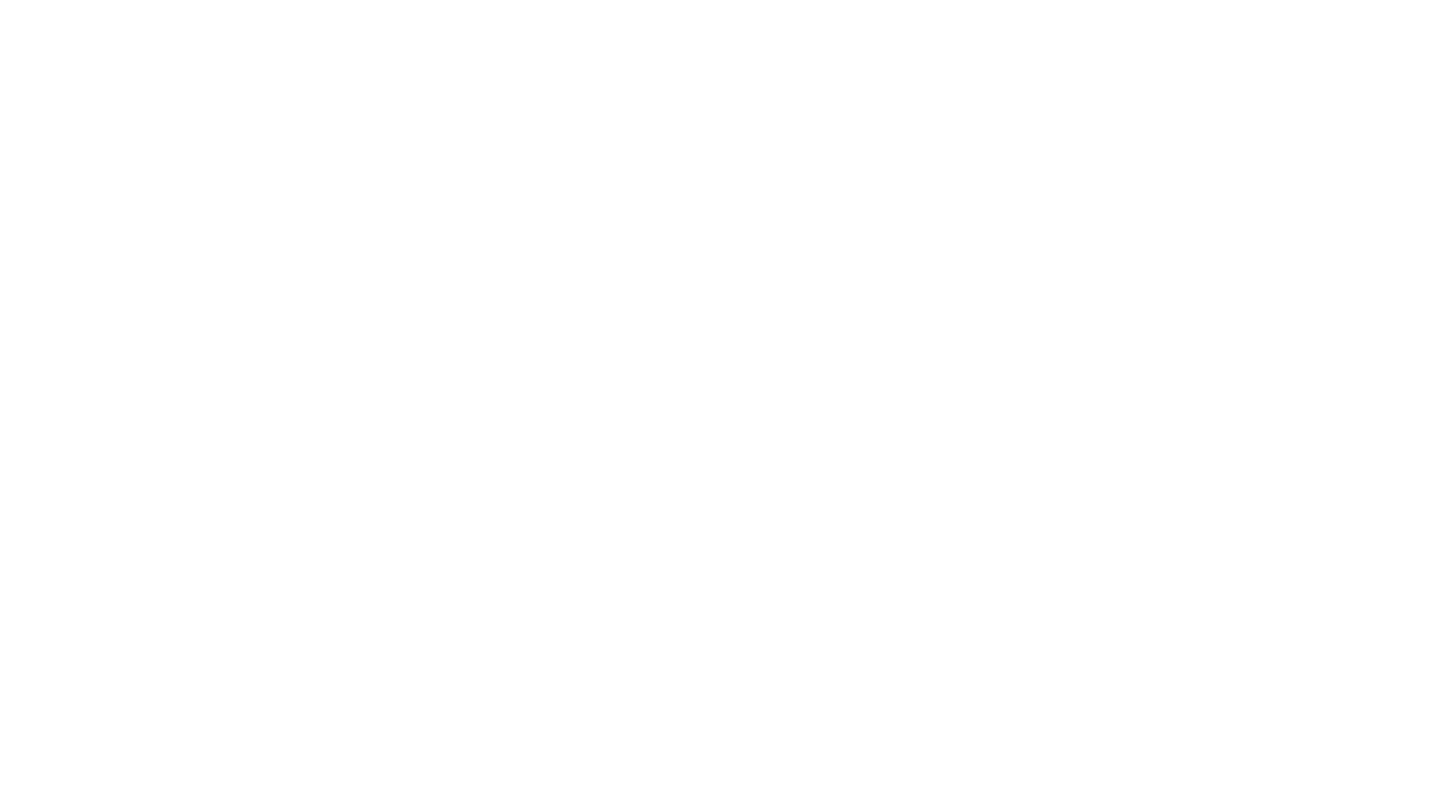 scroll, scrollTop: 0, scrollLeft: 0, axis: both 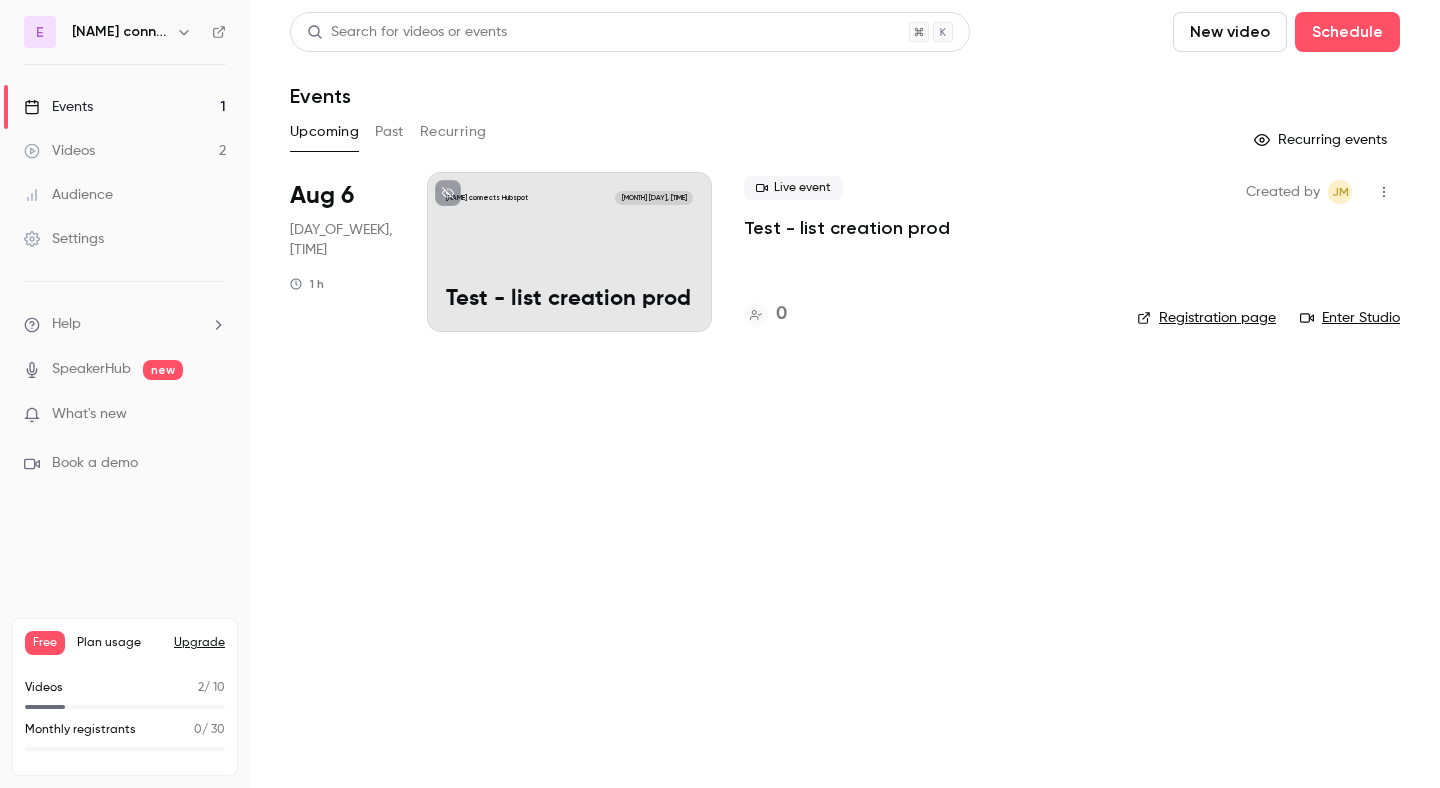 click on "Settings" at bounding box center [125, 239] 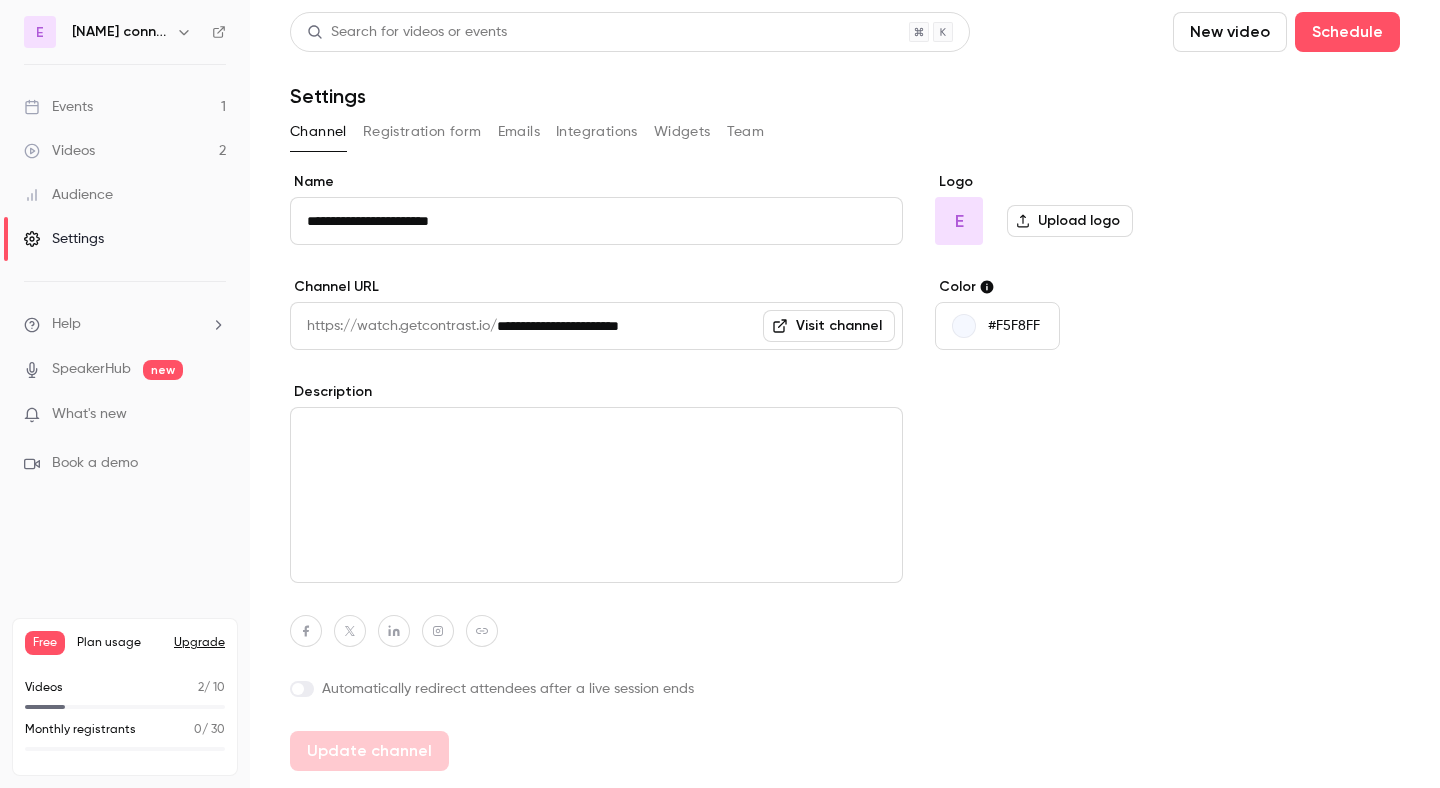 click on "Integrations" at bounding box center (597, 132) 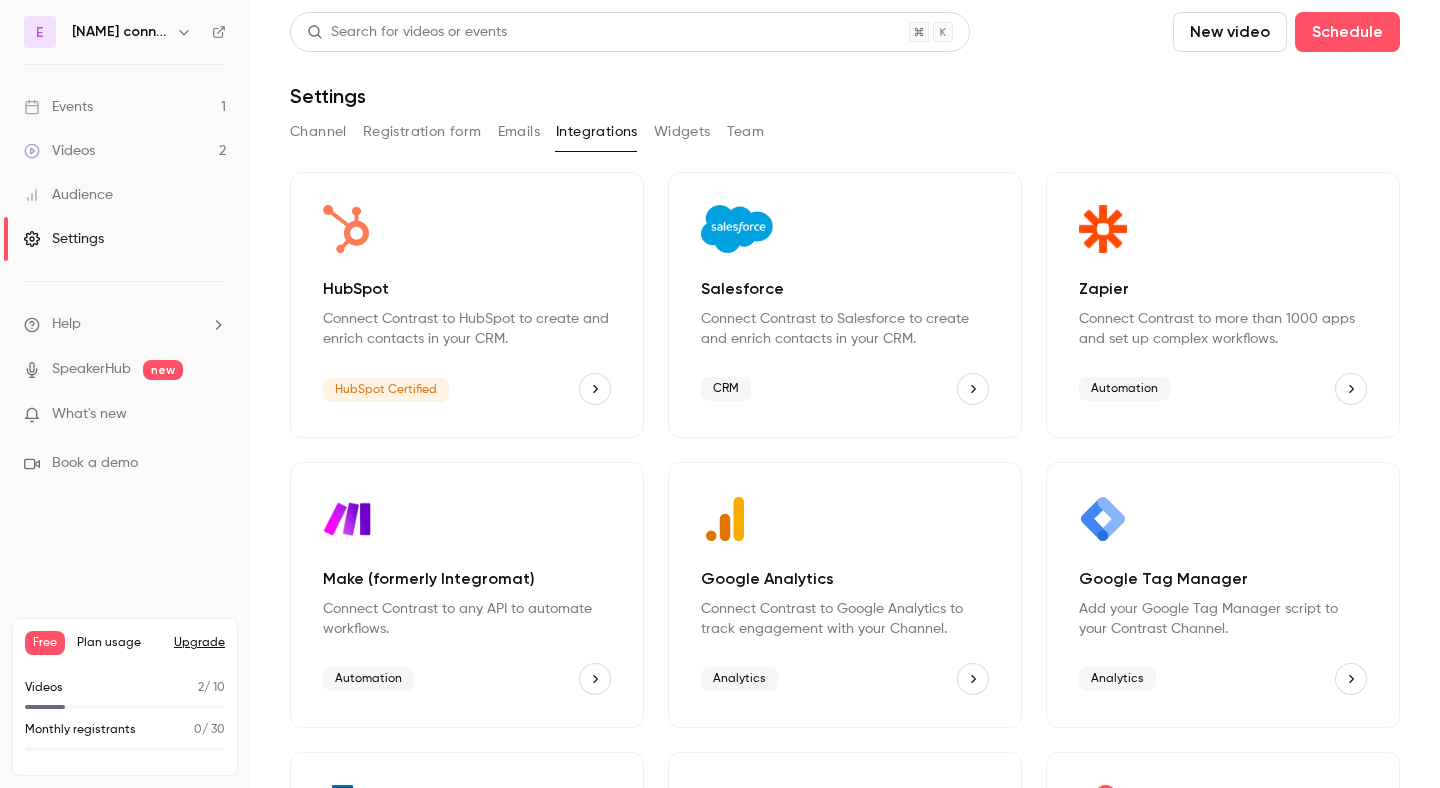 click 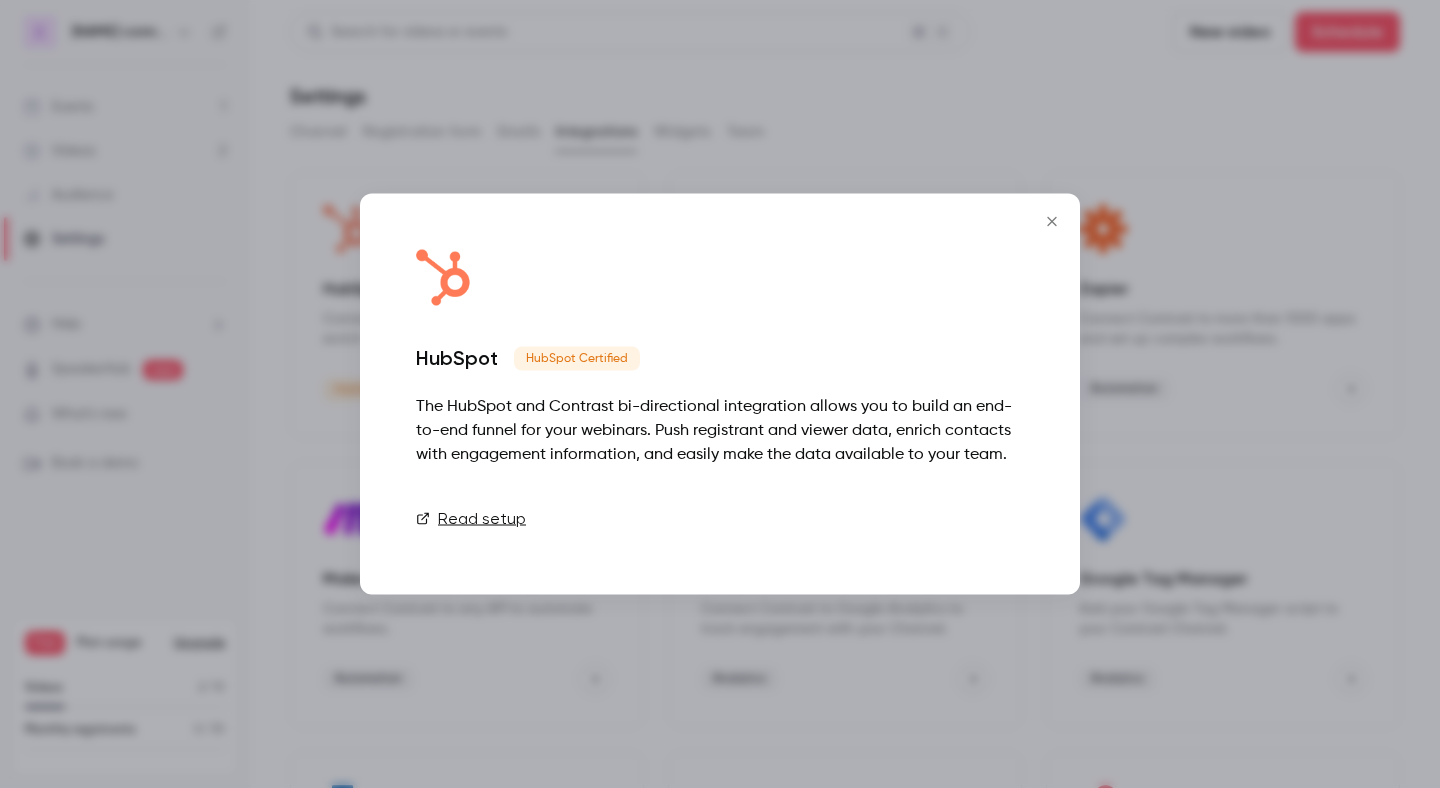 click on "Connect" at bounding box center (974, 519) 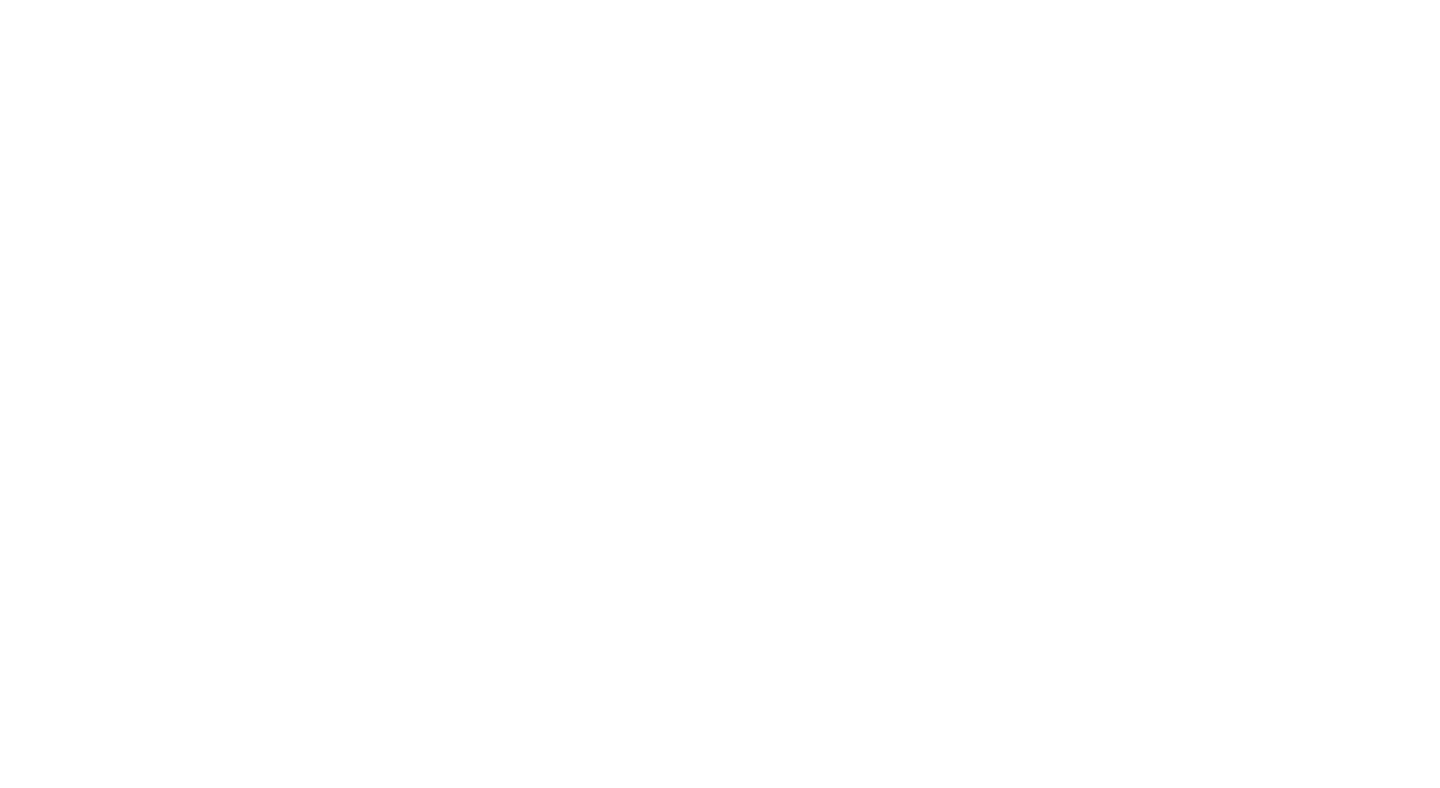 scroll, scrollTop: 0, scrollLeft: 0, axis: both 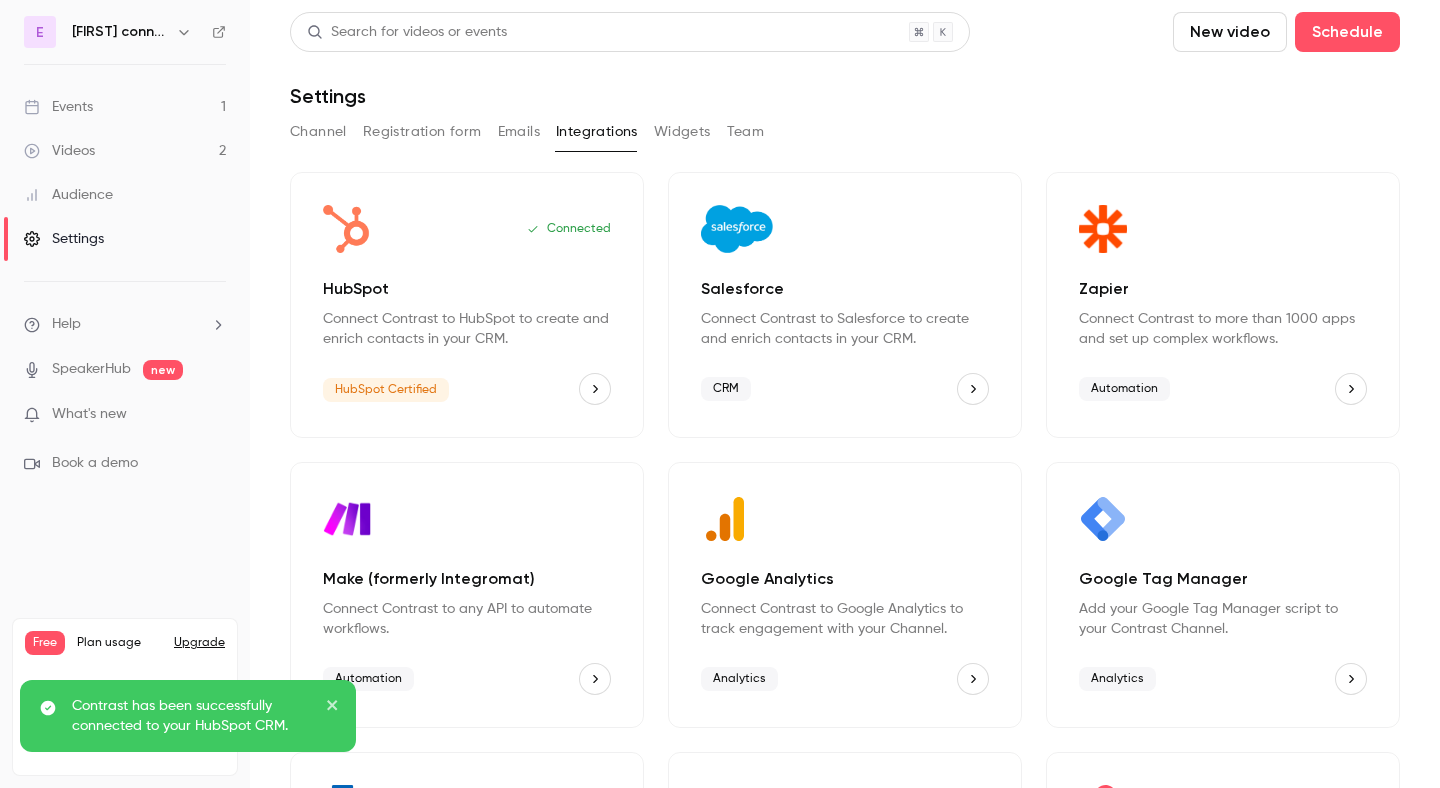 click on "Events 1" at bounding box center (125, 107) 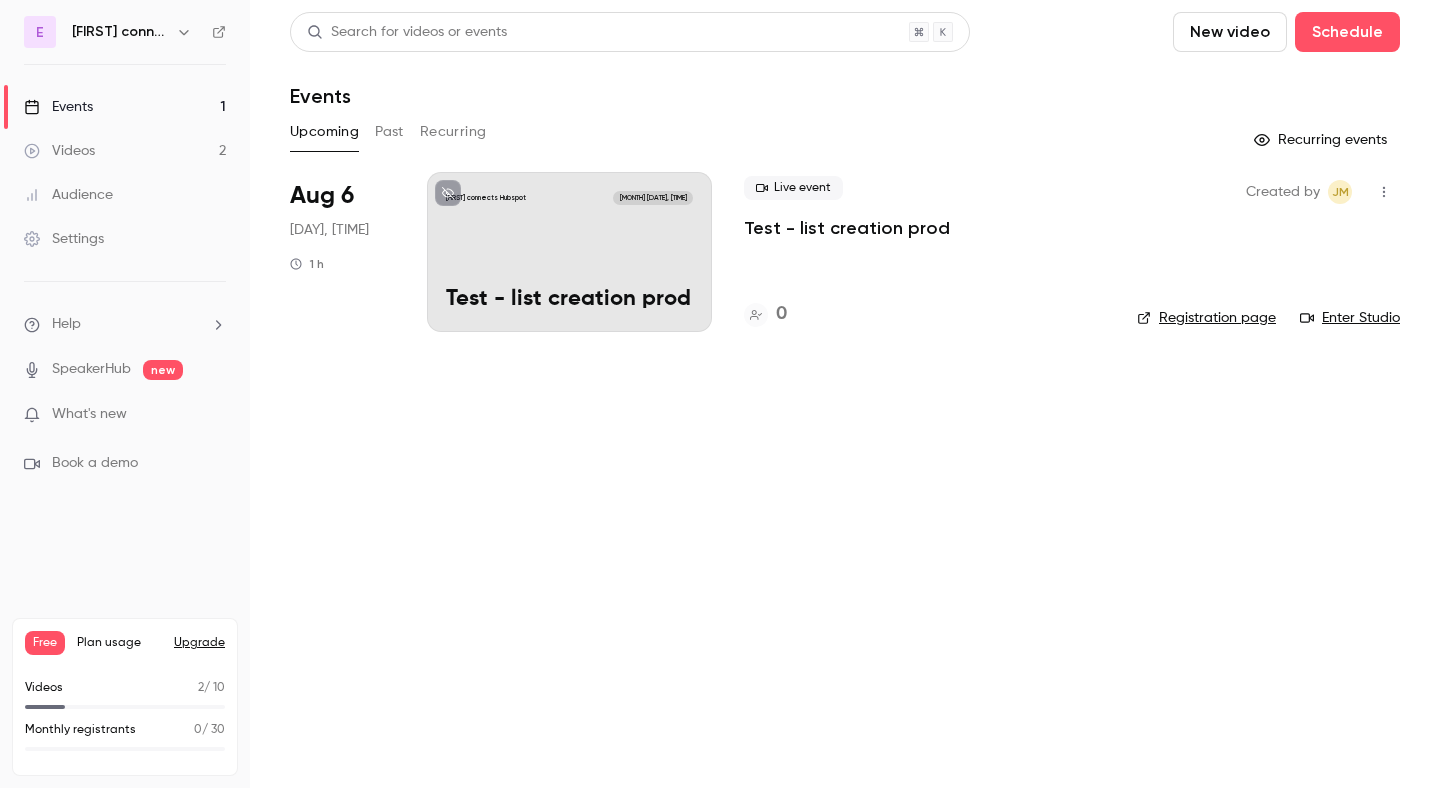 click on "Test - list creation prod" at bounding box center (847, 228) 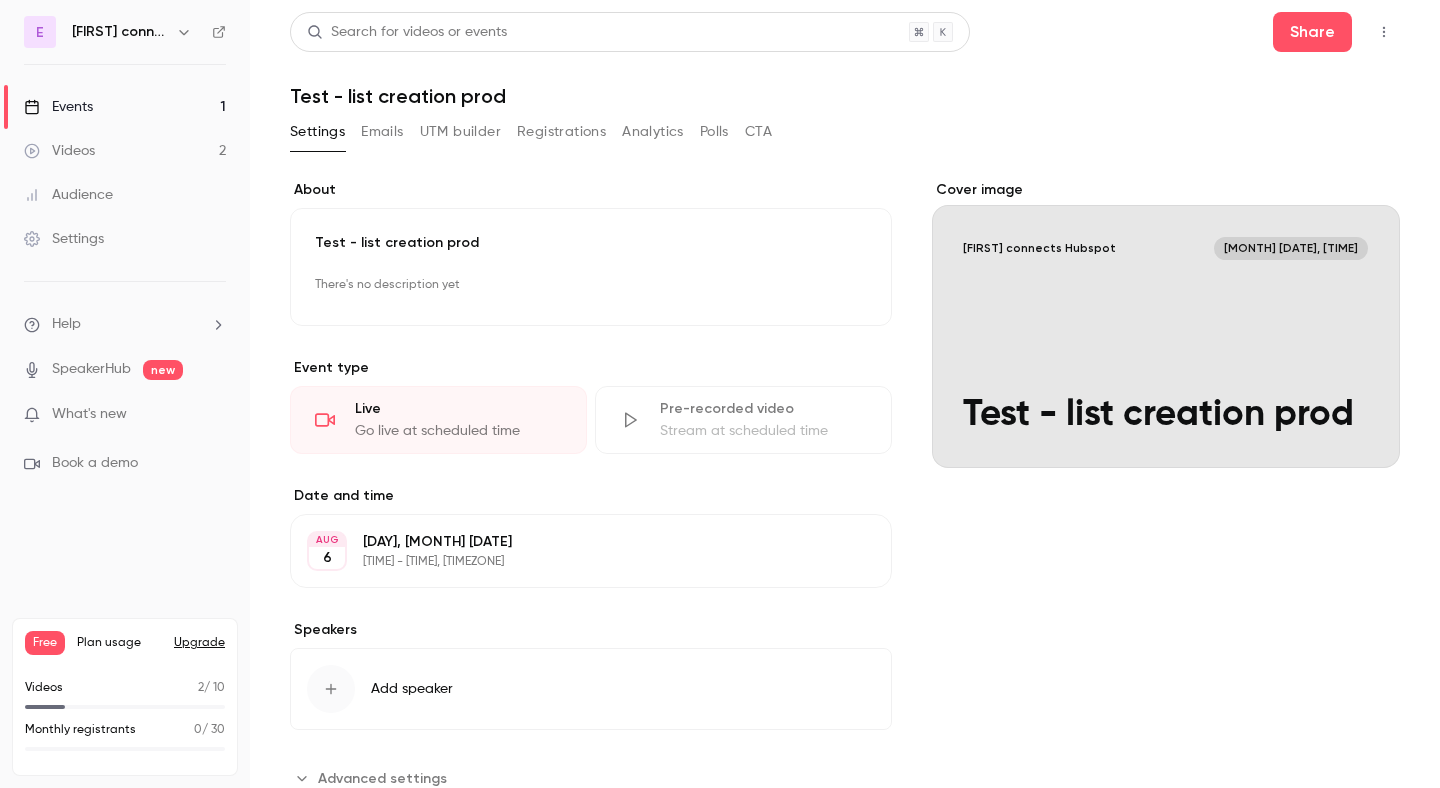 click on "Registrations" at bounding box center [561, 132] 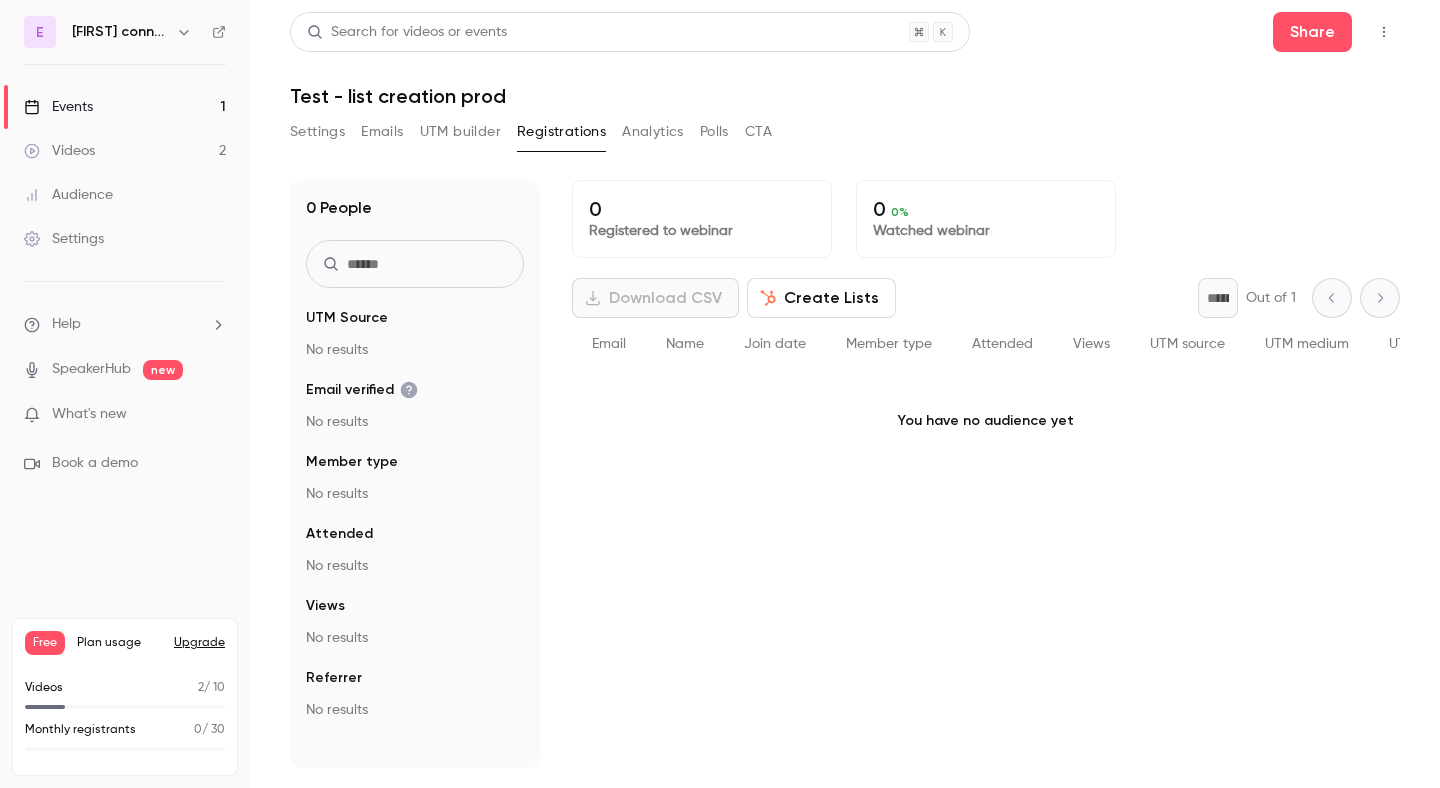 type 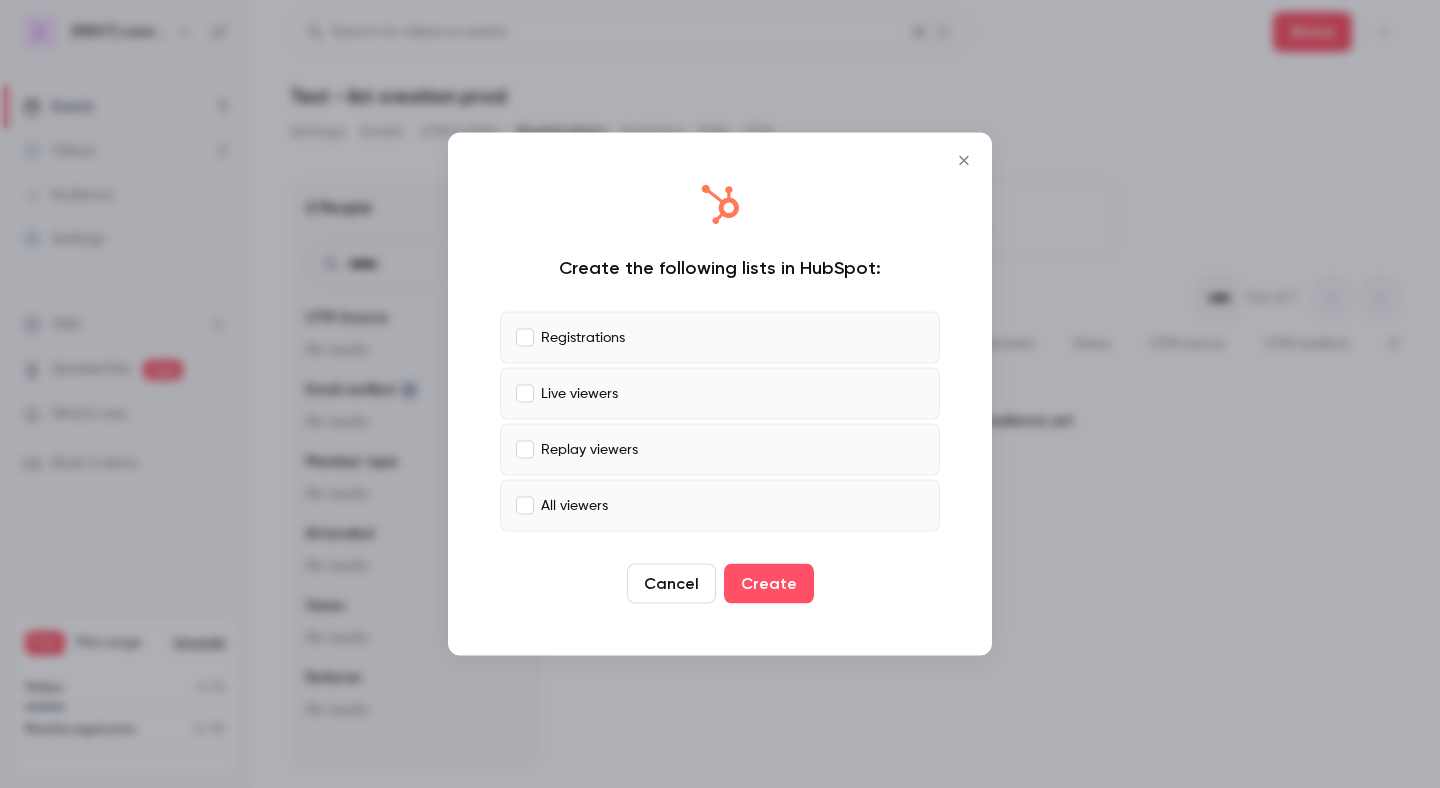 click on "Registrations" at bounding box center [720, 338] 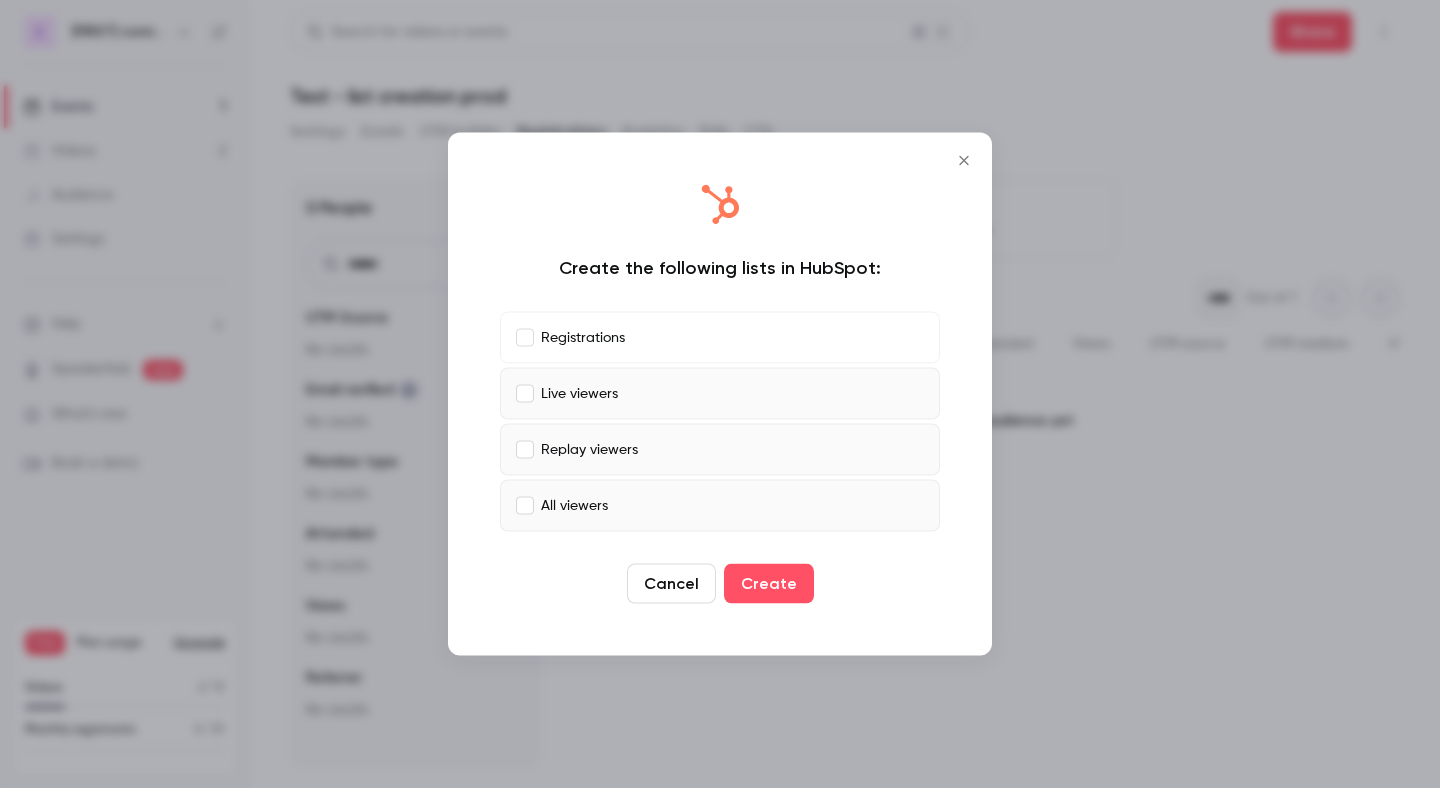 click on "Live viewers" at bounding box center [720, 394] 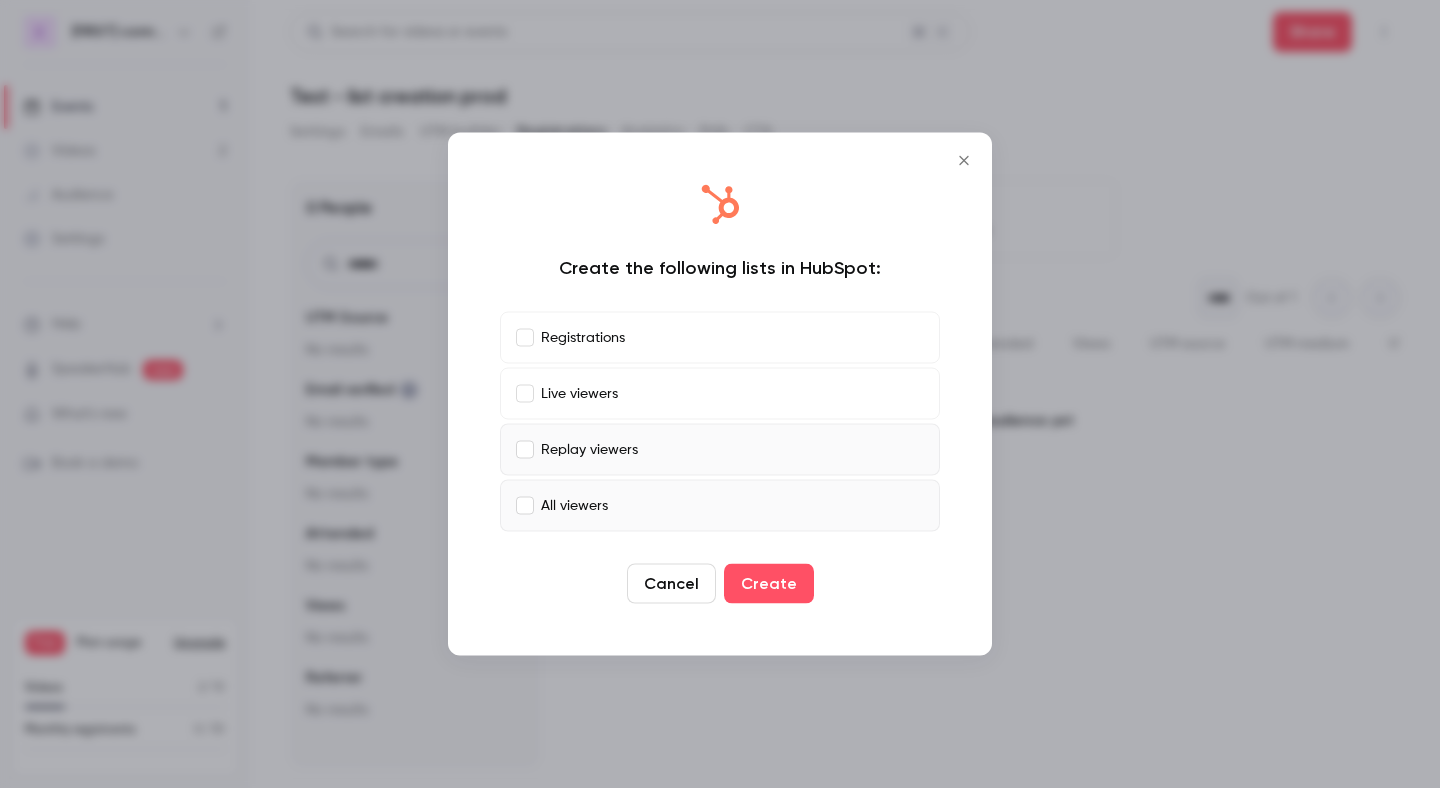 click on "Replay viewers" at bounding box center [589, 449] 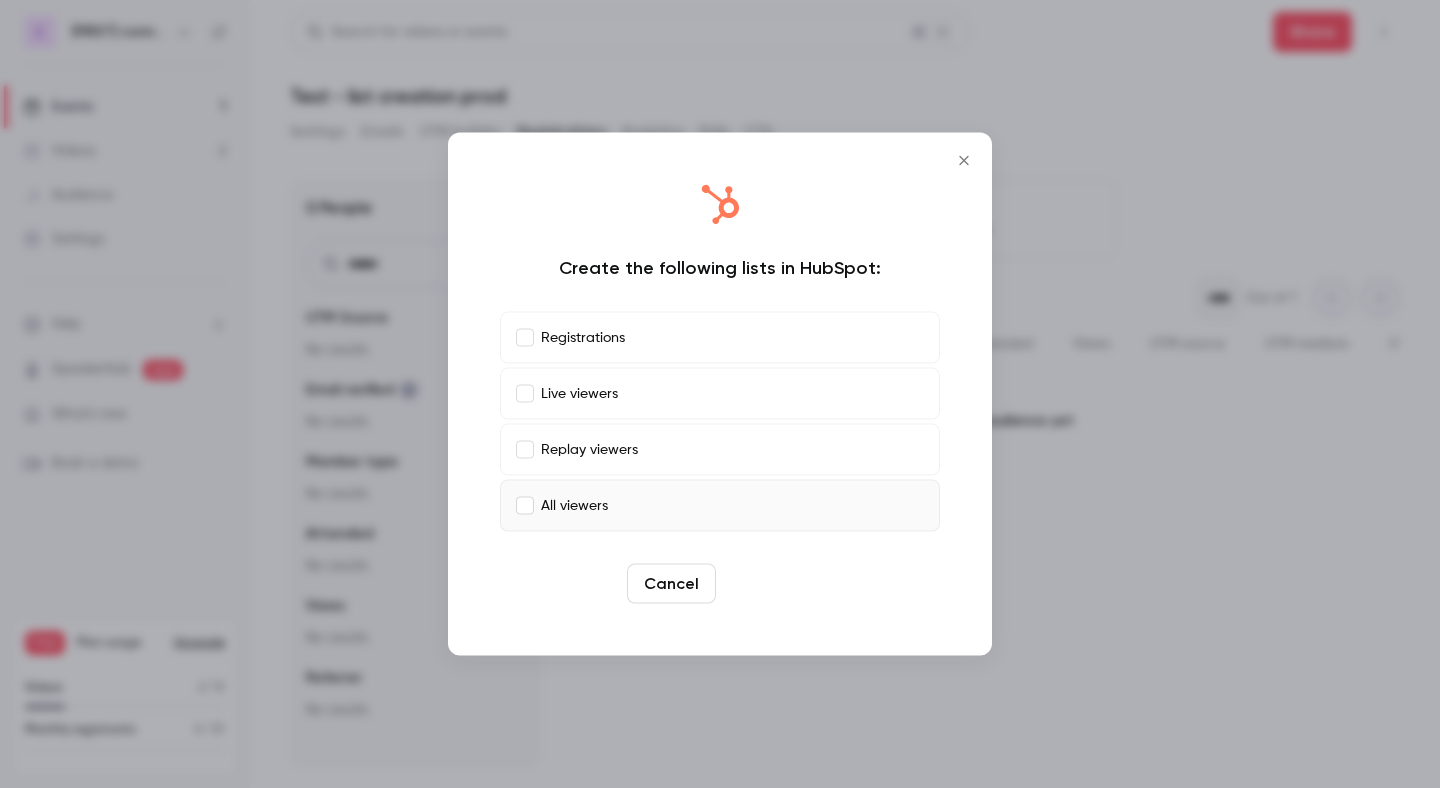 click on "Create" at bounding box center (769, 584) 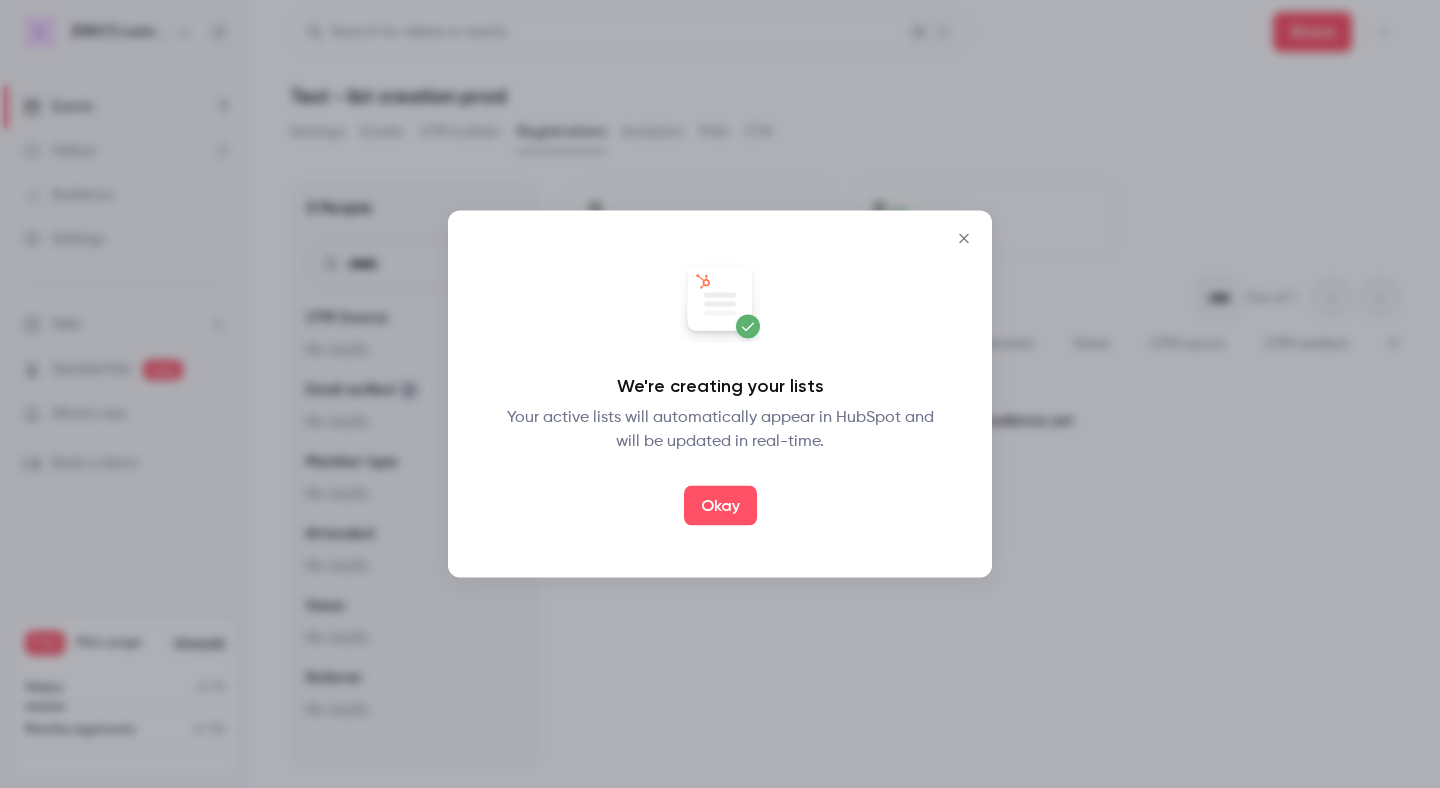 click 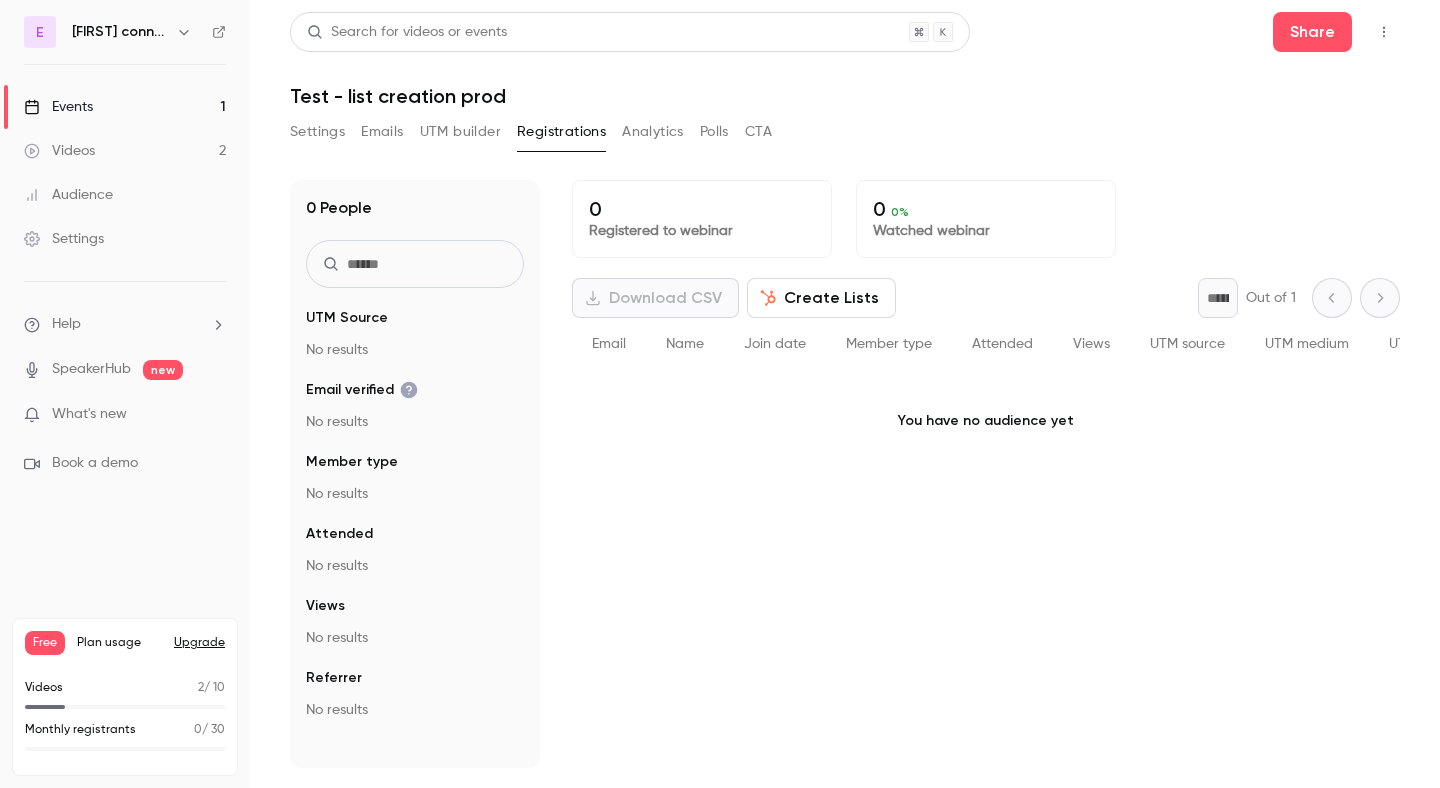 click on "Create Lists" at bounding box center (821, 298) 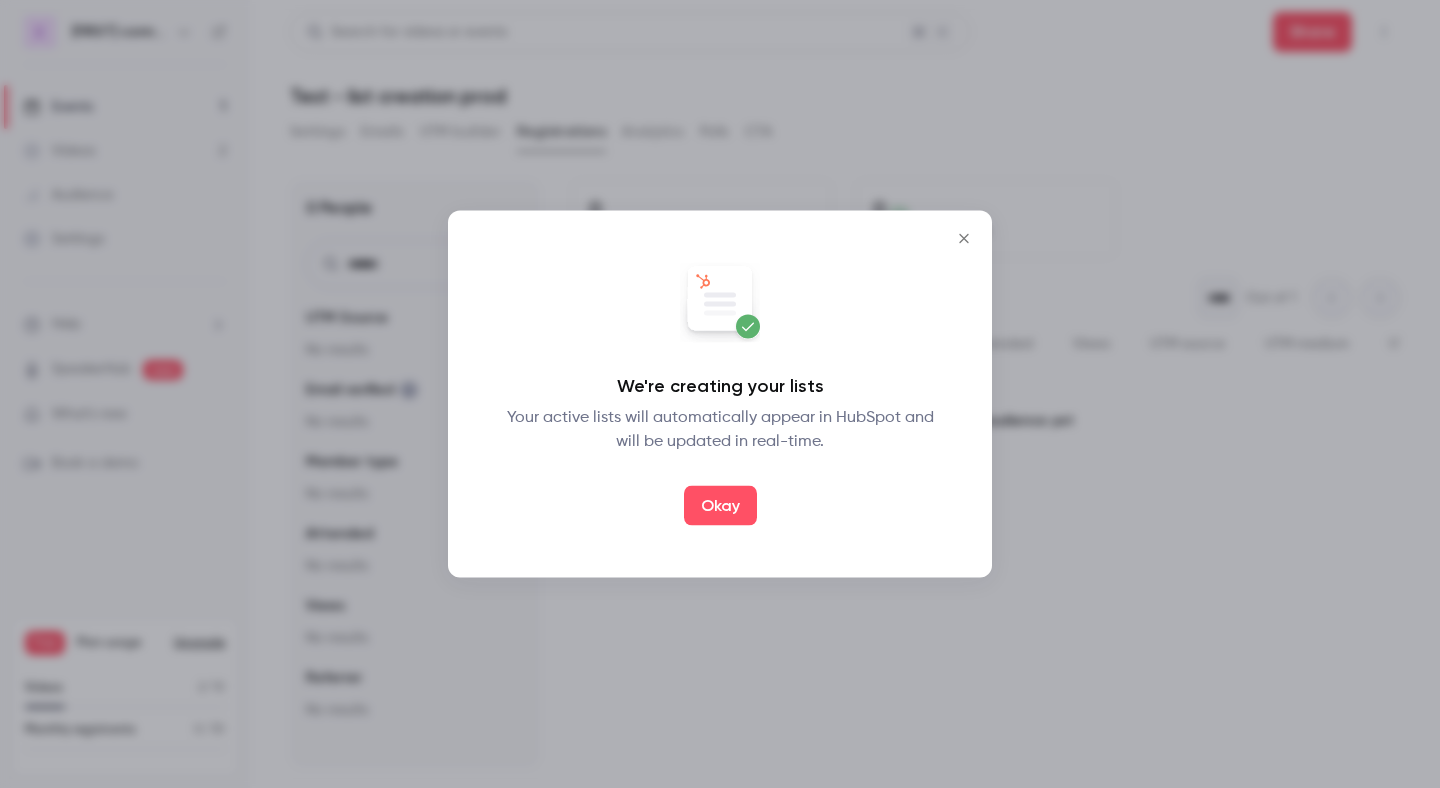 type 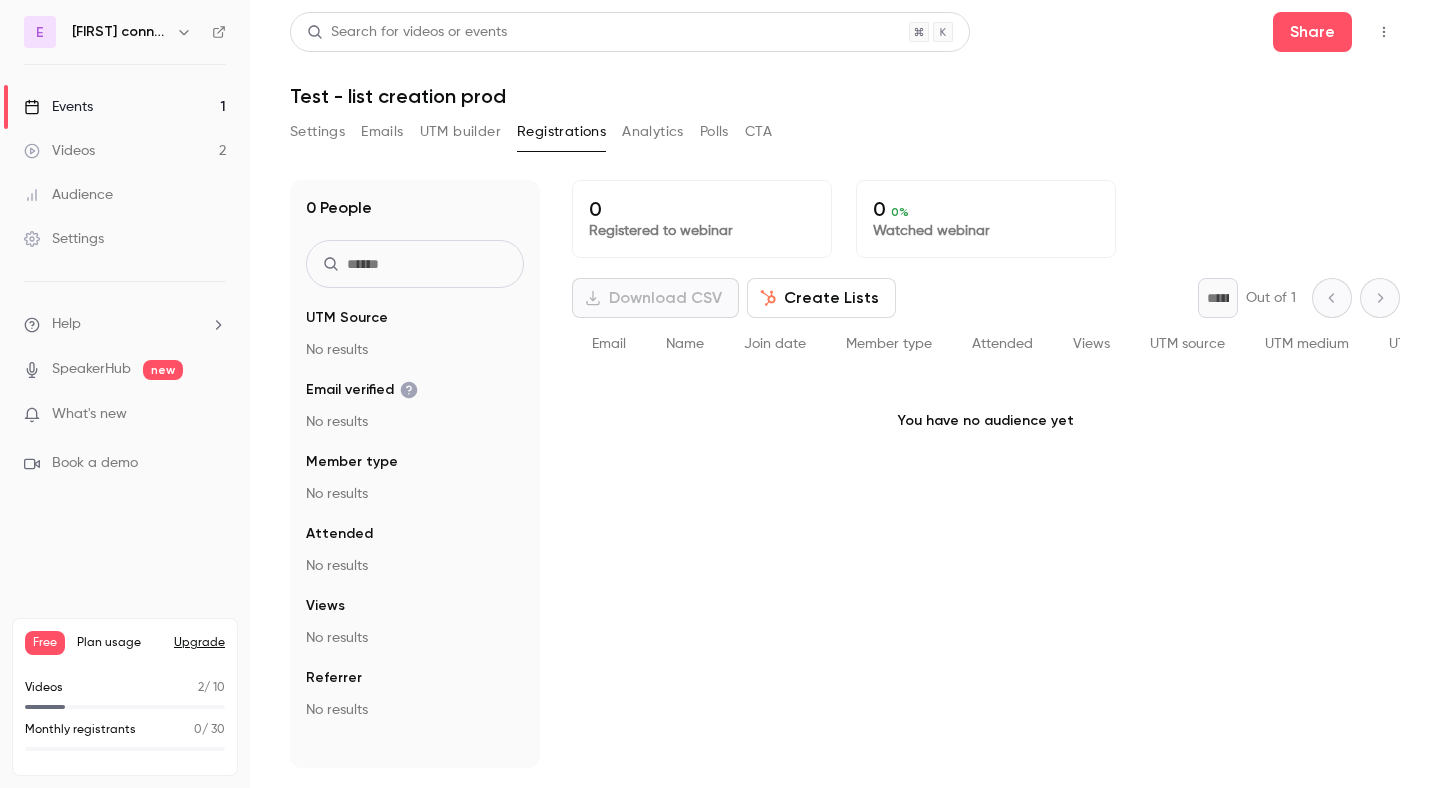 type 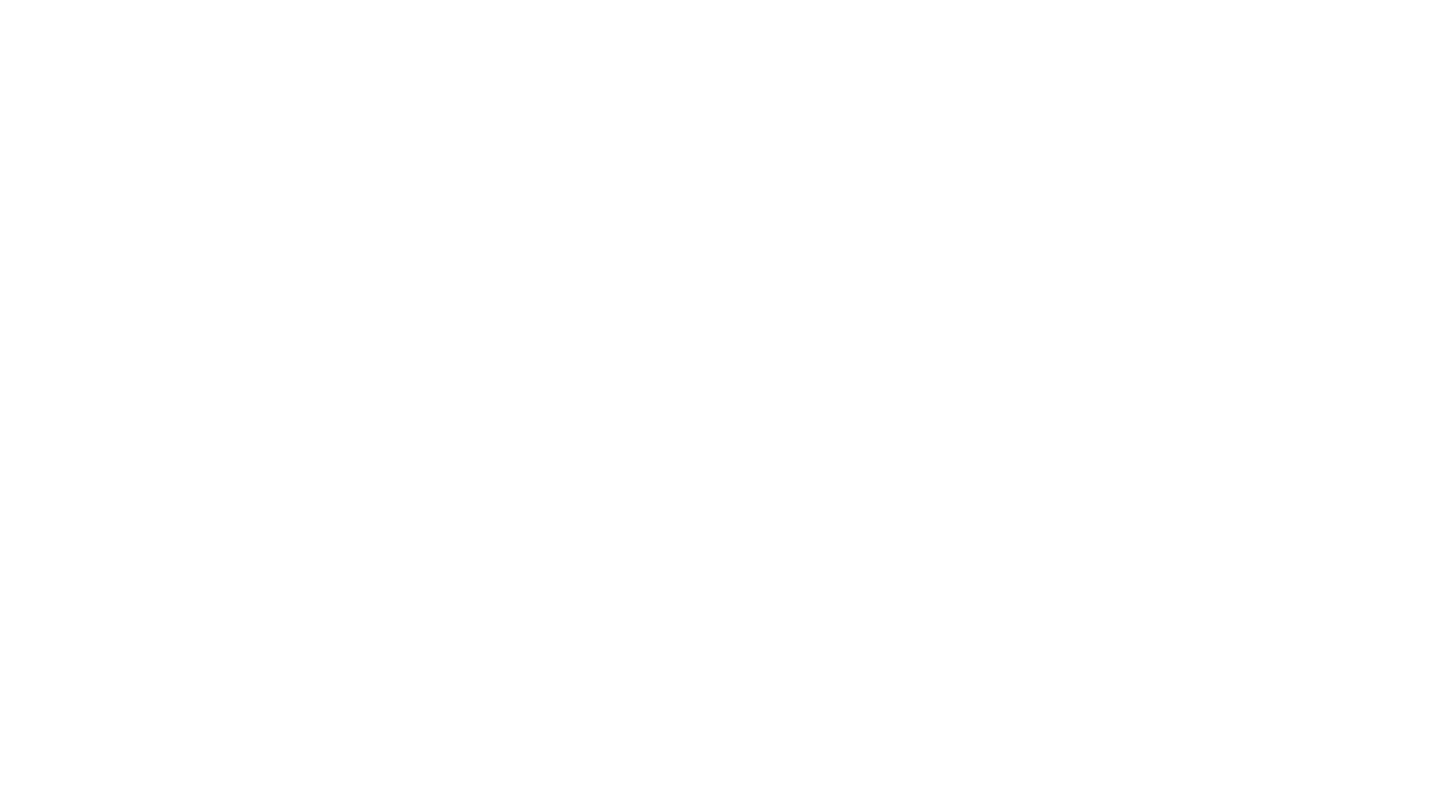 scroll, scrollTop: 0, scrollLeft: 0, axis: both 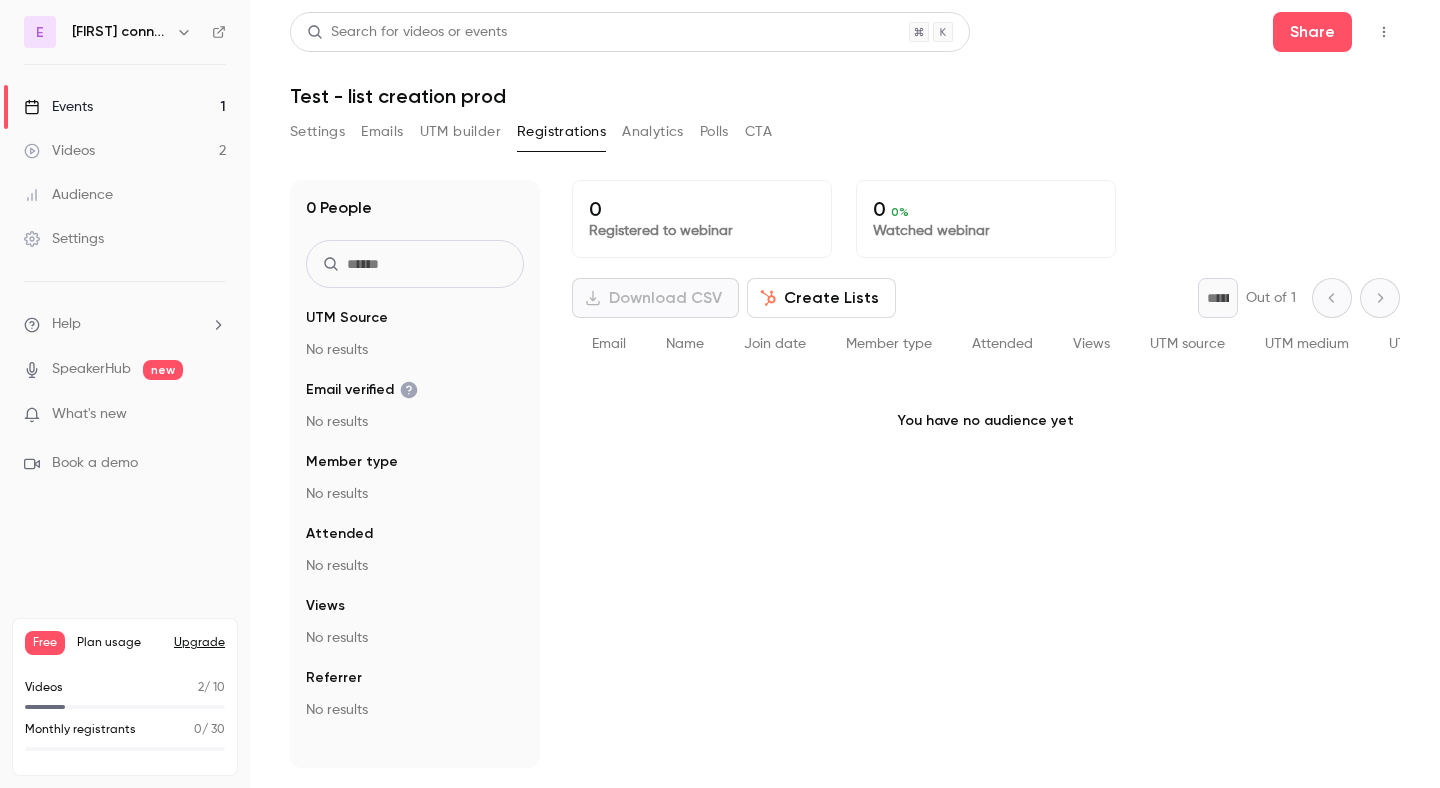 click on "Create Lists" at bounding box center (821, 298) 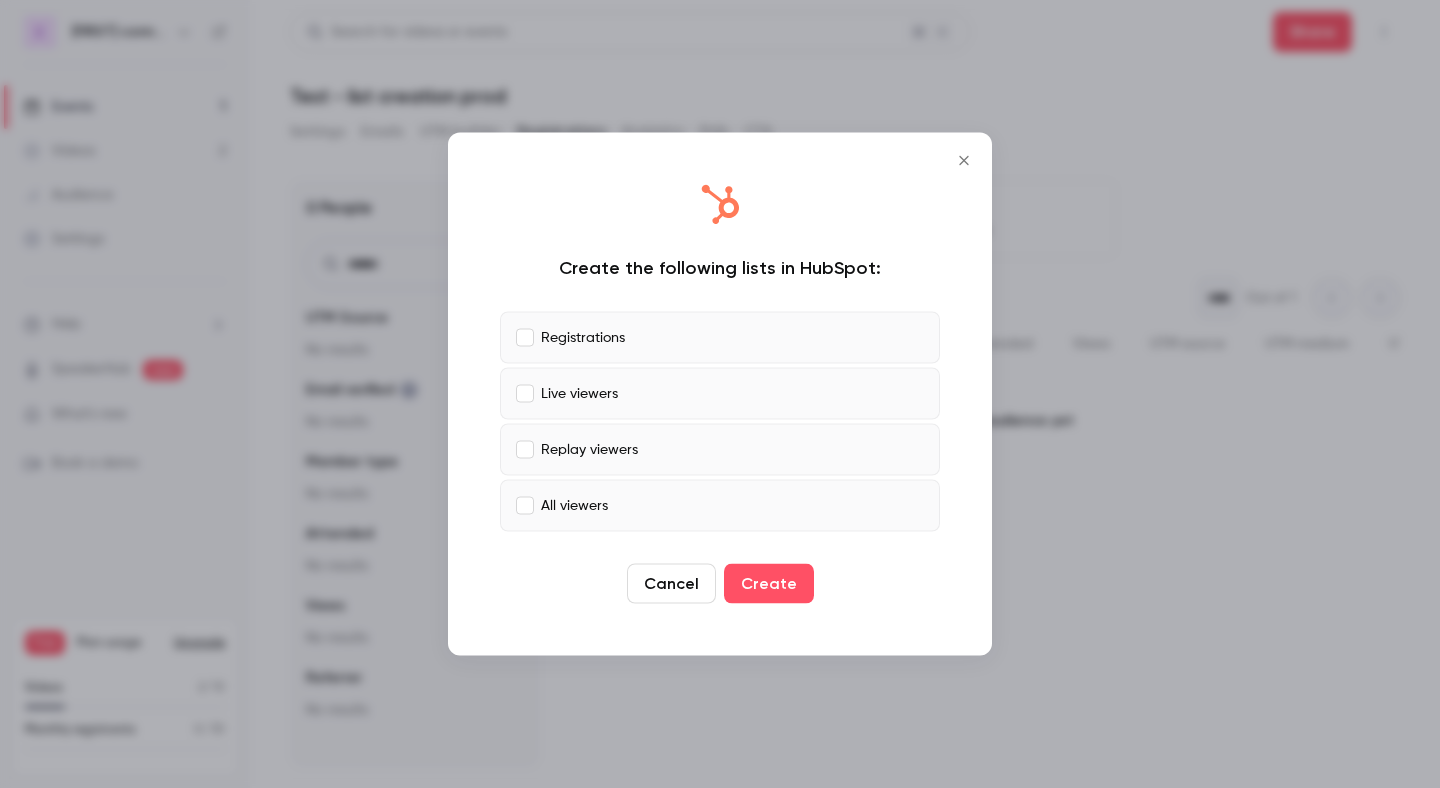 click on "Registrations" at bounding box center [720, 338] 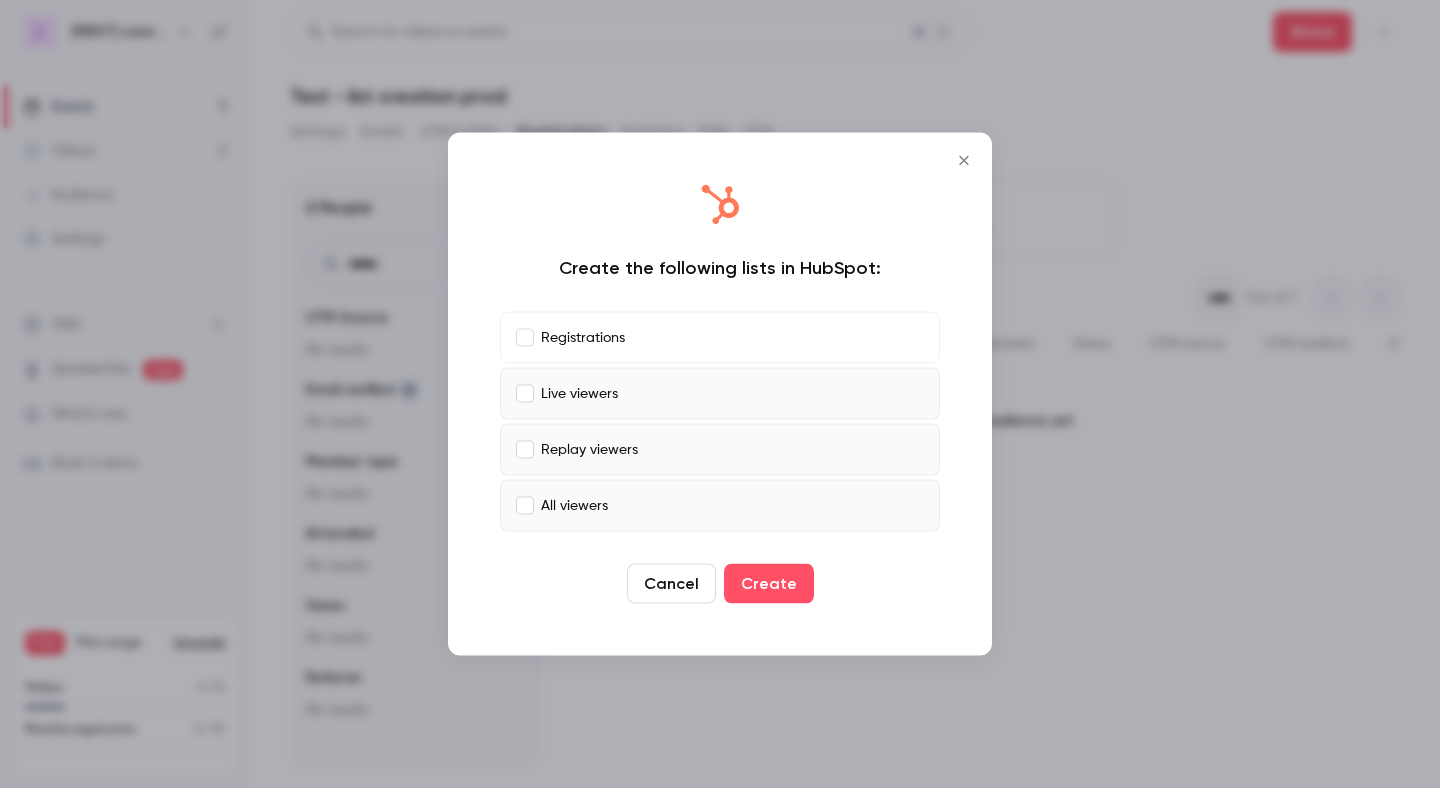 click on "Live viewers" at bounding box center (720, 394) 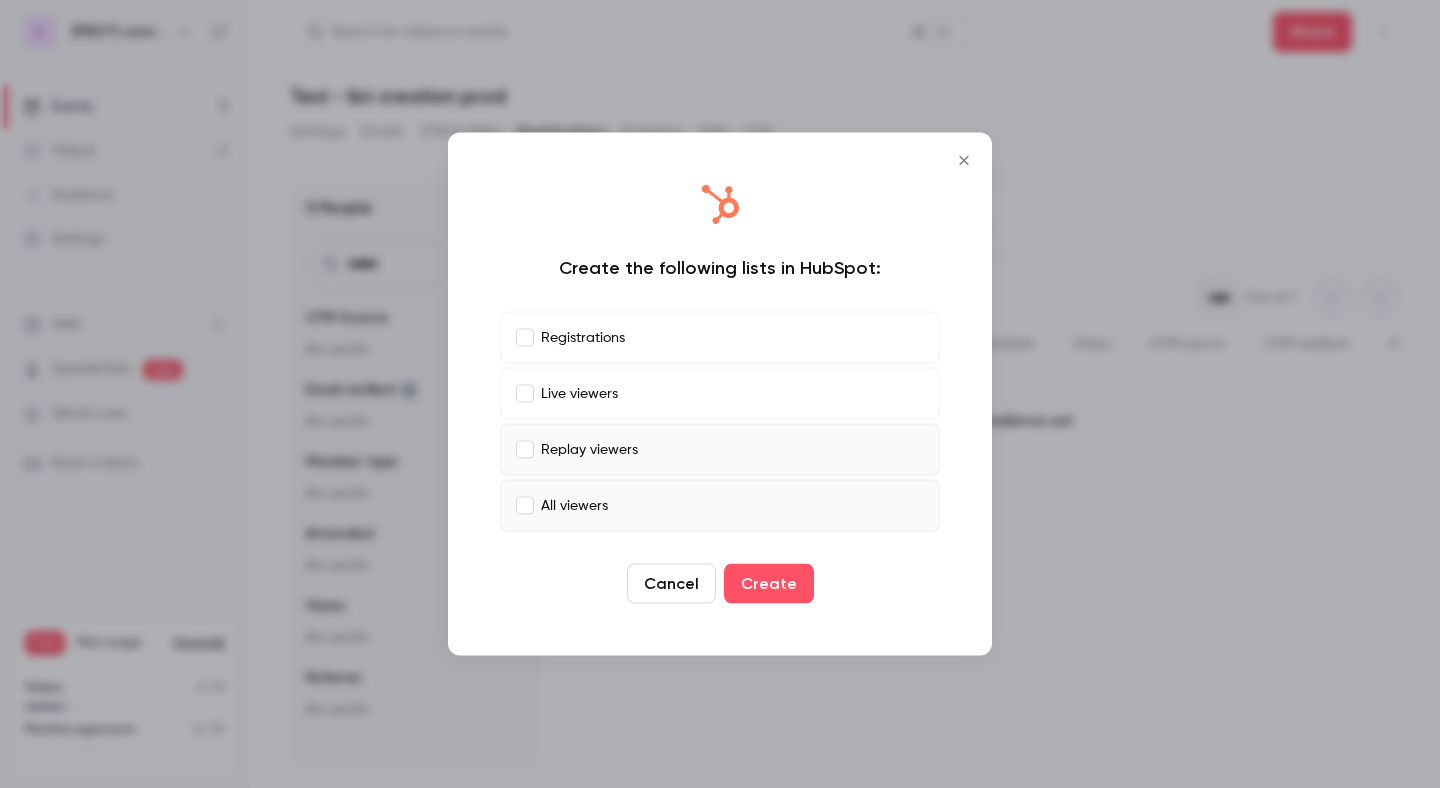 click on "Replay viewers" at bounding box center (720, 450) 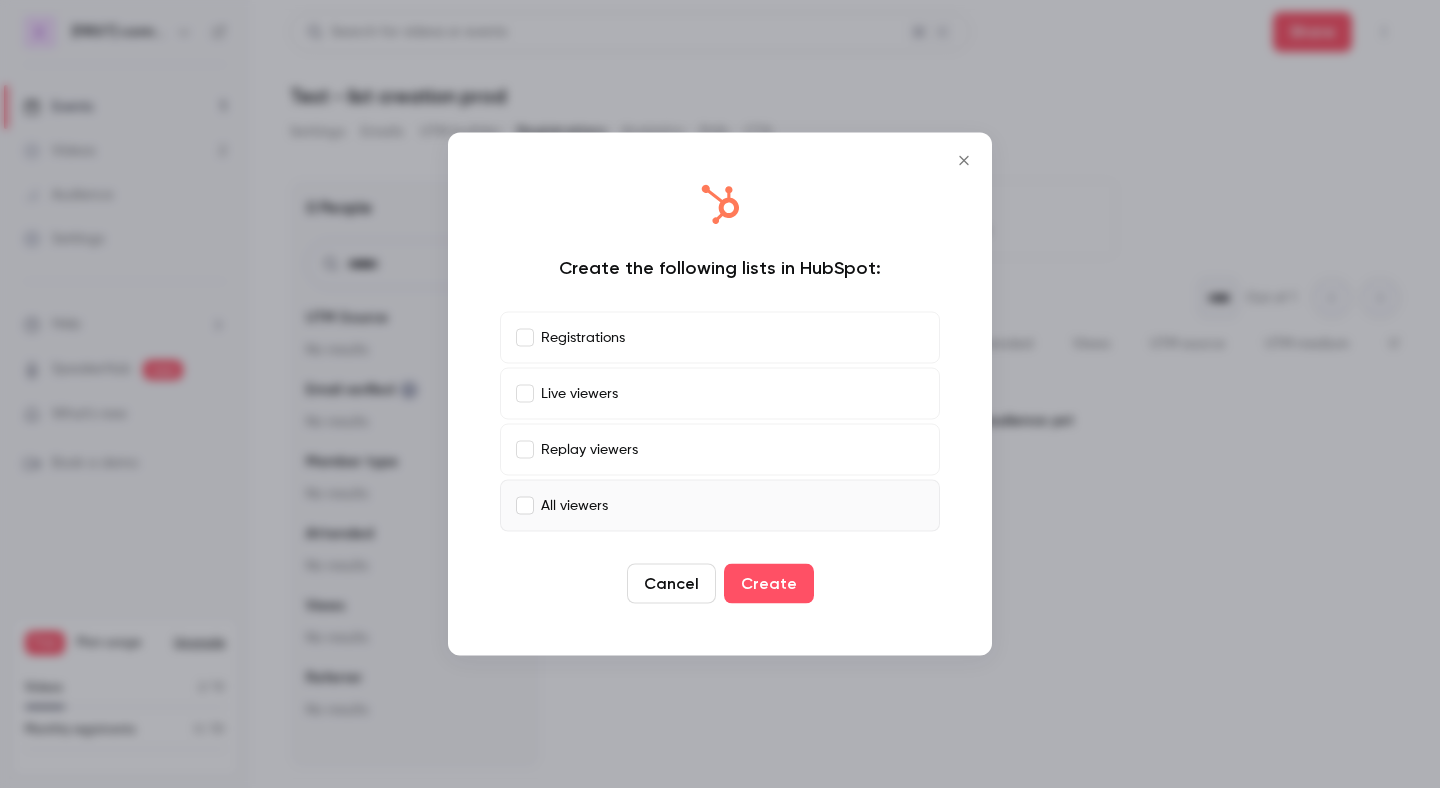 click on "All viewers" at bounding box center (720, 506) 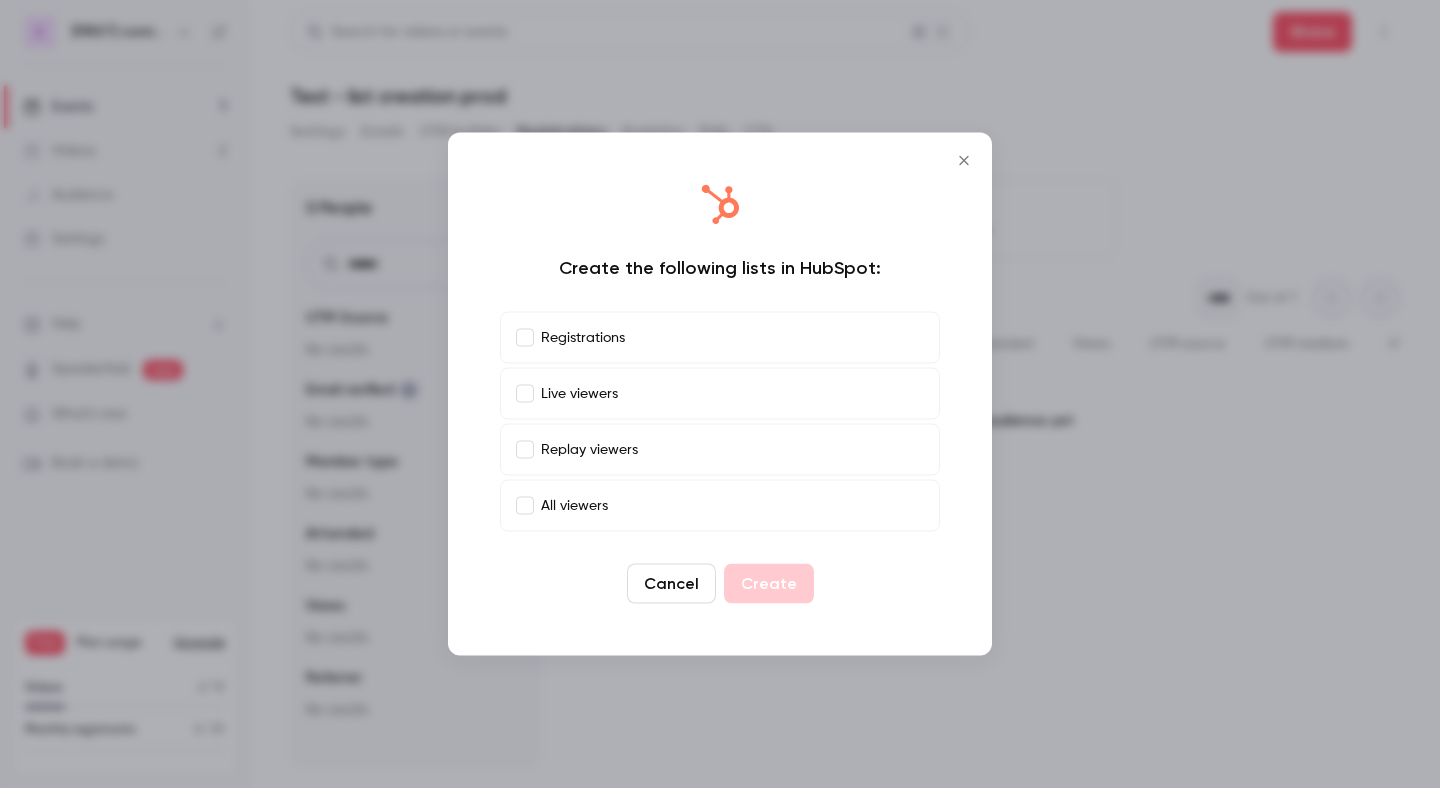 click on "Registrations" at bounding box center [720, 338] 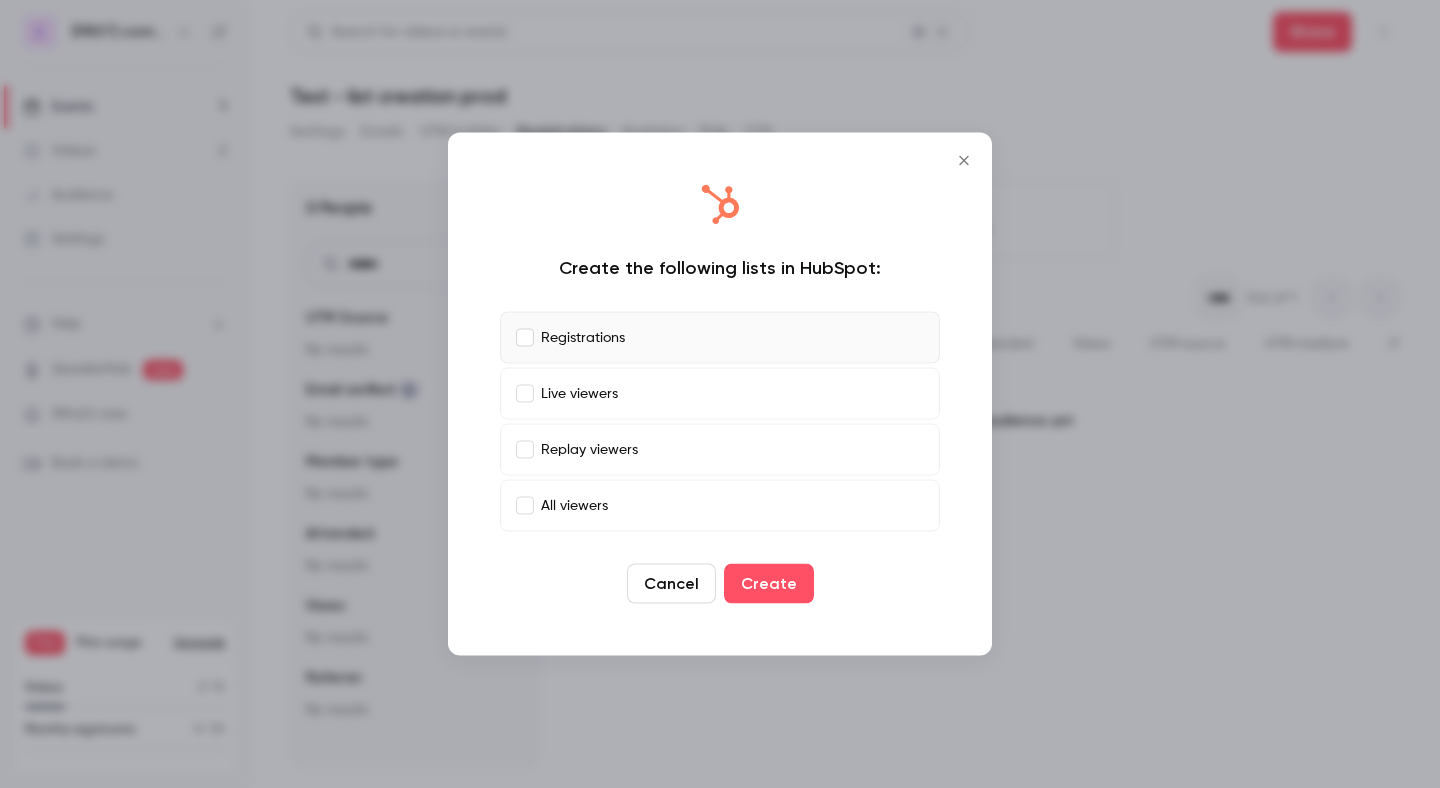 click on "Cancel" at bounding box center [671, 584] 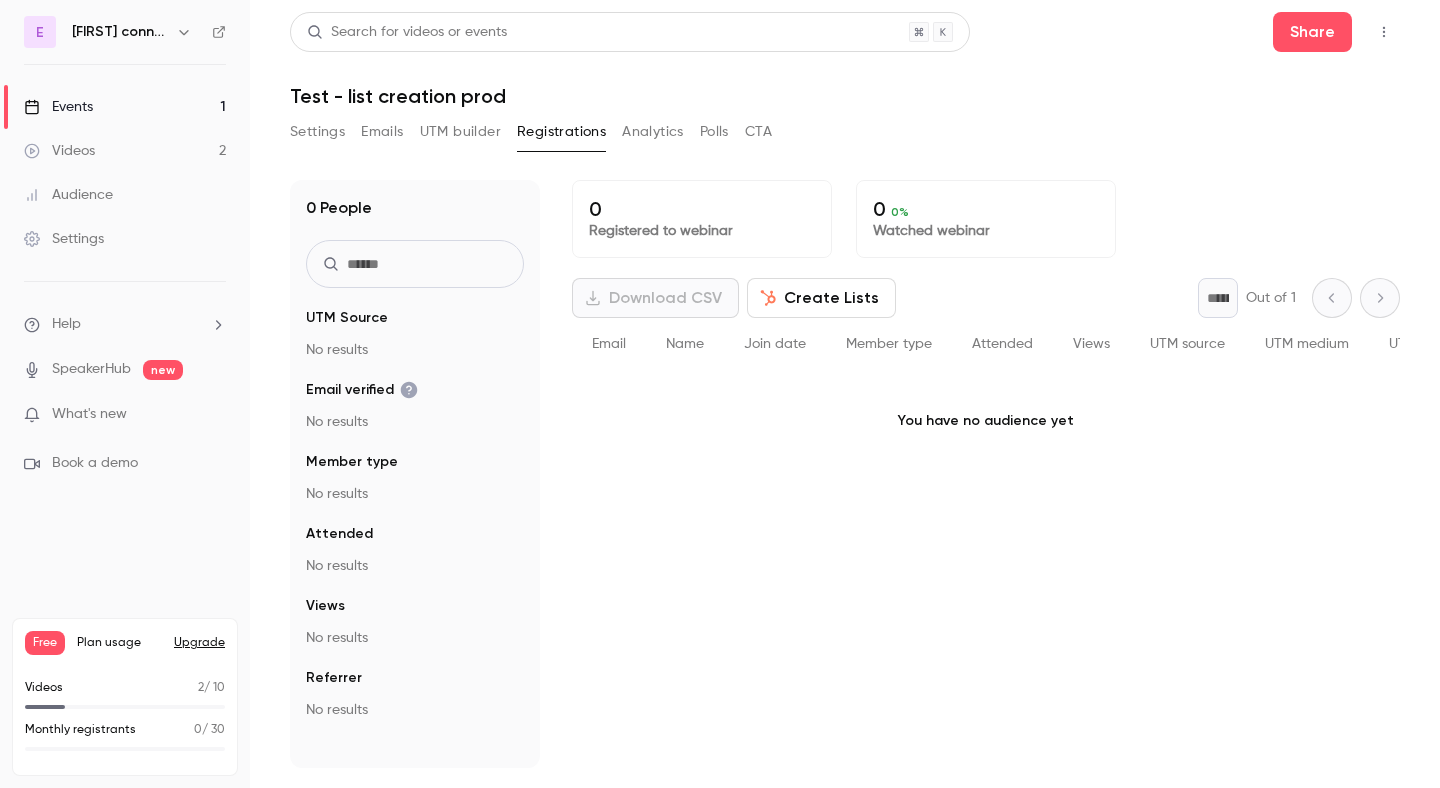 click on "Create Lists" at bounding box center [821, 298] 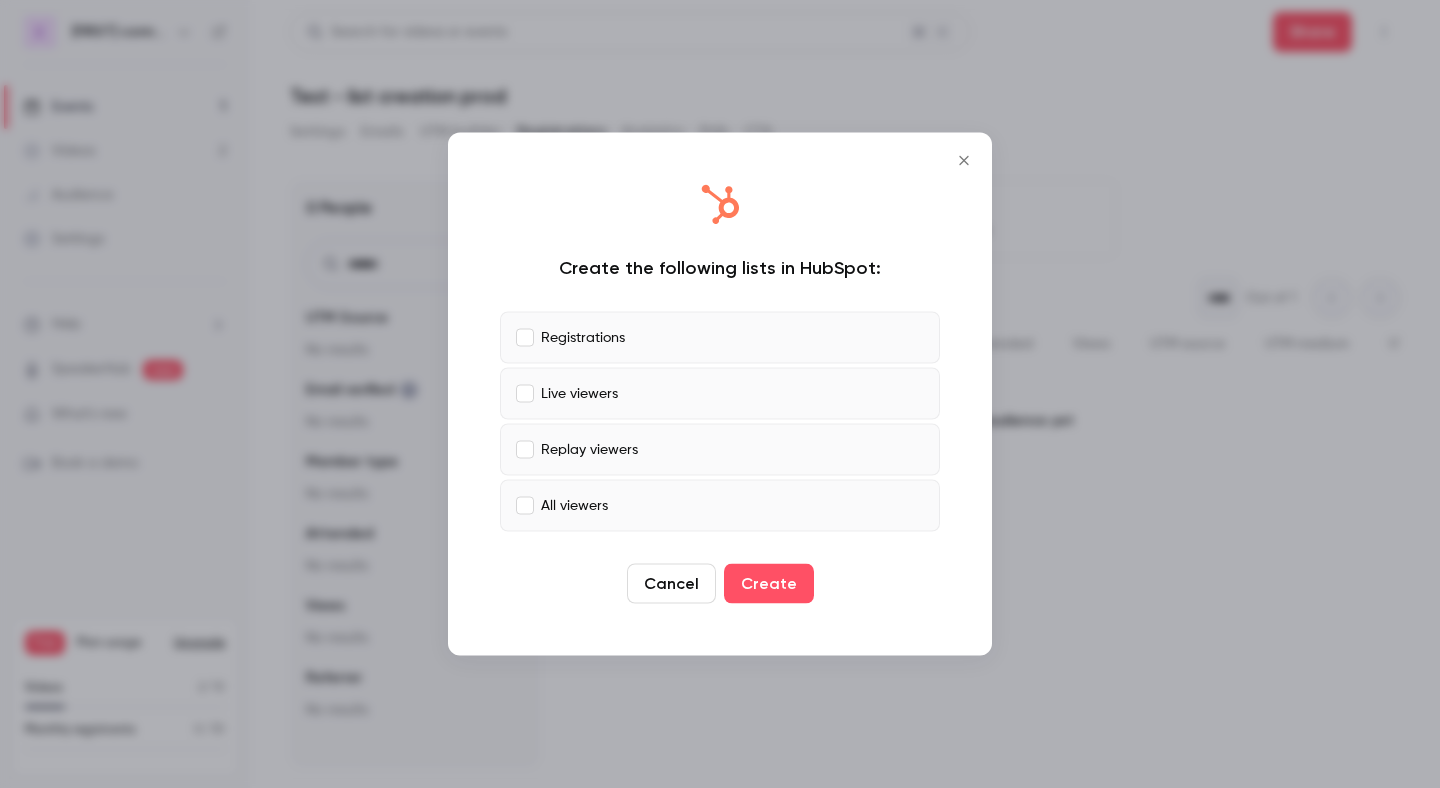 drag, startPoint x: 739, startPoint y: 394, endPoint x: 739, endPoint y: 409, distance: 15 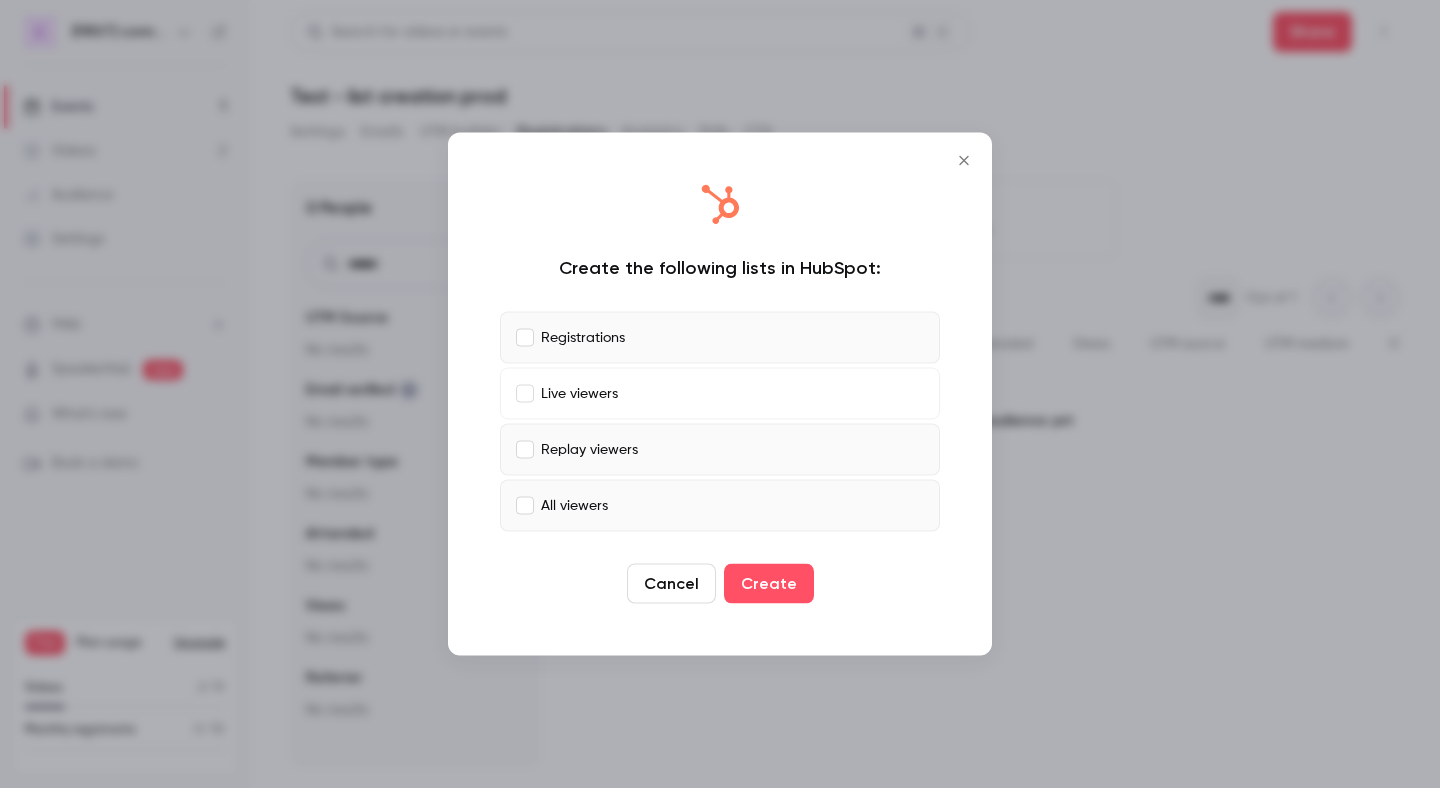 click on "Replay viewers" at bounding box center (720, 450) 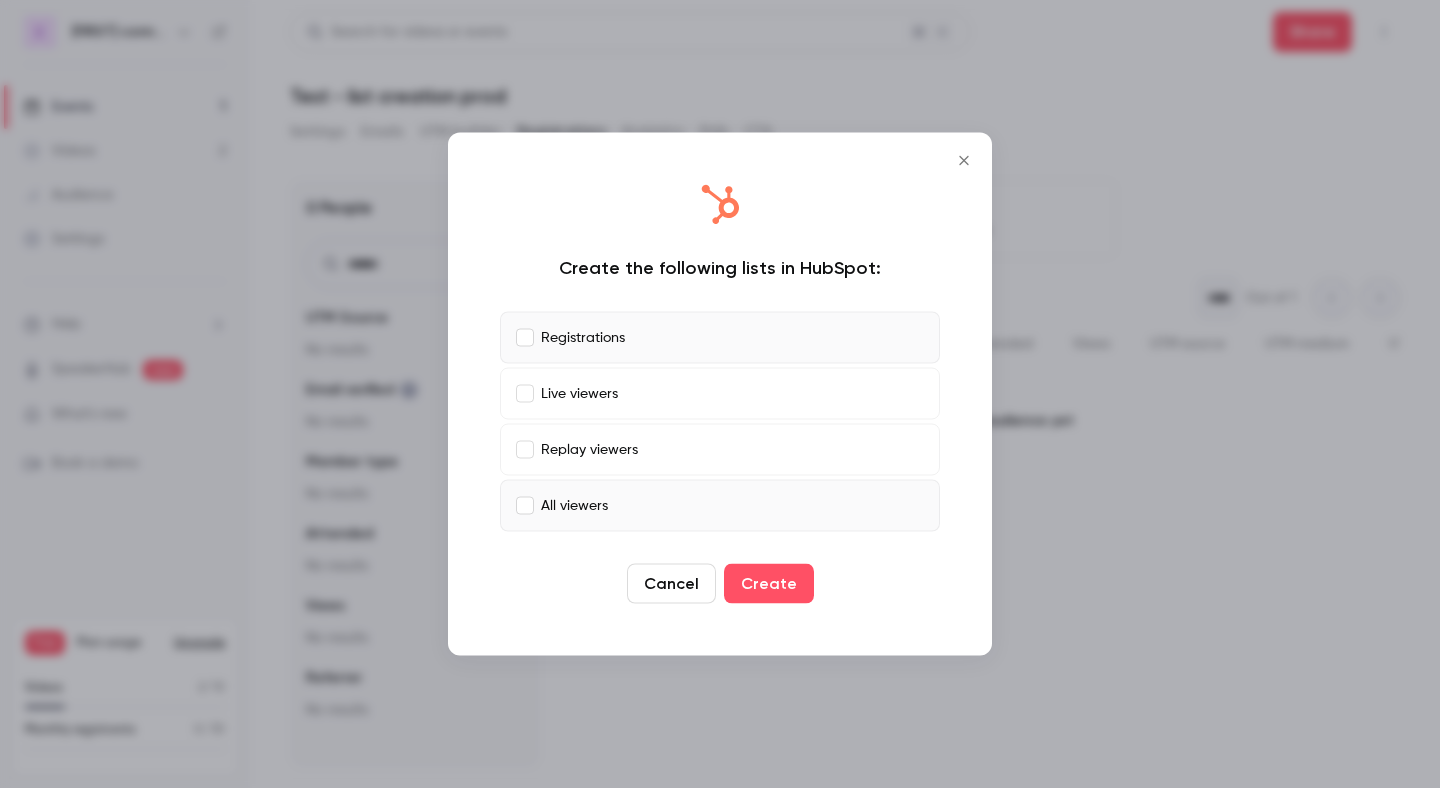click on "All viewers" at bounding box center (720, 506) 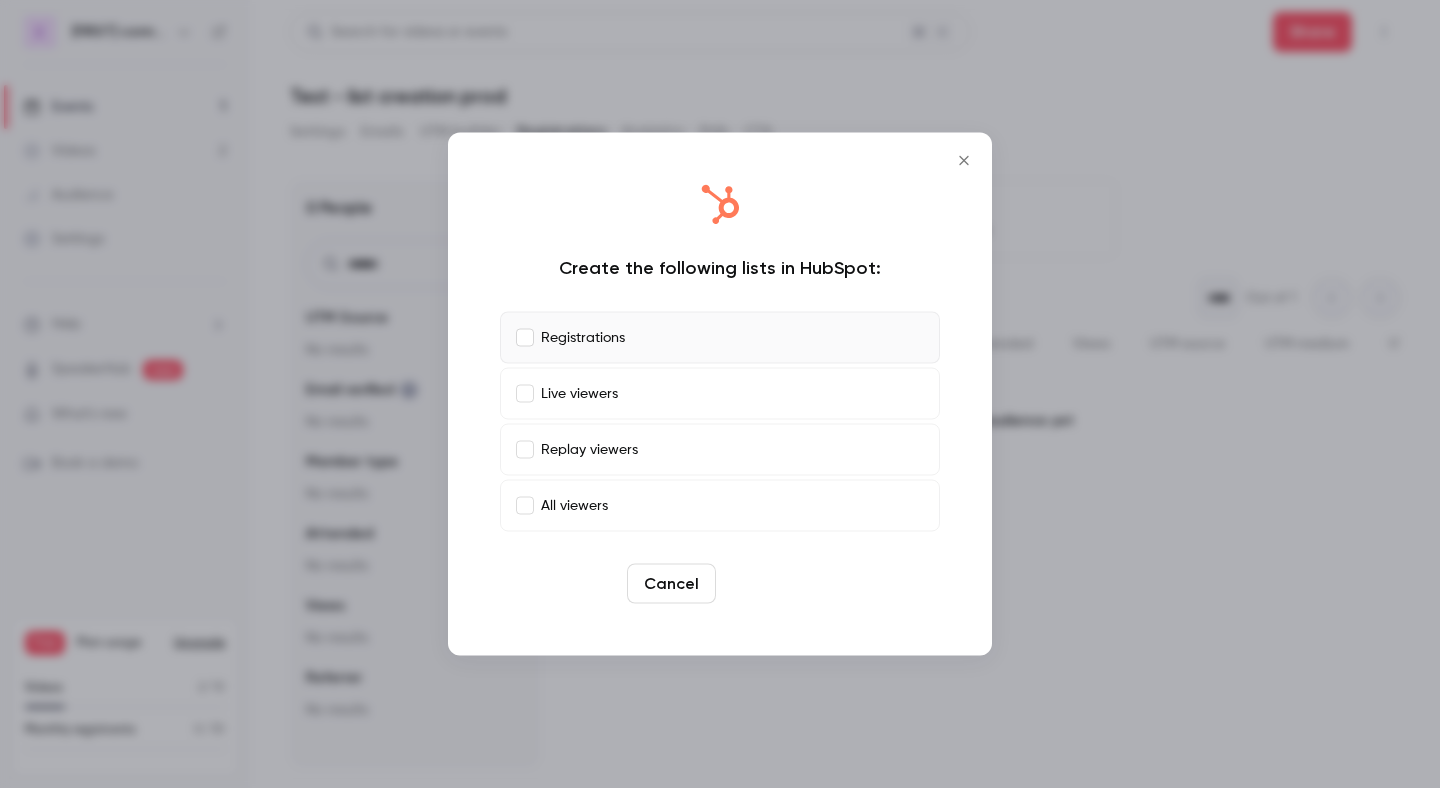 click on "Create" at bounding box center [769, 584] 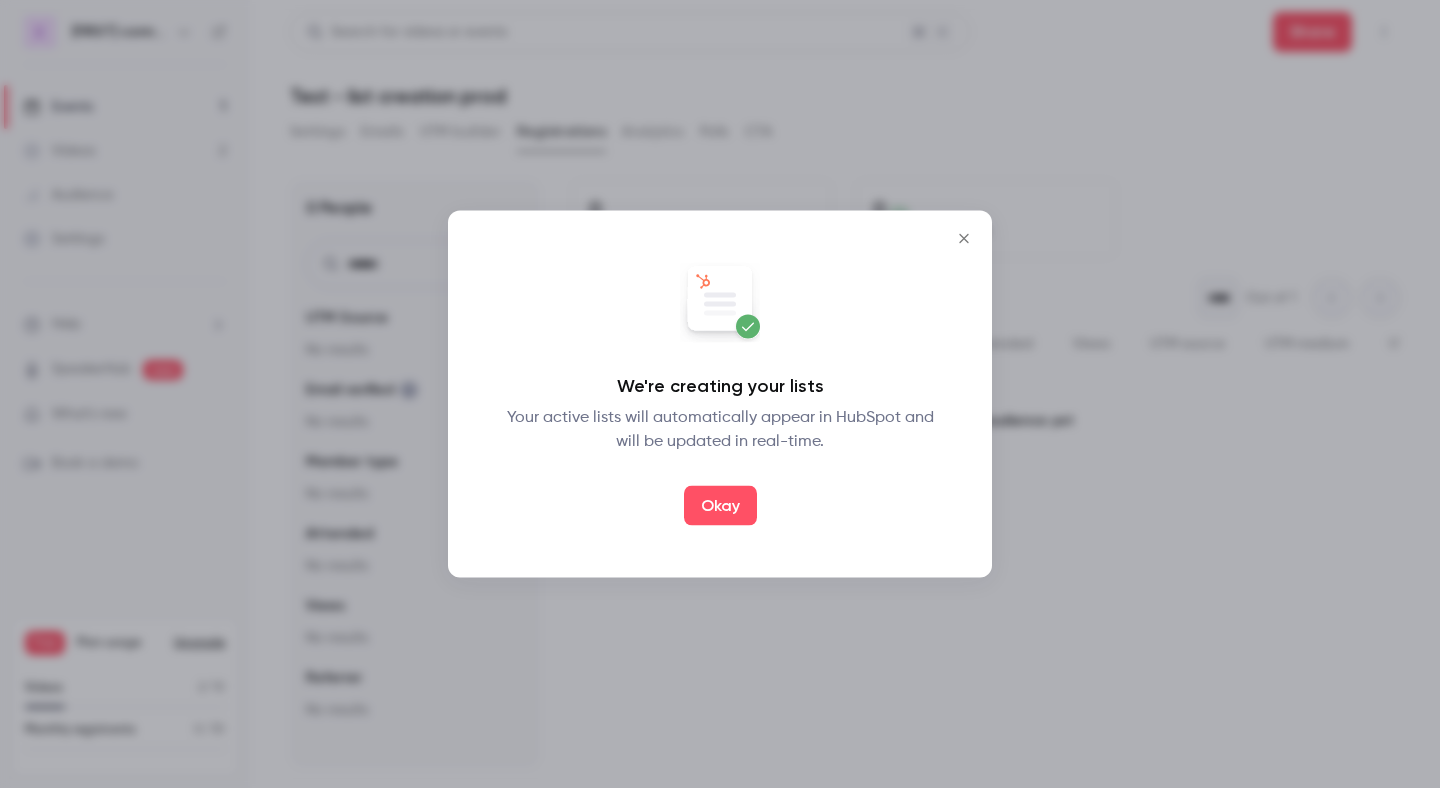 click 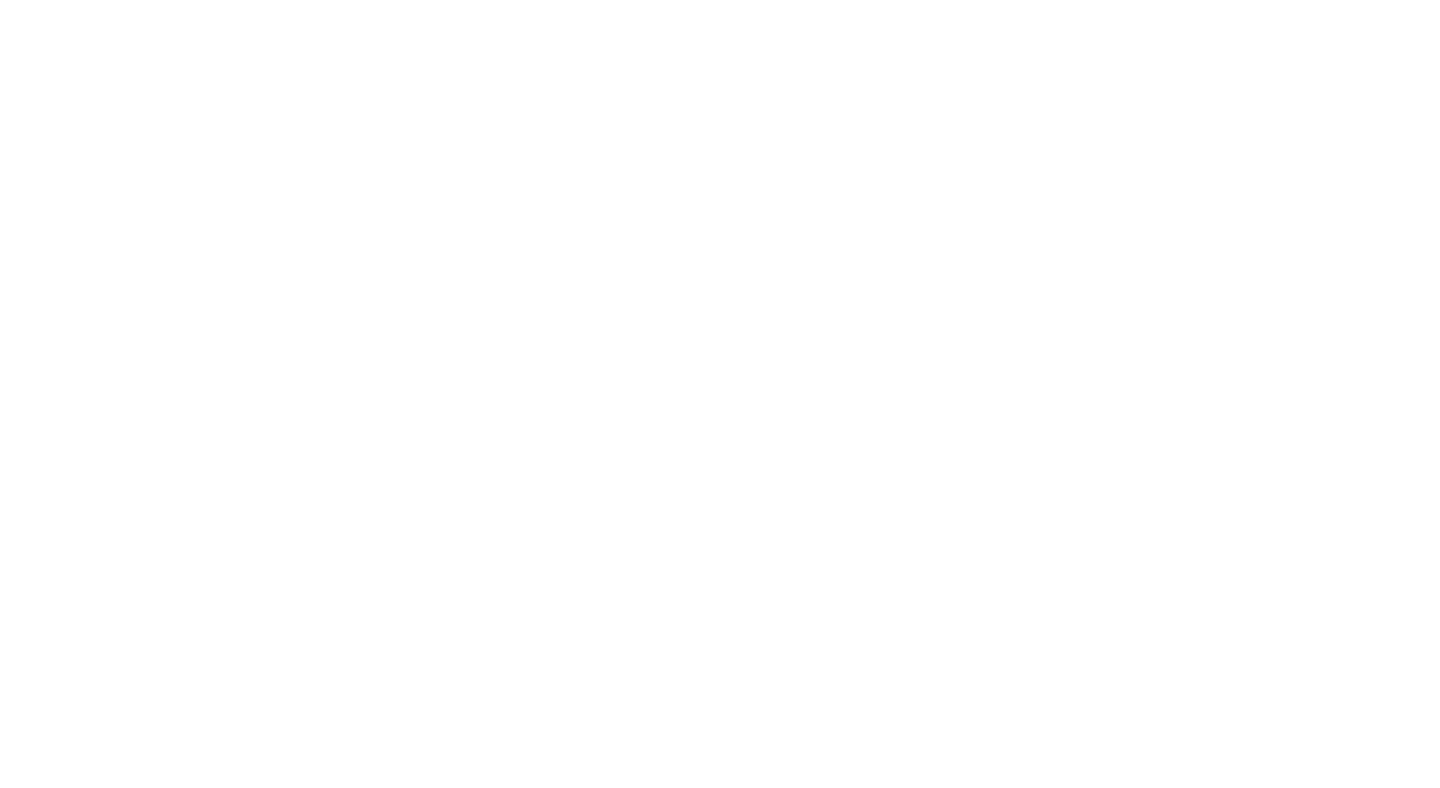 scroll, scrollTop: 0, scrollLeft: 0, axis: both 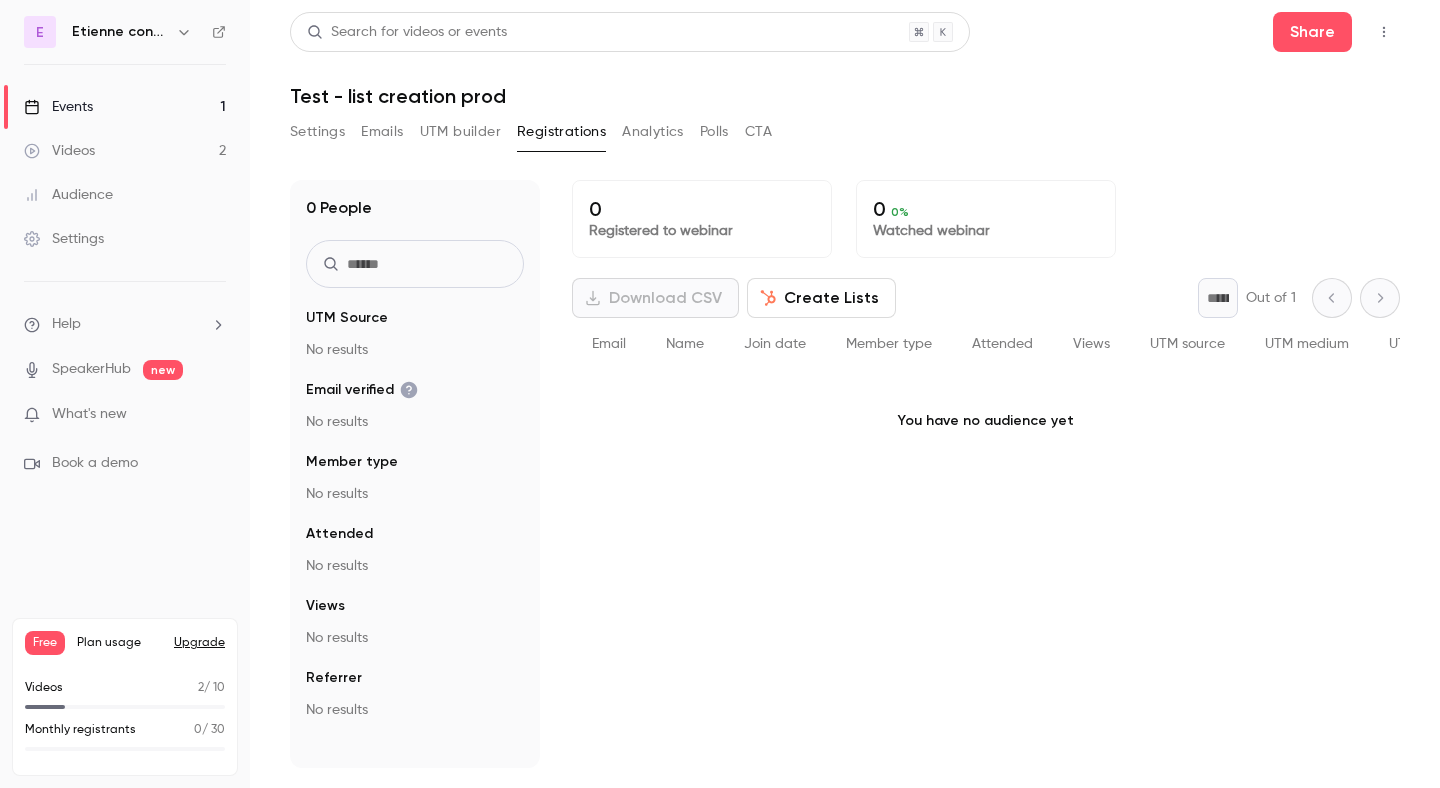 click on "Create Lists" at bounding box center (821, 298) 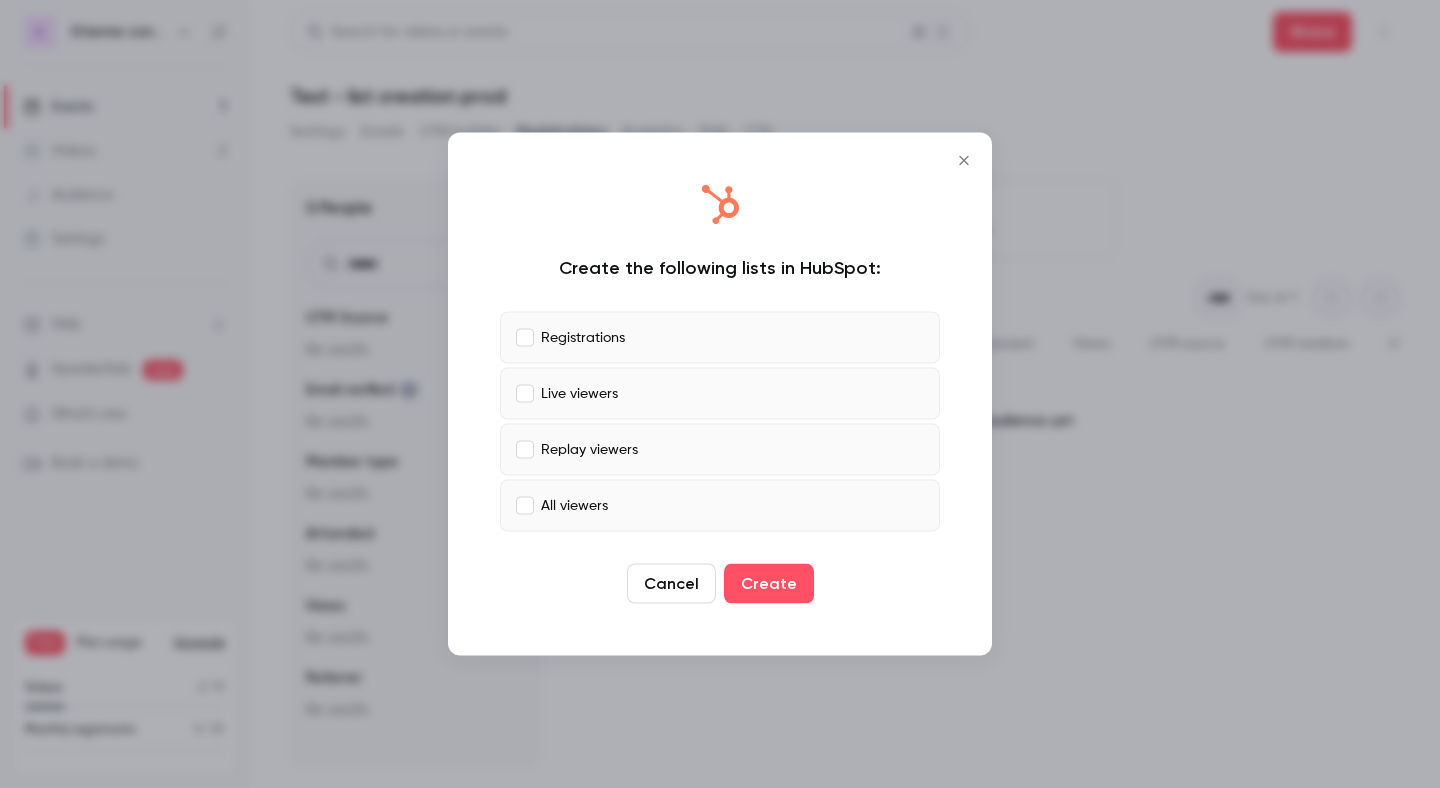 click on "Registrations" at bounding box center (720, 338) 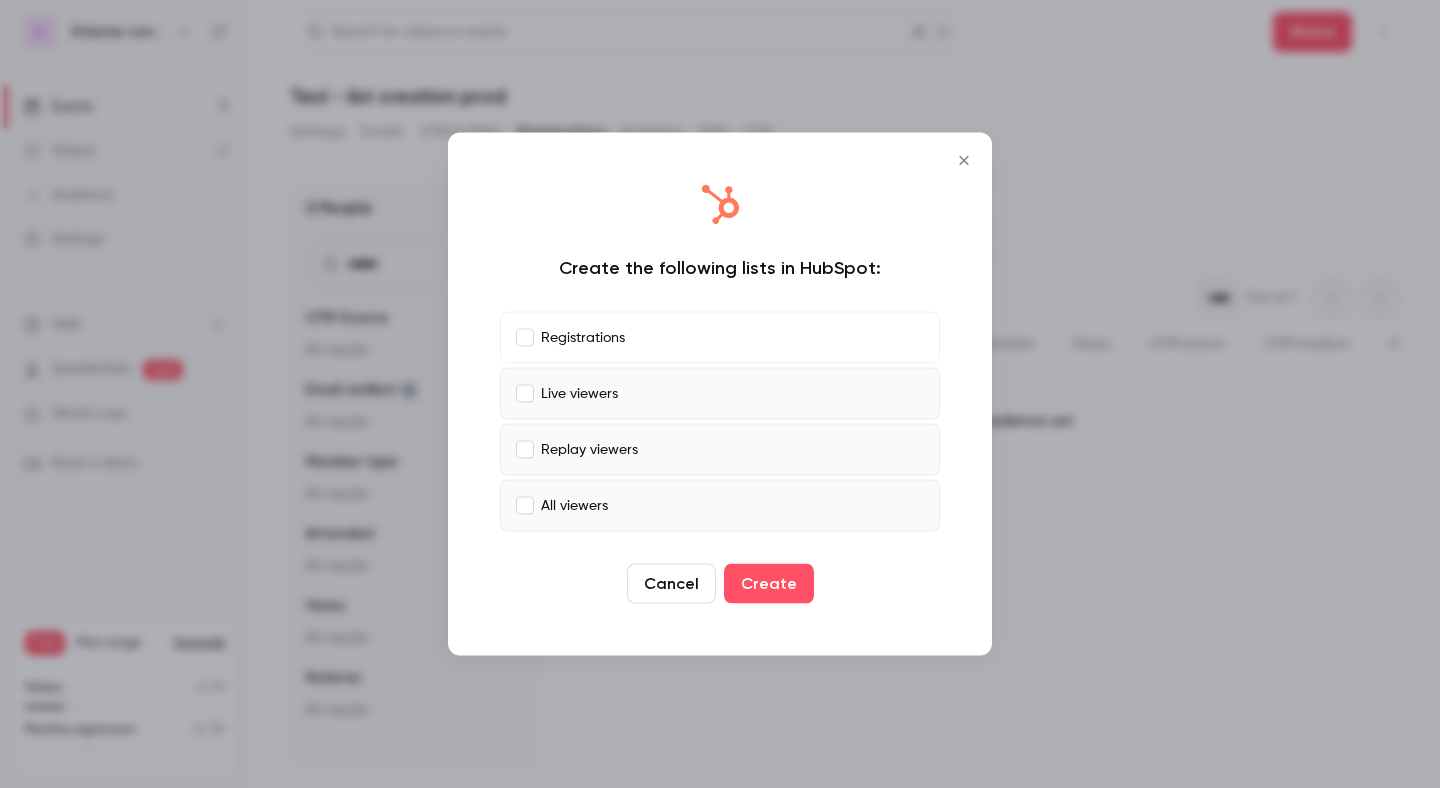 click on "Replay viewers" at bounding box center [720, 450] 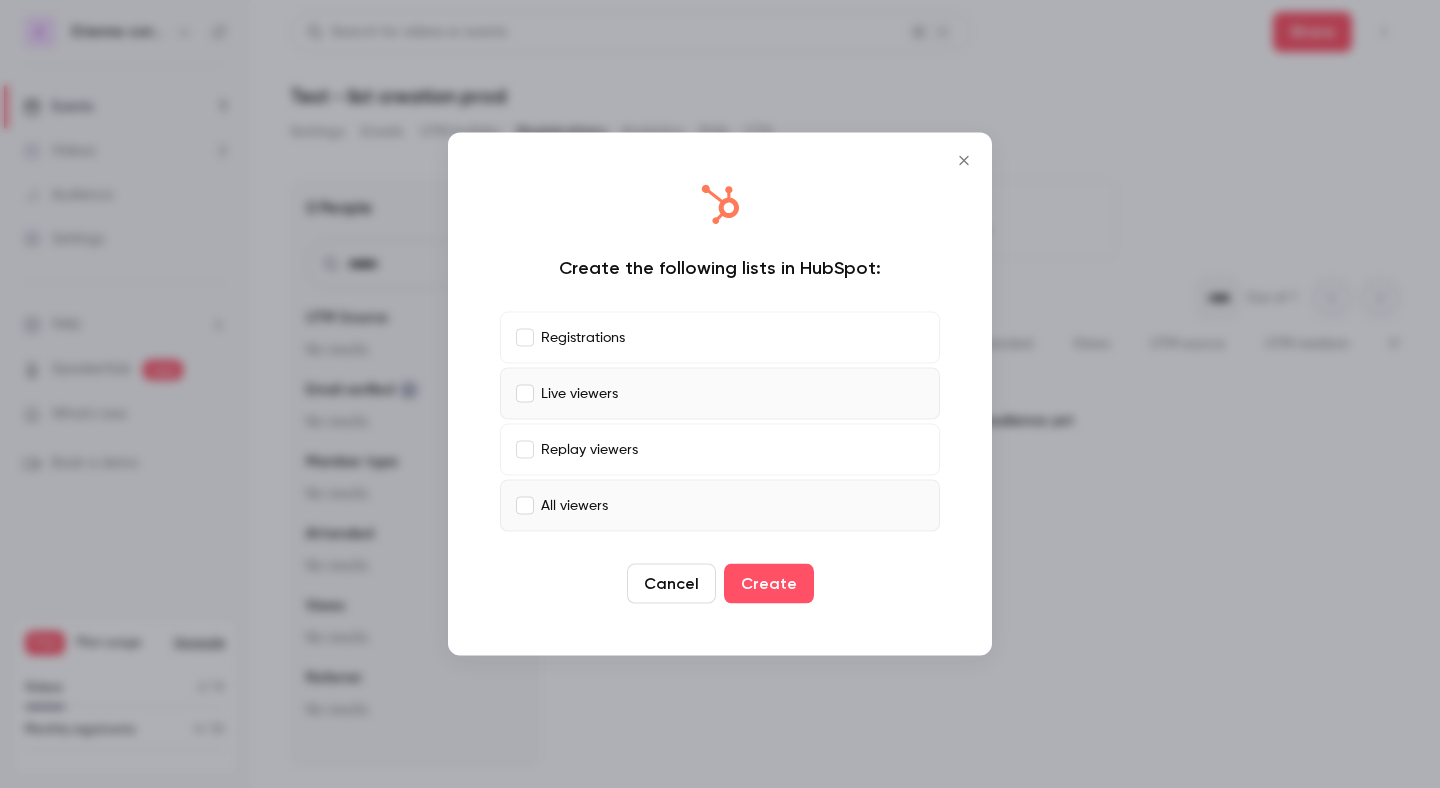 click on "All viewers" at bounding box center (720, 506) 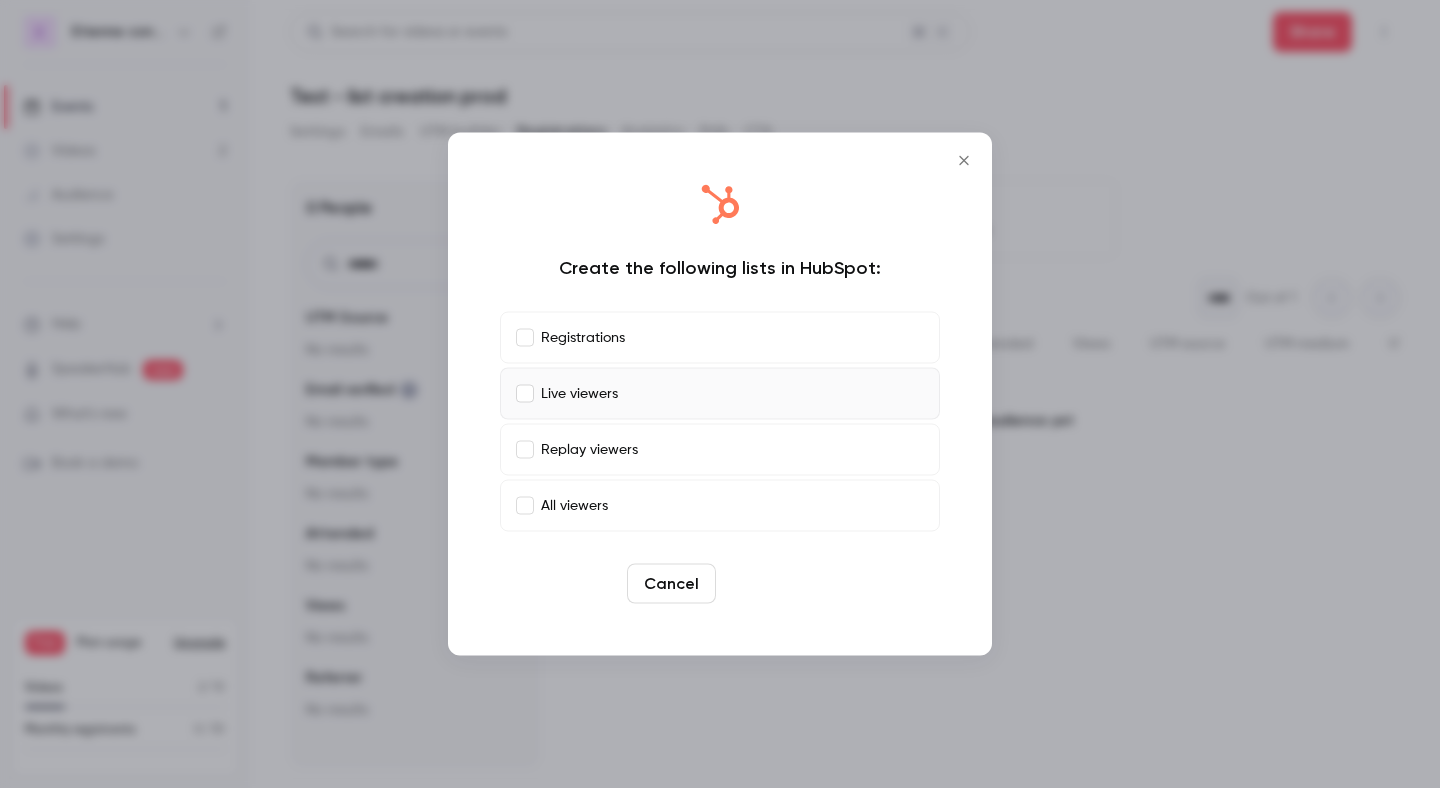 click on "Create" at bounding box center [769, 584] 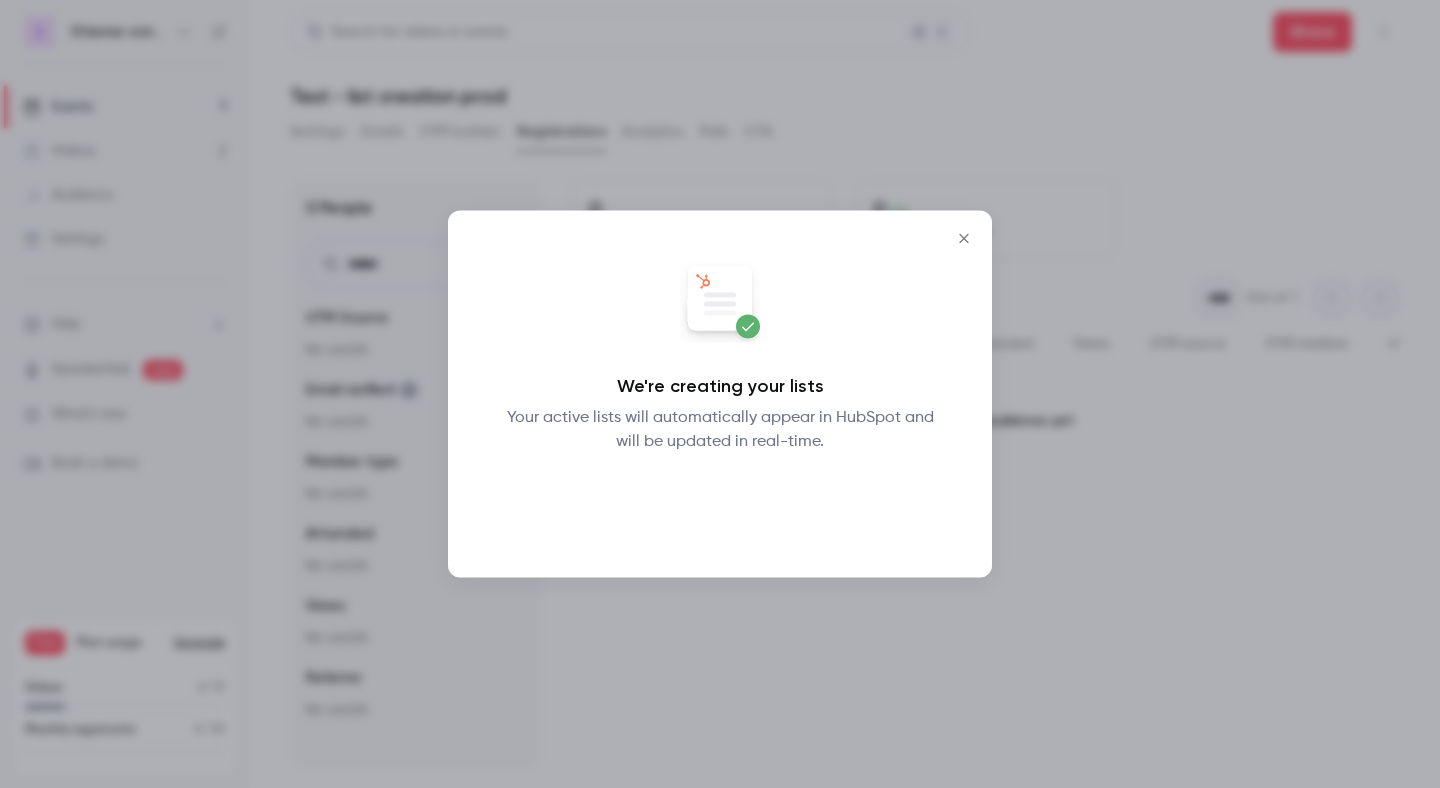 click on "Okay" at bounding box center (720, 506) 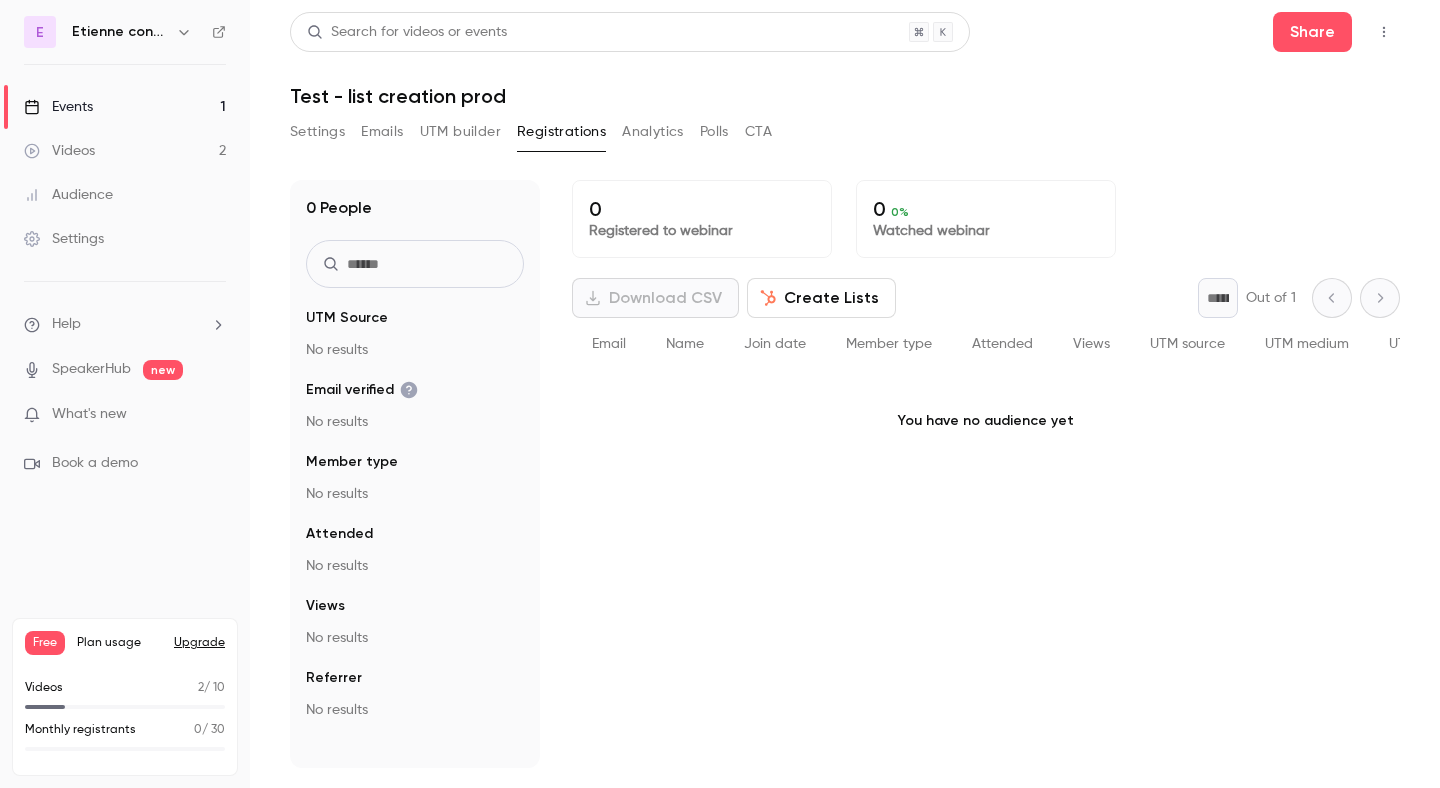 type 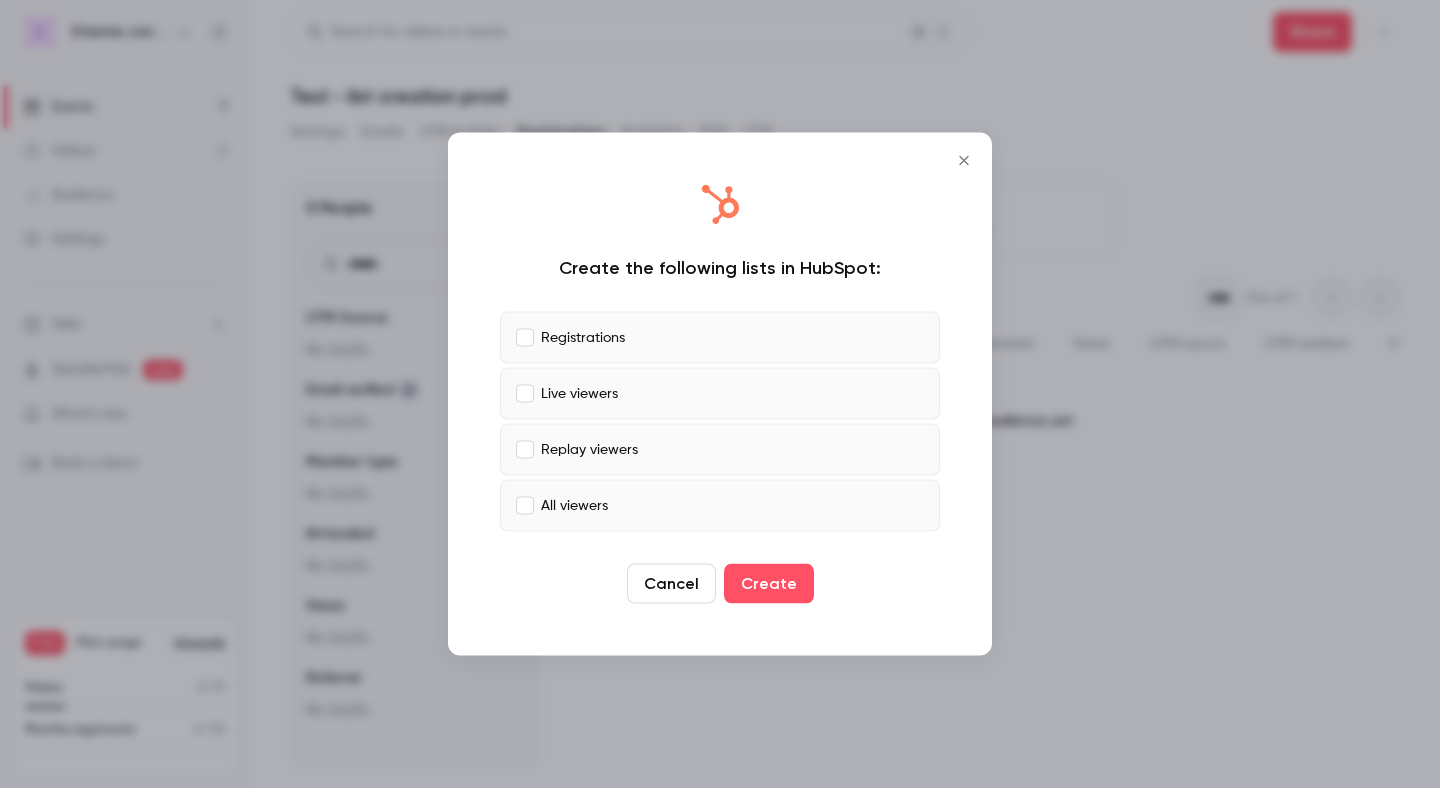 click on "Registrations" at bounding box center (720, 338) 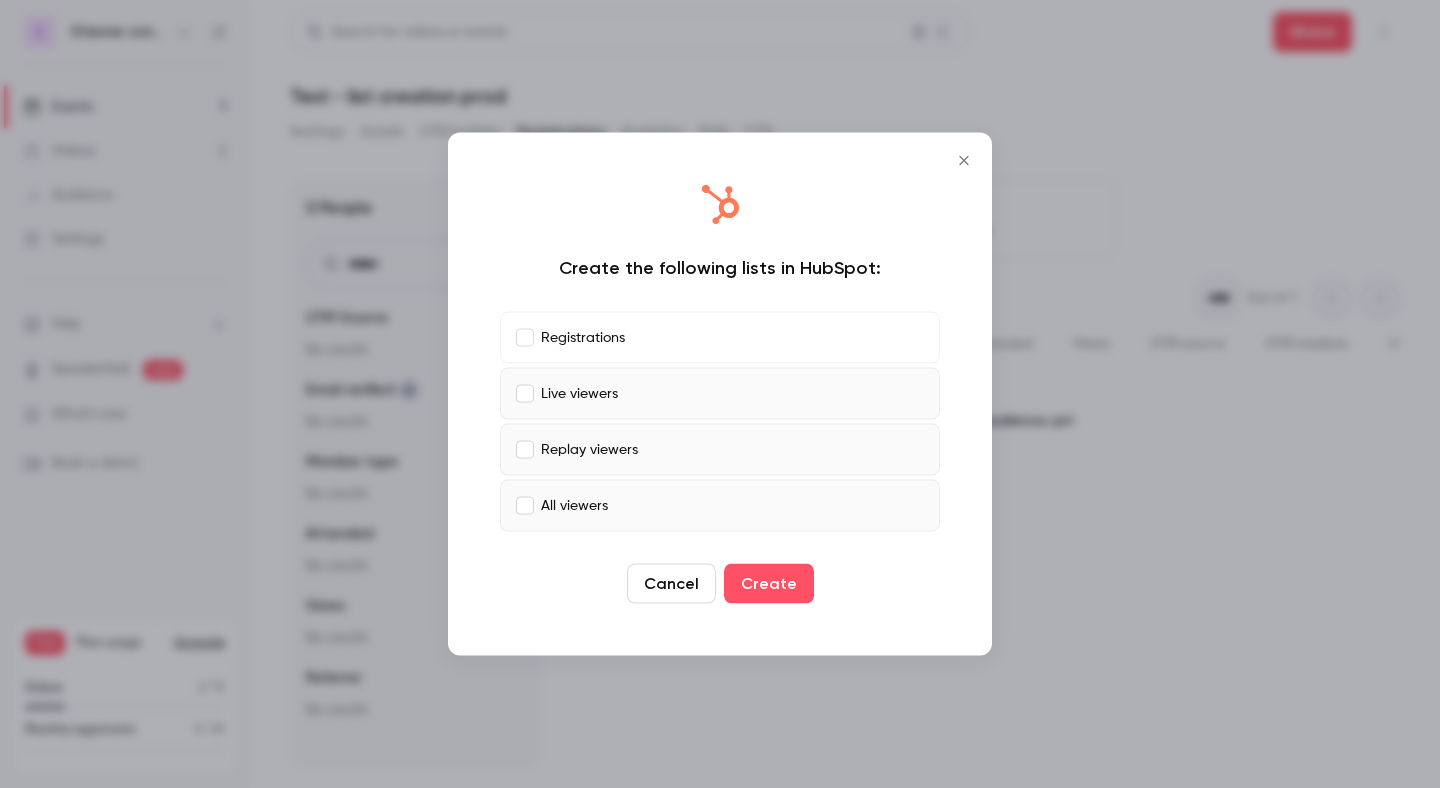 click on "Live viewers" at bounding box center (720, 394) 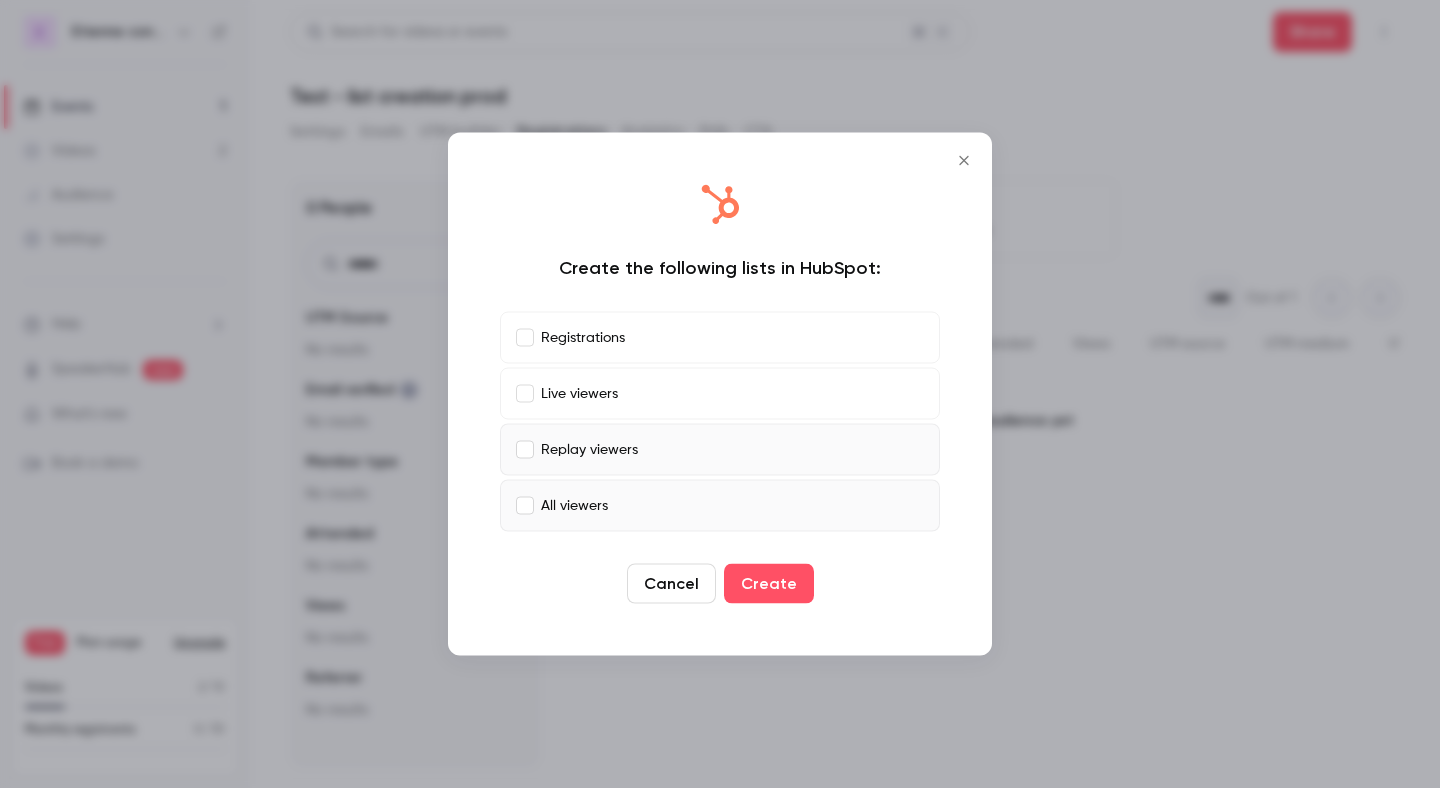 click on "All viewers" at bounding box center (720, 506) 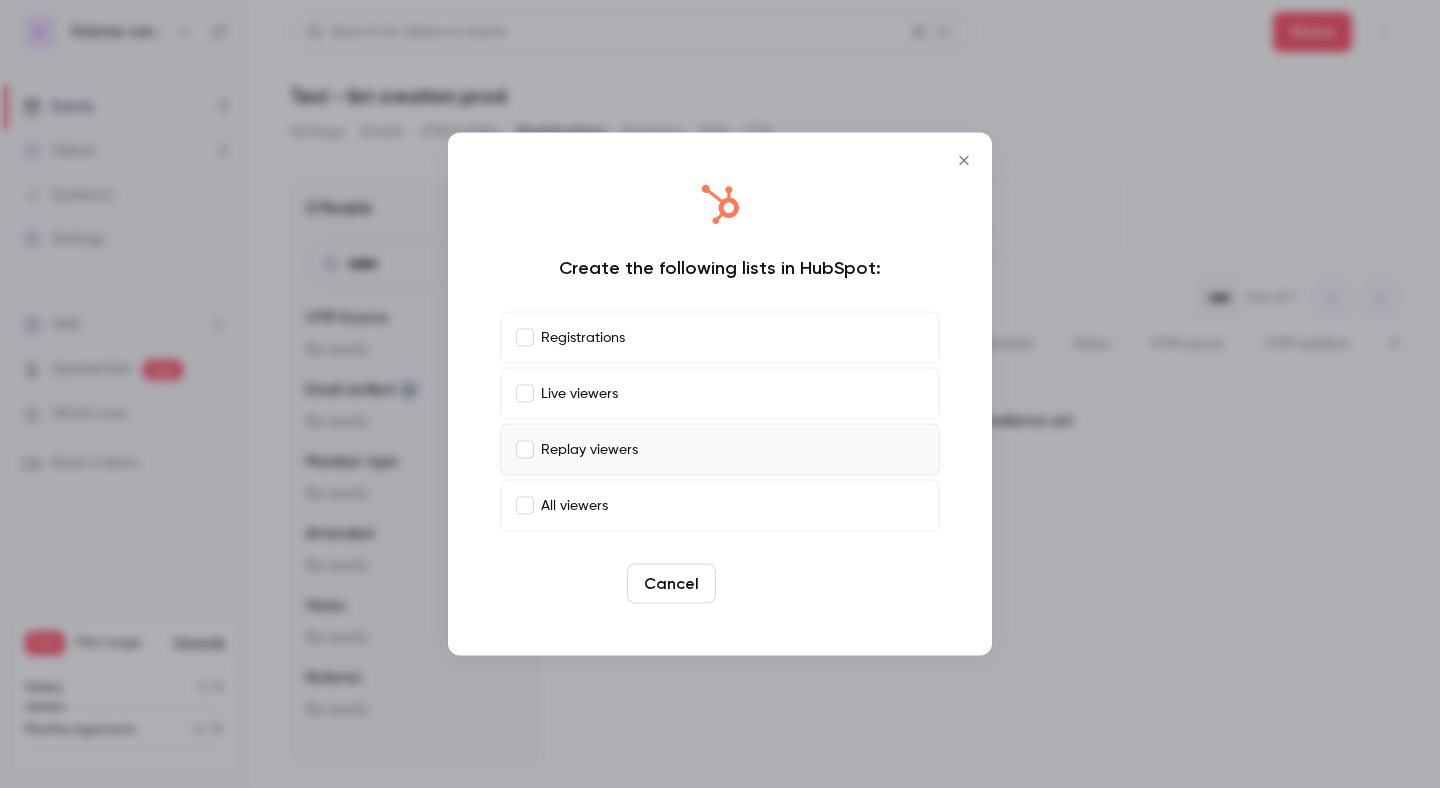click on "Create" at bounding box center [769, 584] 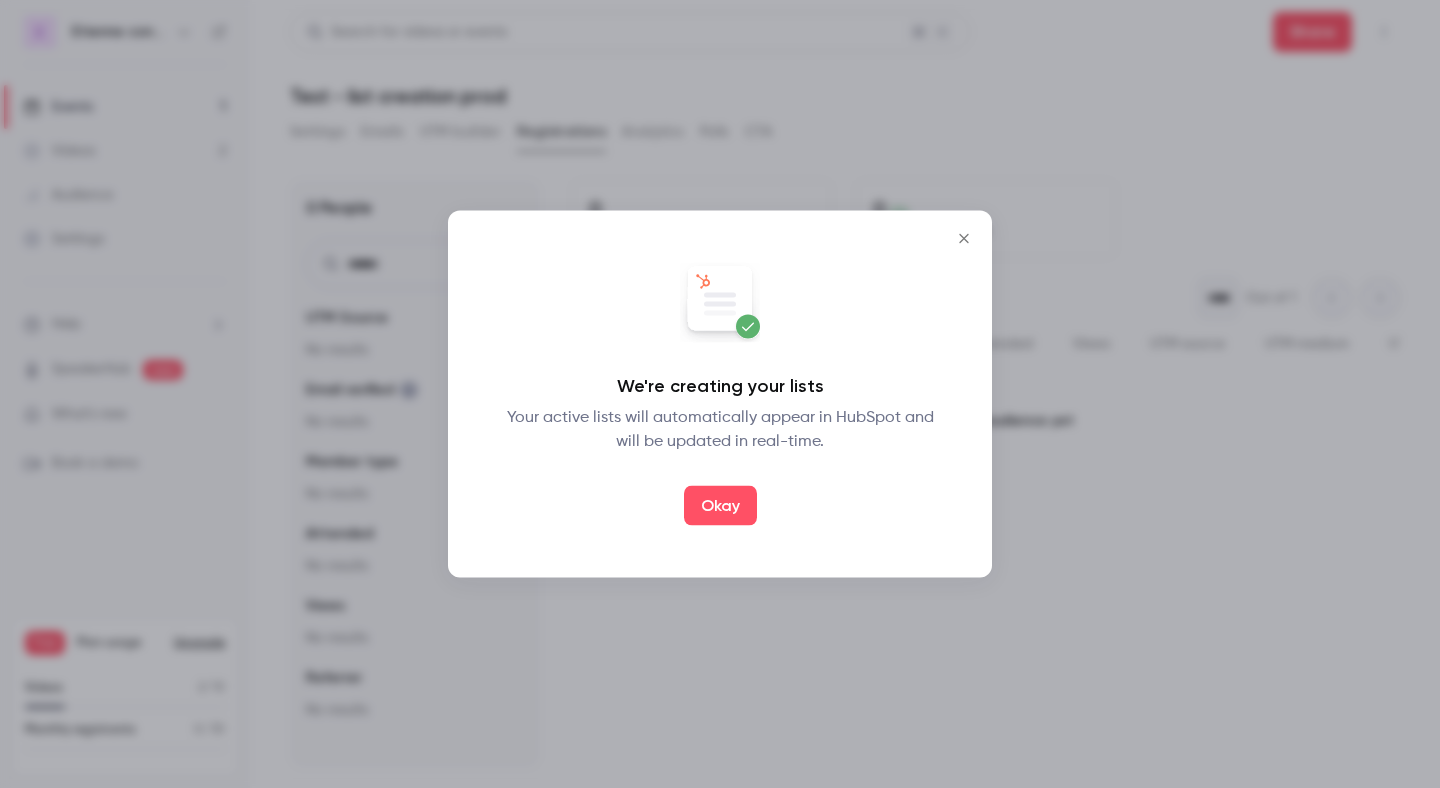 click at bounding box center (964, 239) 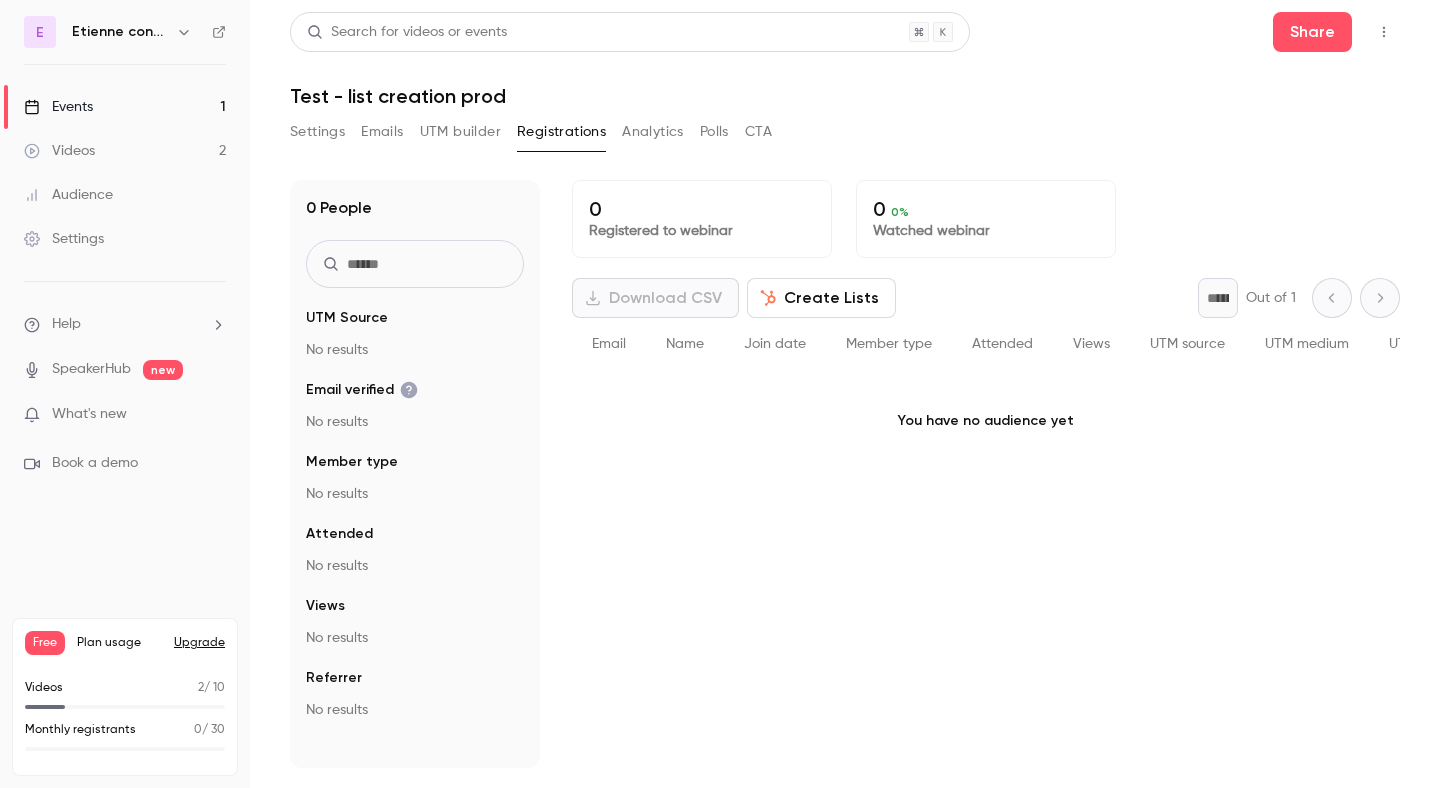 click on "Create Lists" at bounding box center (821, 298) 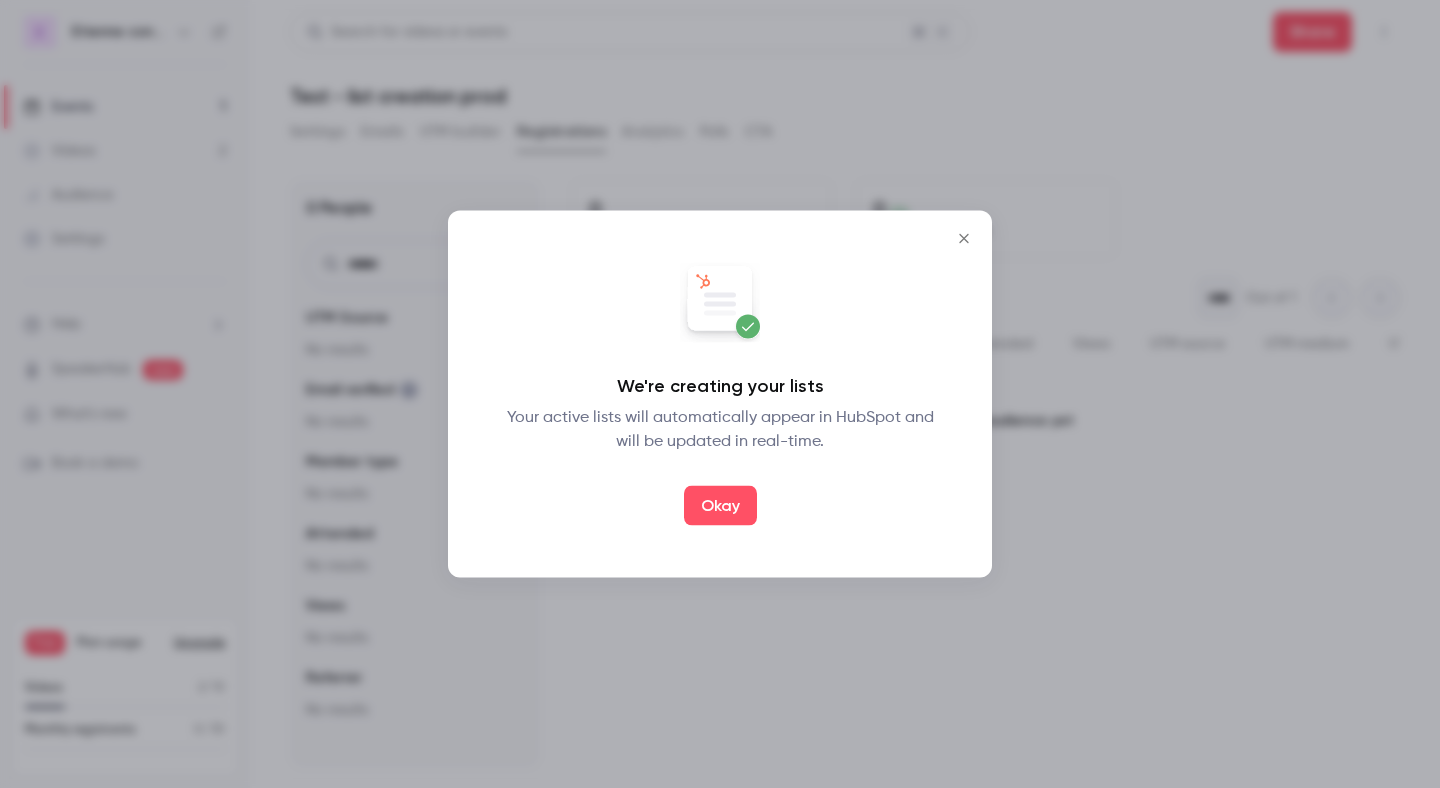 click 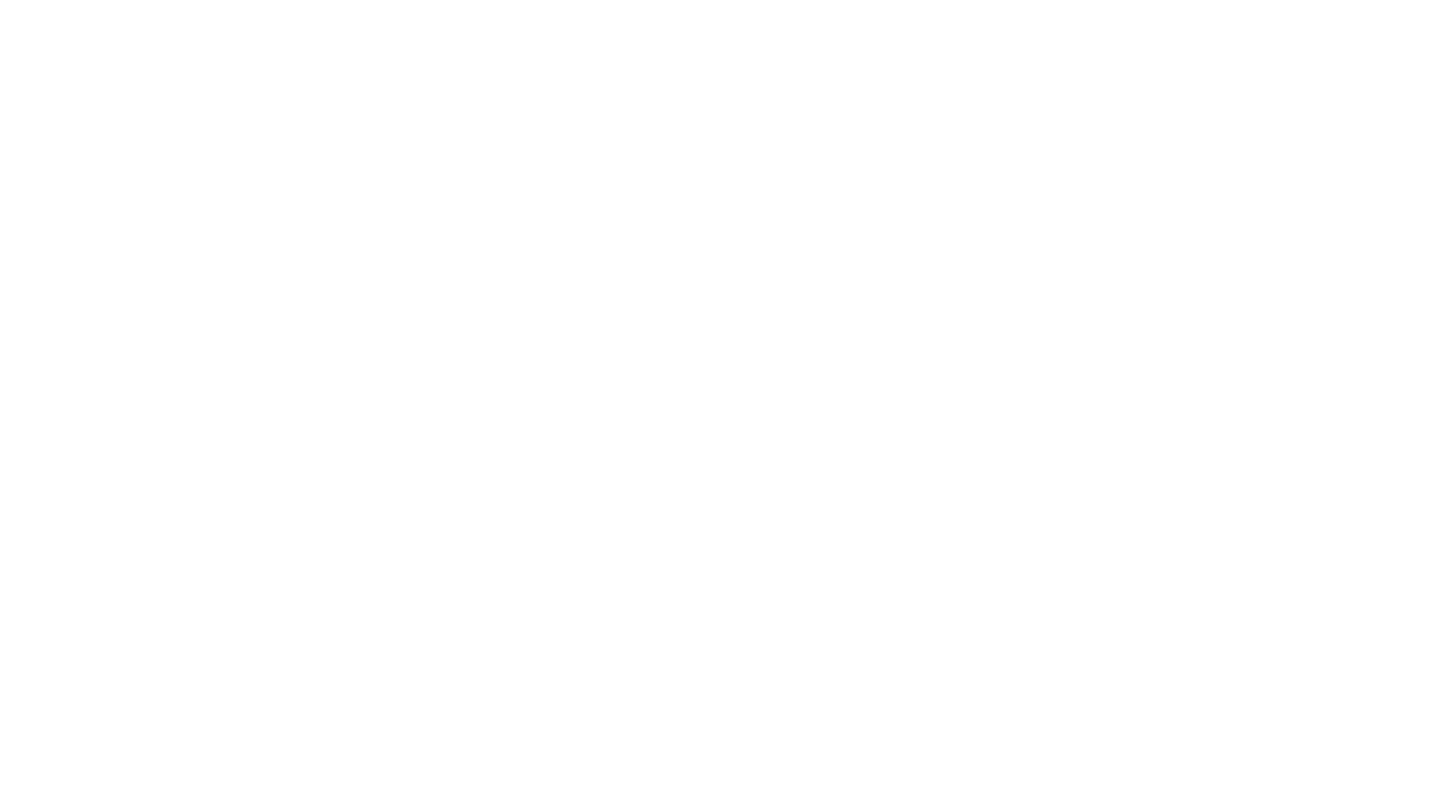 scroll, scrollTop: 0, scrollLeft: 0, axis: both 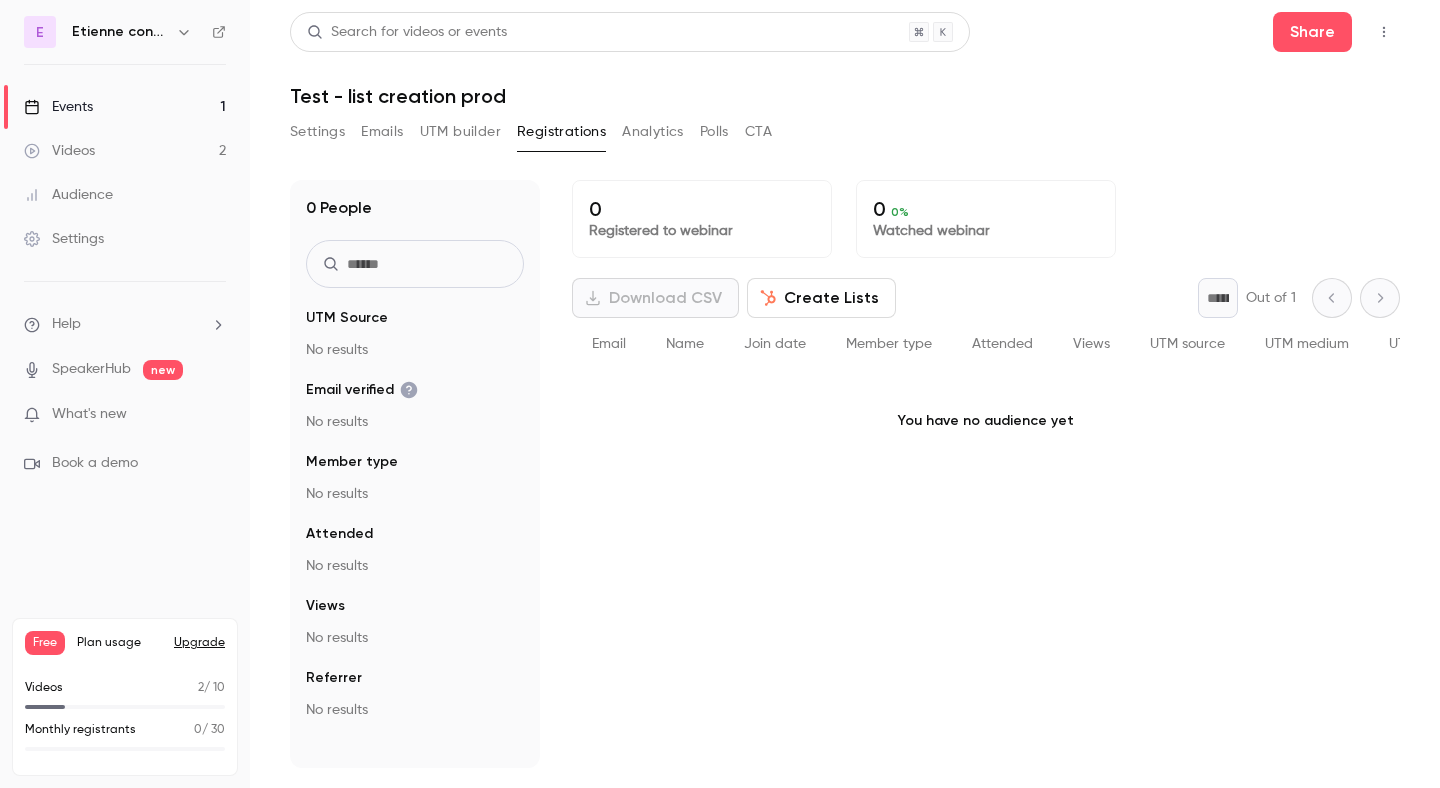 click on "Create Lists" at bounding box center (821, 298) 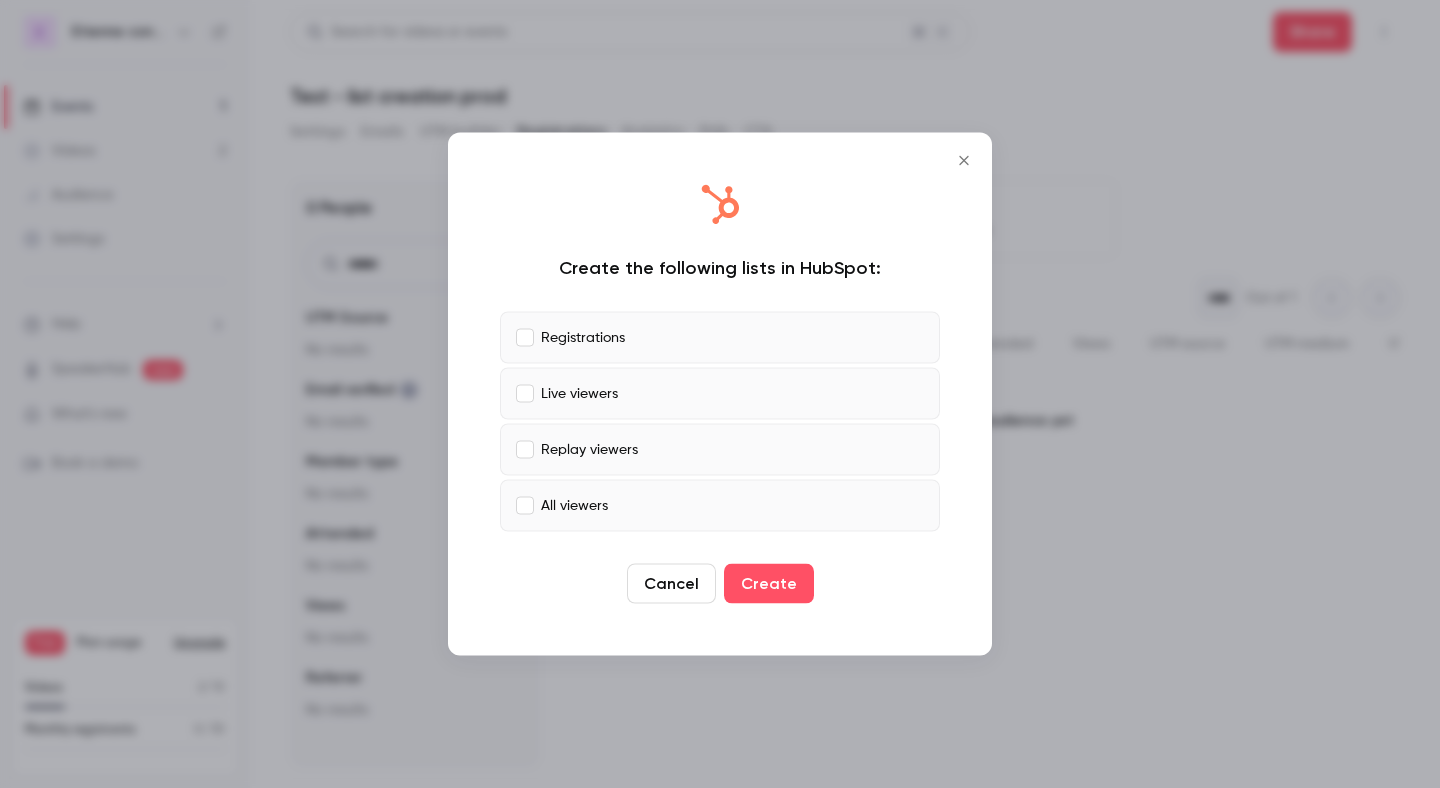 click on "Registrations" at bounding box center [720, 338] 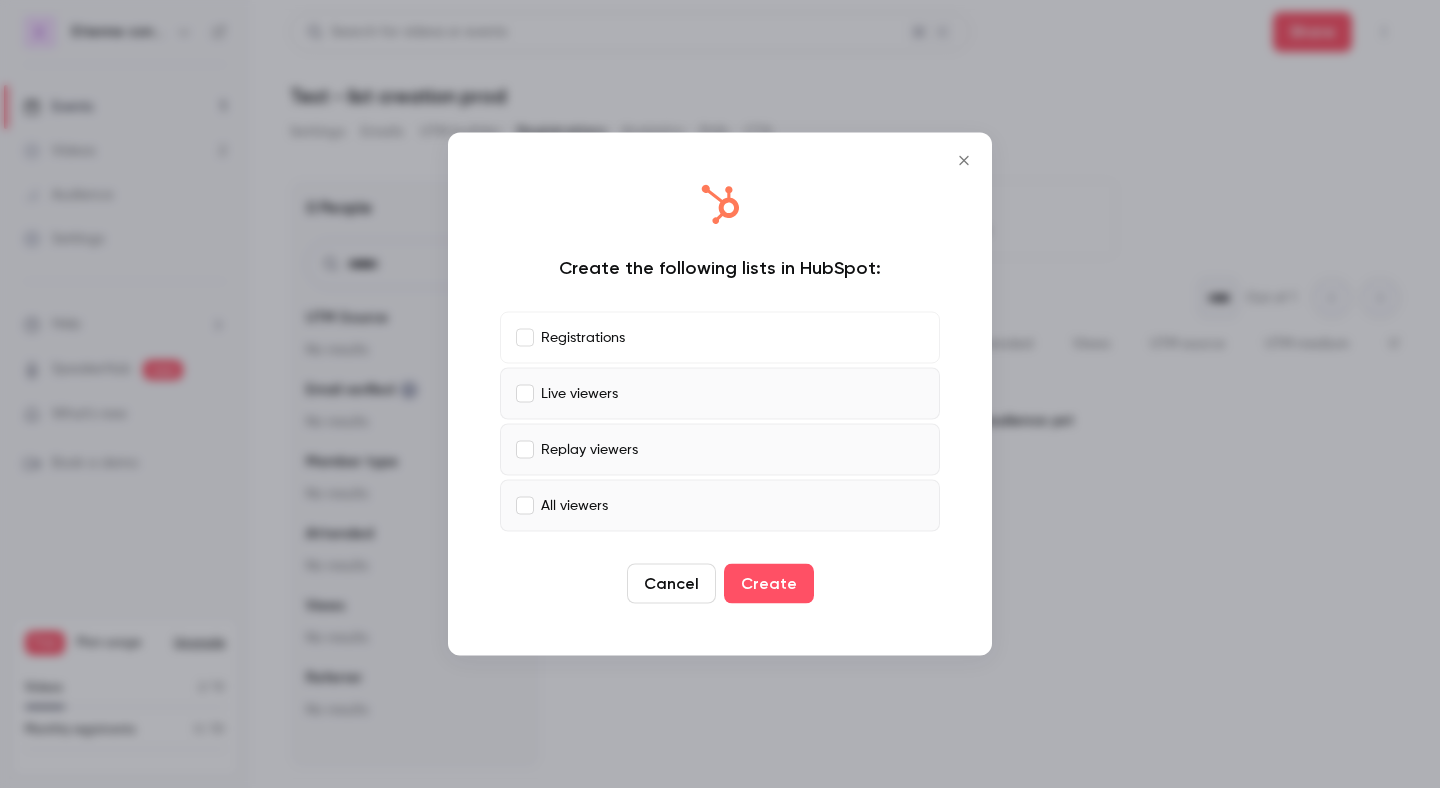 click on "Live viewers" at bounding box center [720, 394] 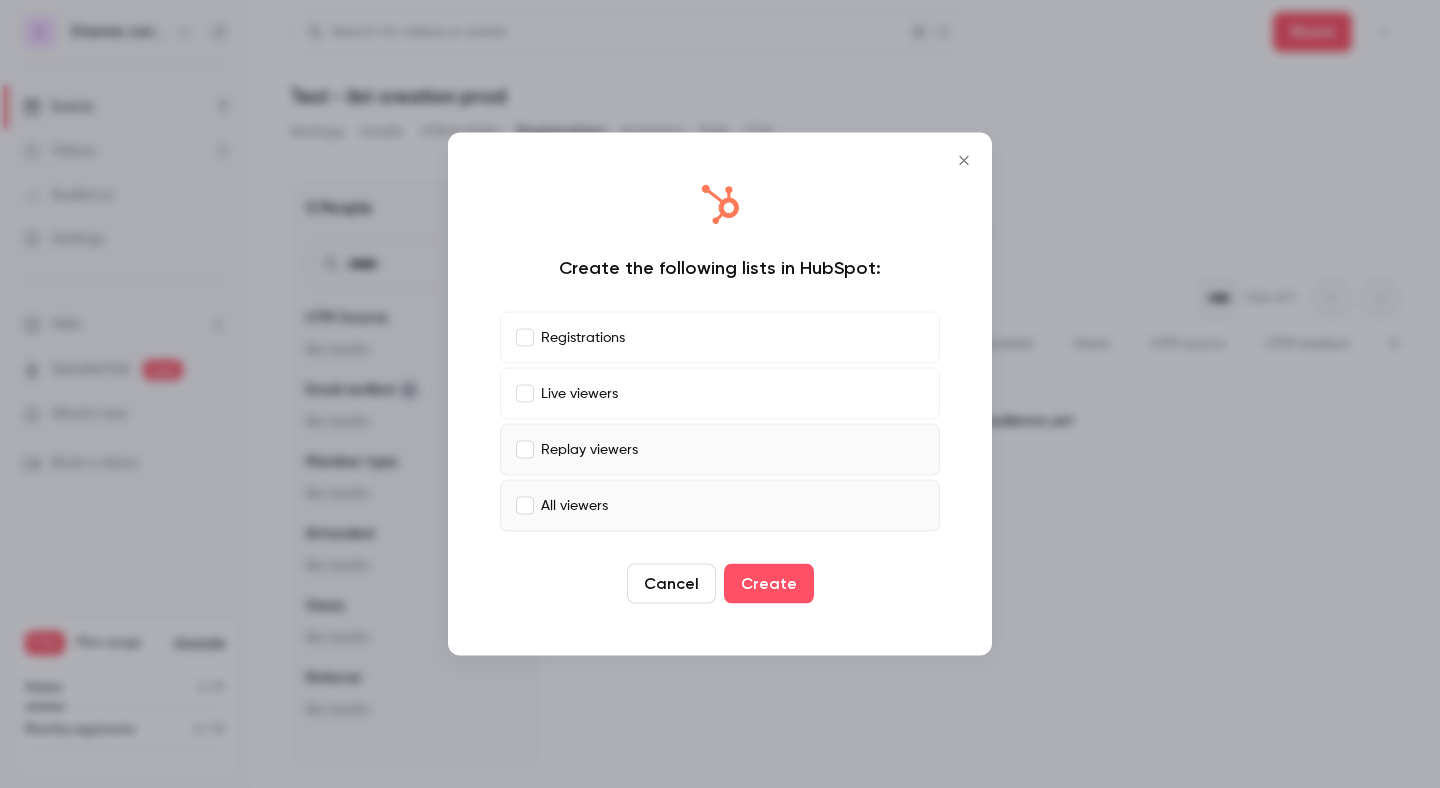 click on "Replay viewers" at bounding box center [720, 450] 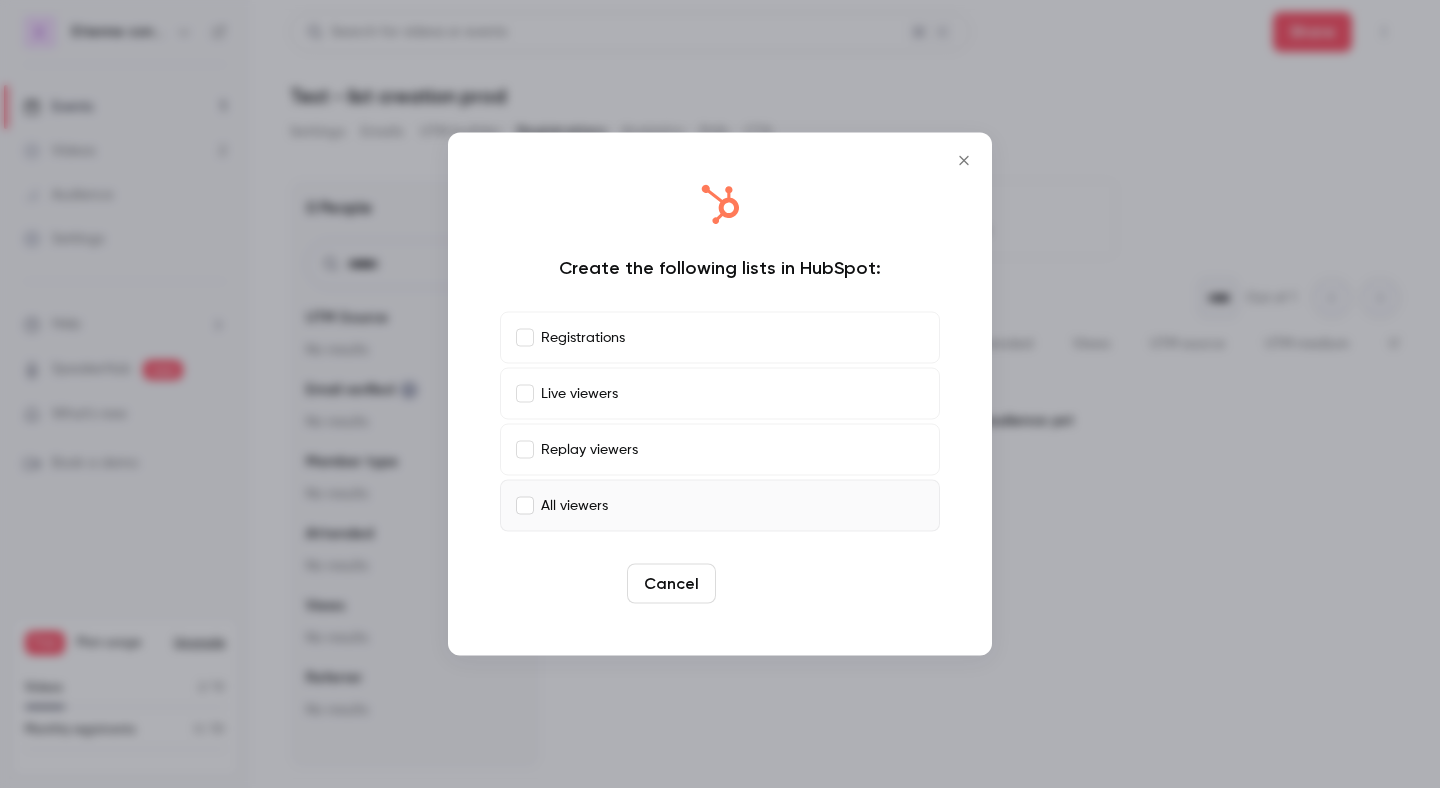 click on "Create" at bounding box center [769, 584] 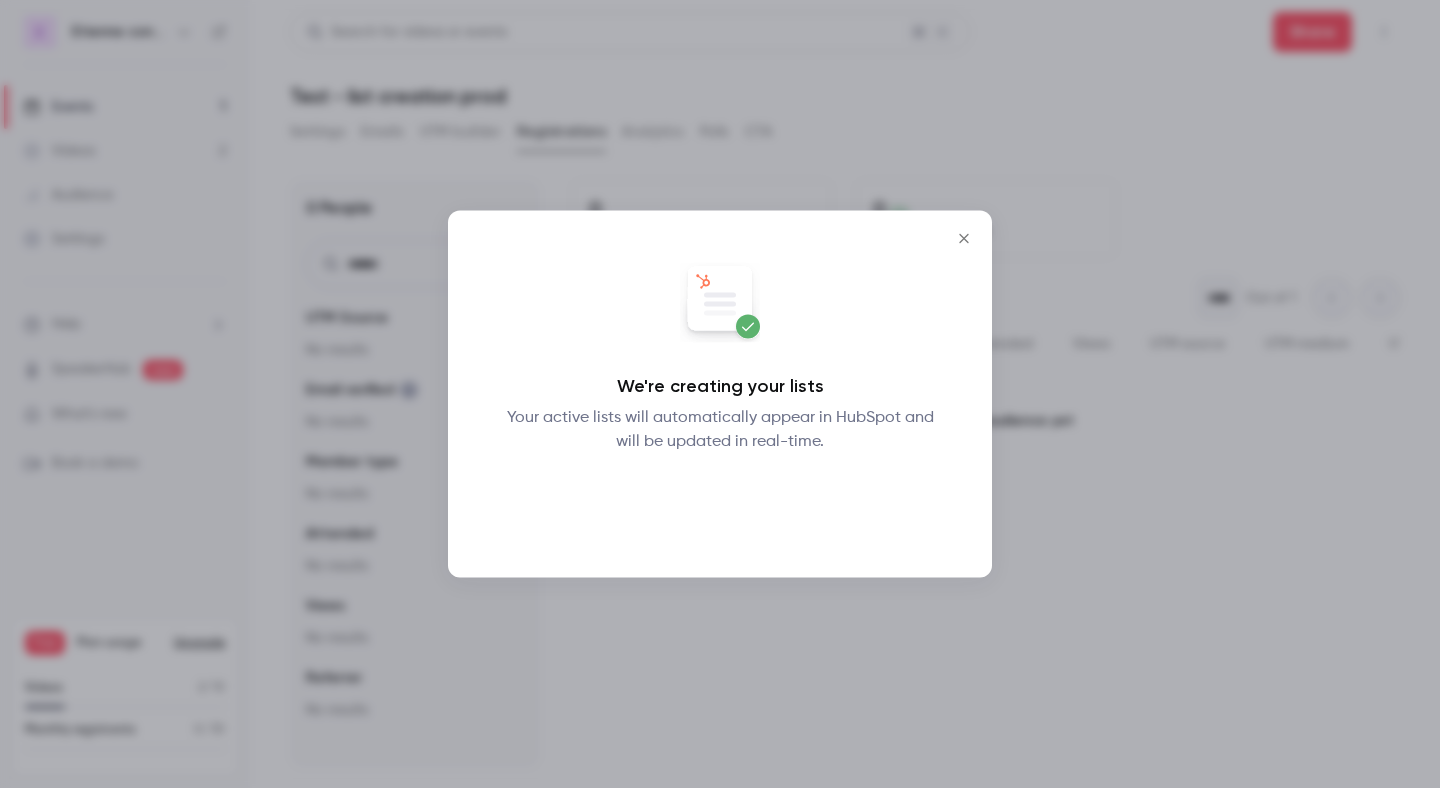 click on "Okay" at bounding box center (720, 506) 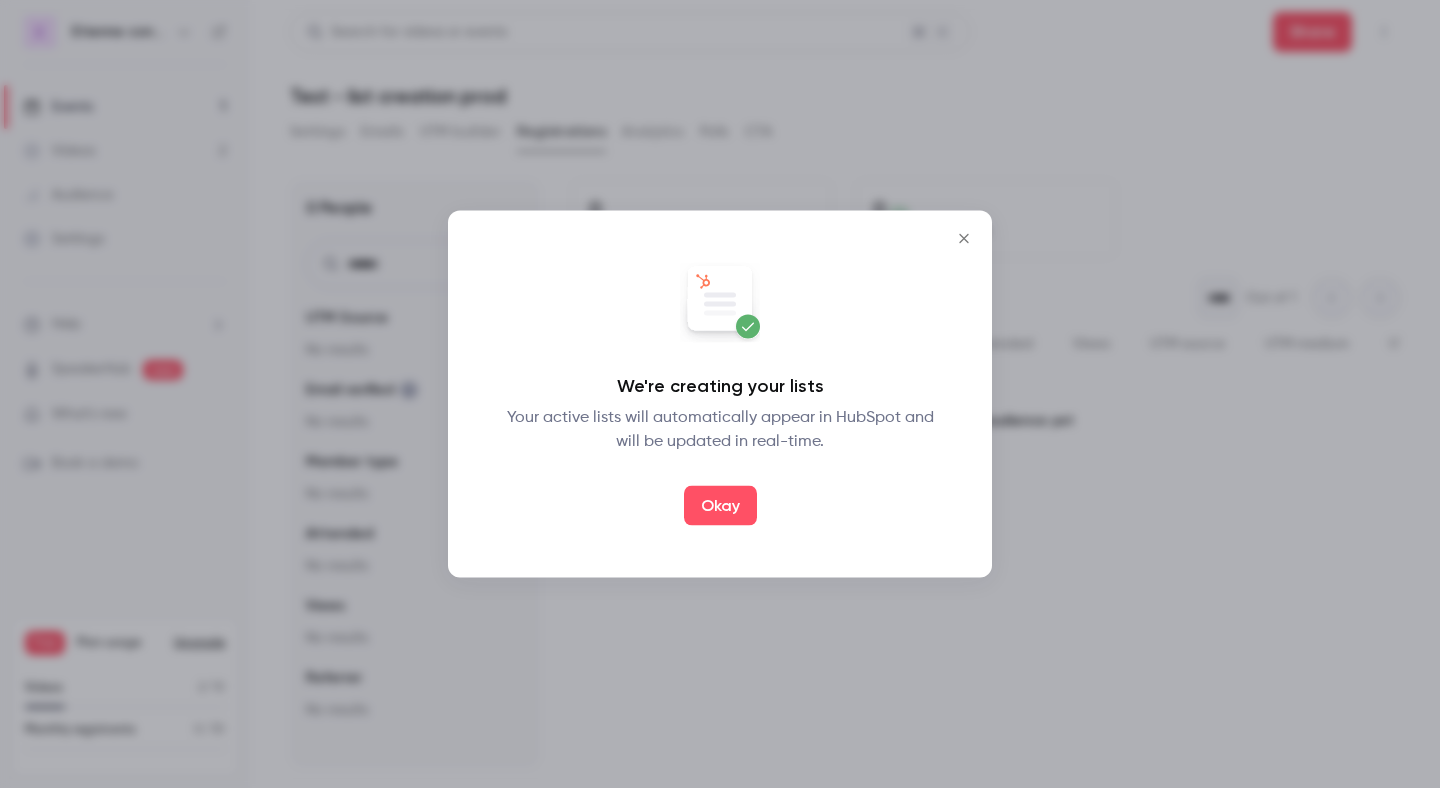 type 